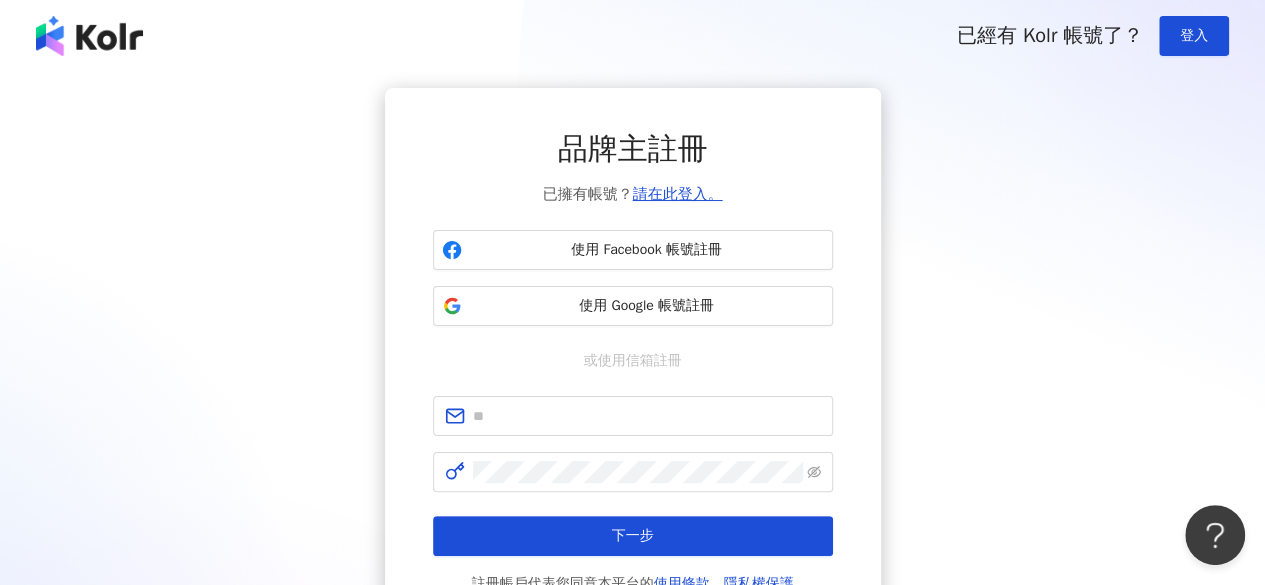 scroll, scrollTop: 0, scrollLeft: 0, axis: both 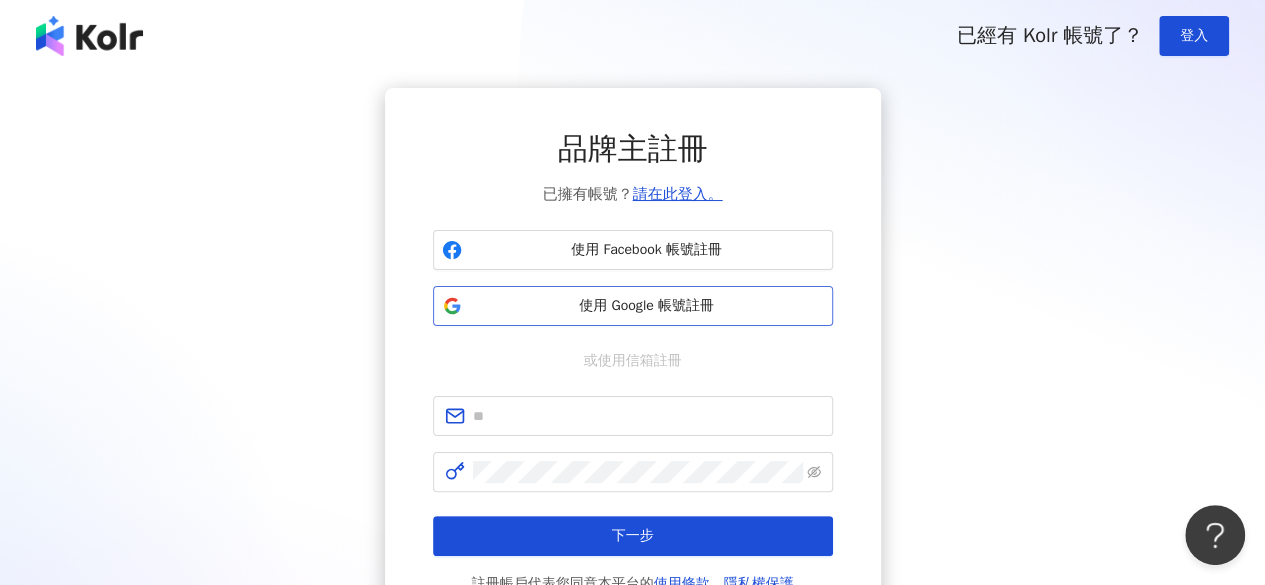 click on "使用 Google 帳號註冊" at bounding box center (647, 306) 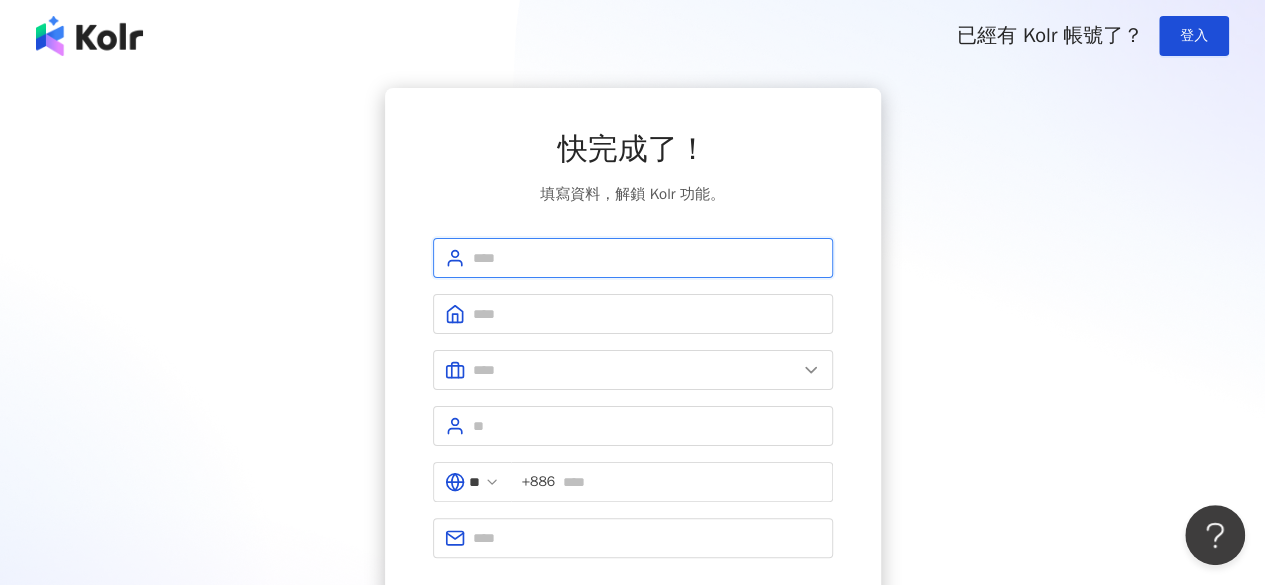 click at bounding box center (647, 258) 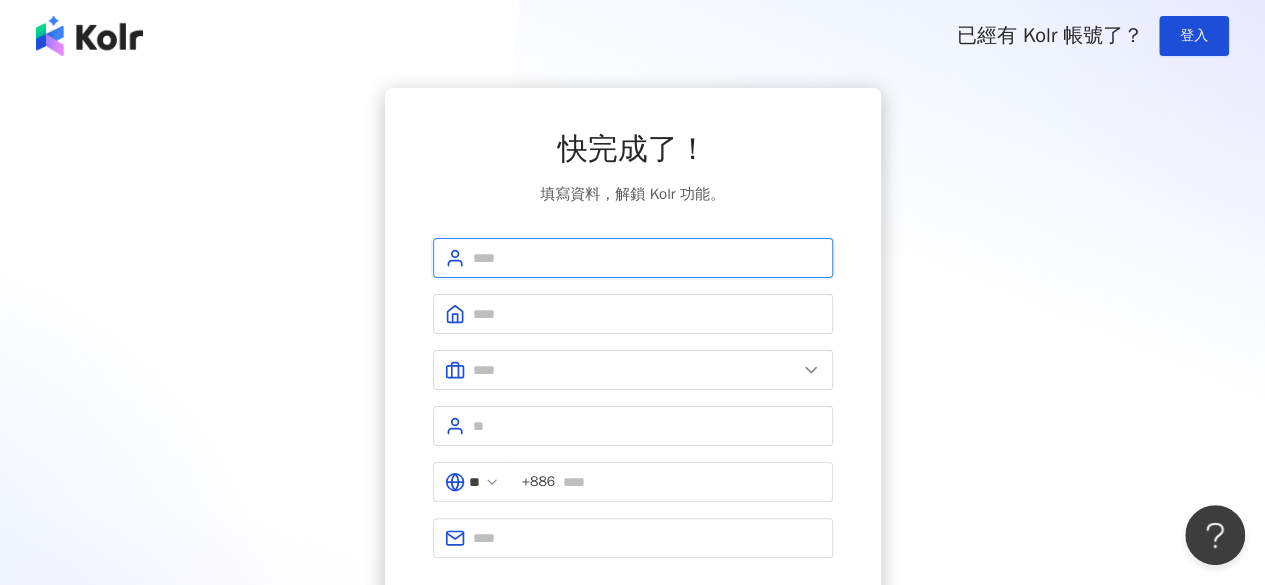 scroll, scrollTop: 100, scrollLeft: 0, axis: vertical 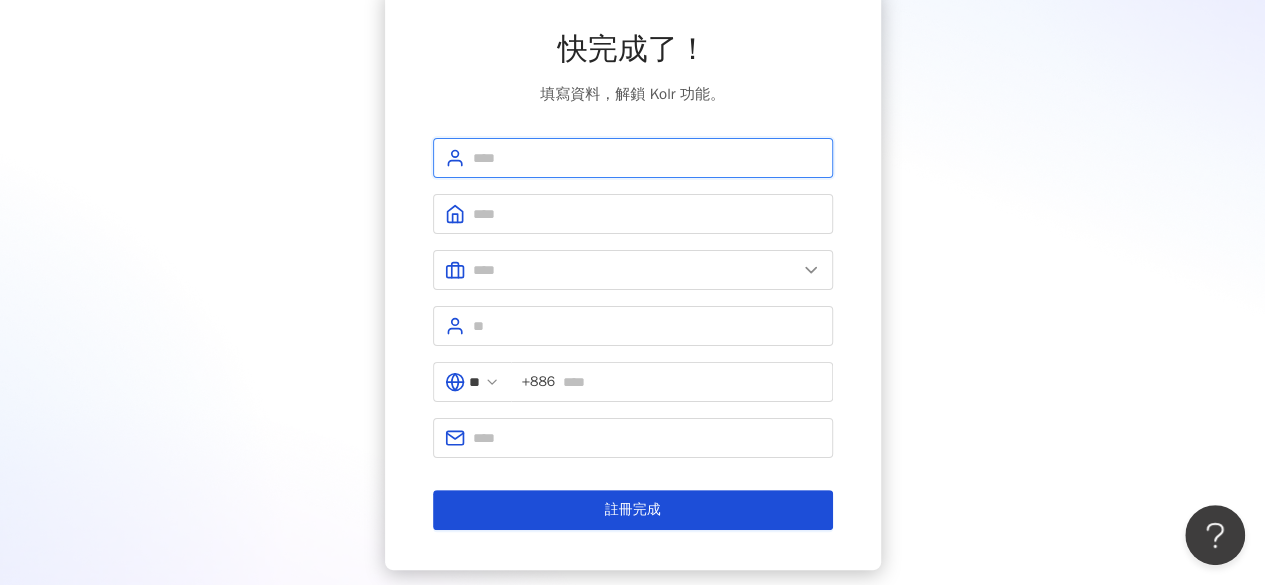 type on "*" 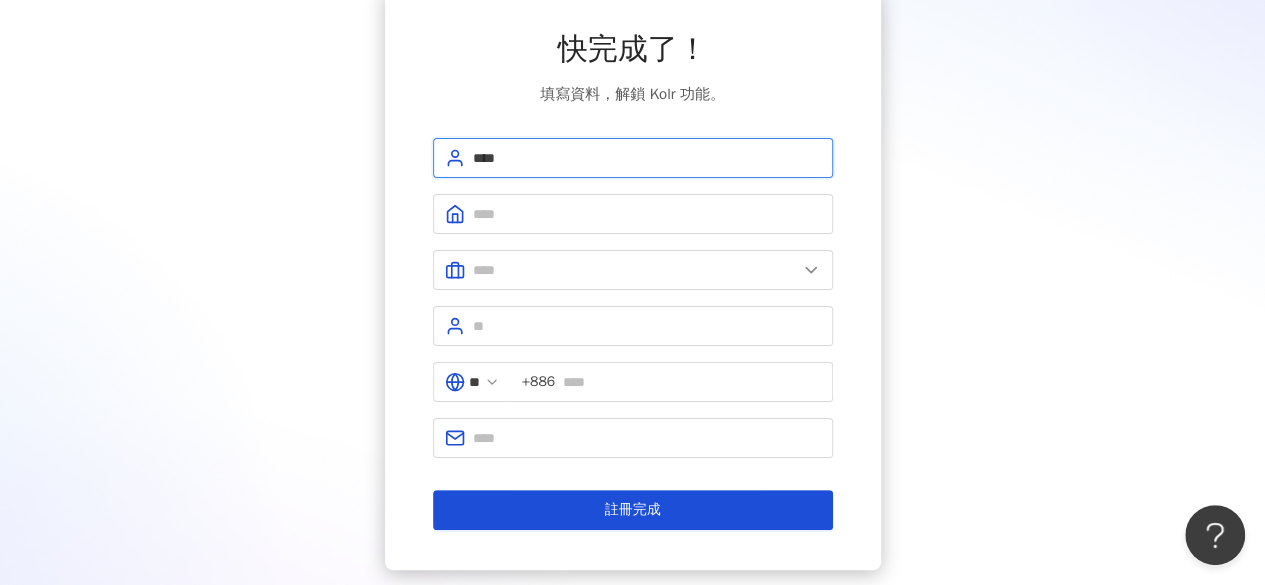 type on "****" 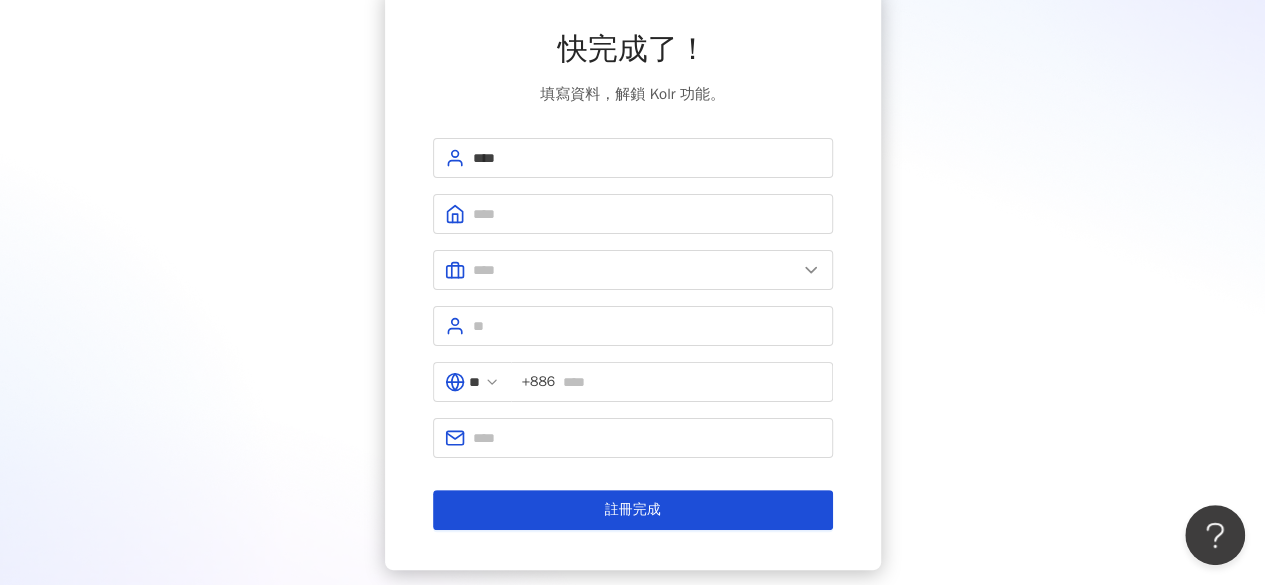 click on "快完成了！ 填寫資料，解鎖 Kolr 功能。 **** ** +886 註冊完成" at bounding box center [633, 279] 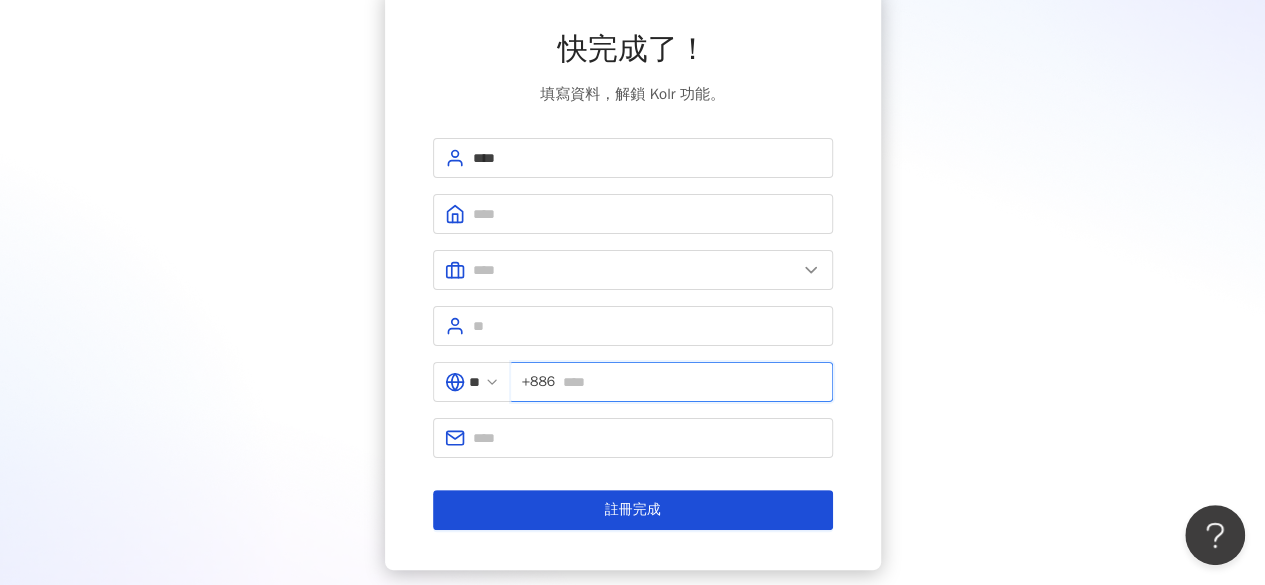 click at bounding box center [691, 382] 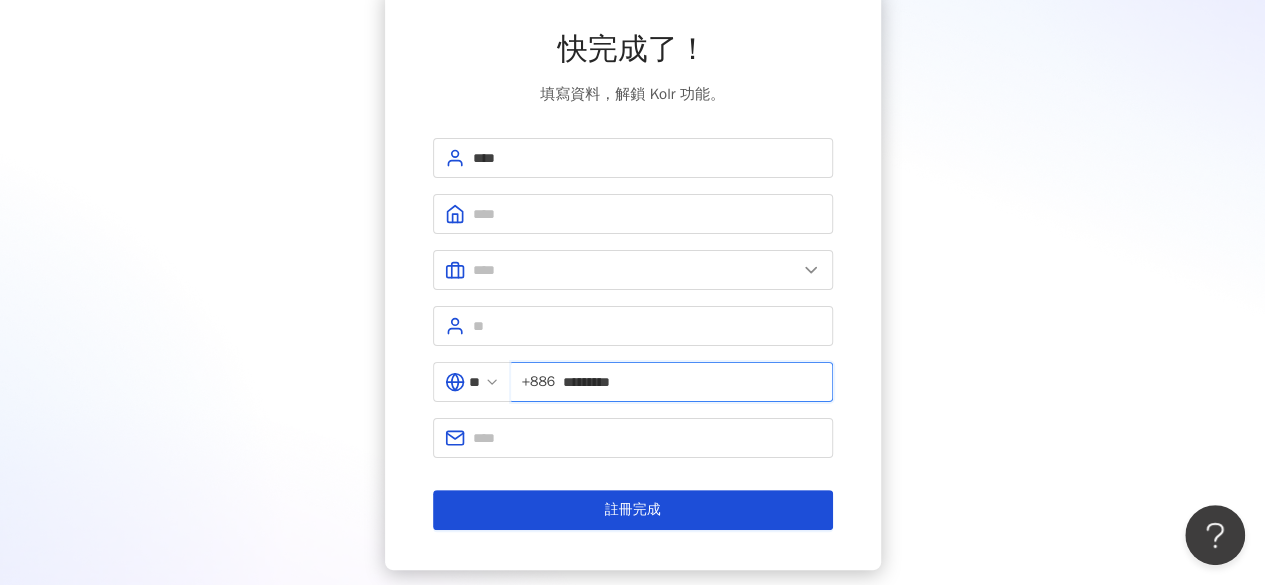 type on "**********" 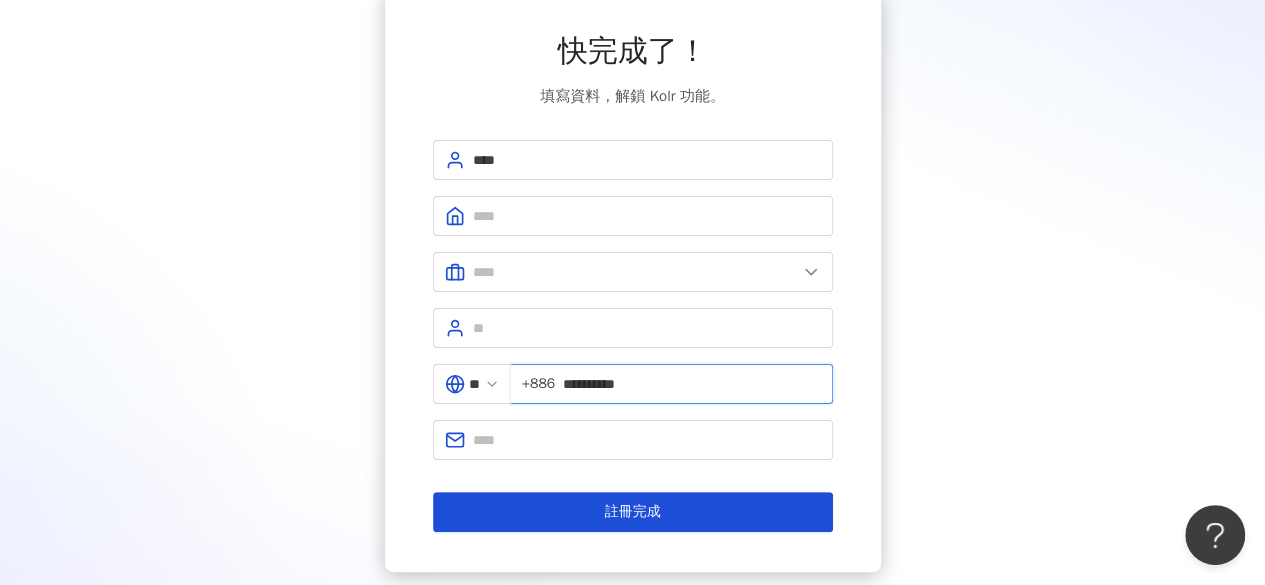 scroll, scrollTop: 230, scrollLeft: 0, axis: vertical 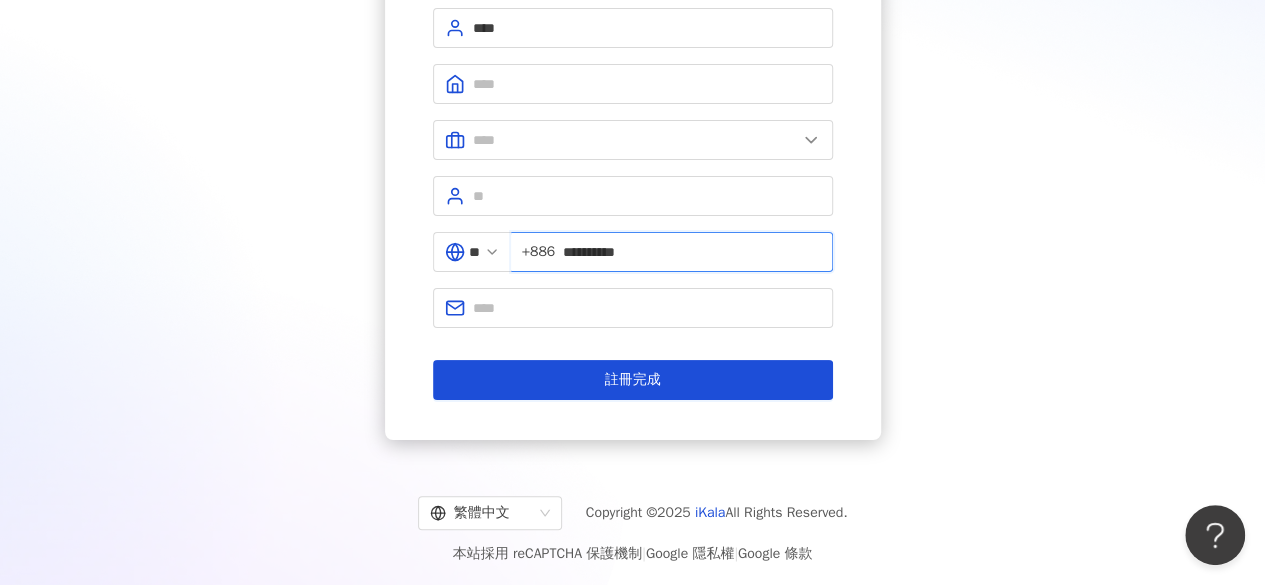 drag, startPoint x: 666, startPoint y: 250, endPoint x: 532, endPoint y: 245, distance: 134.09325 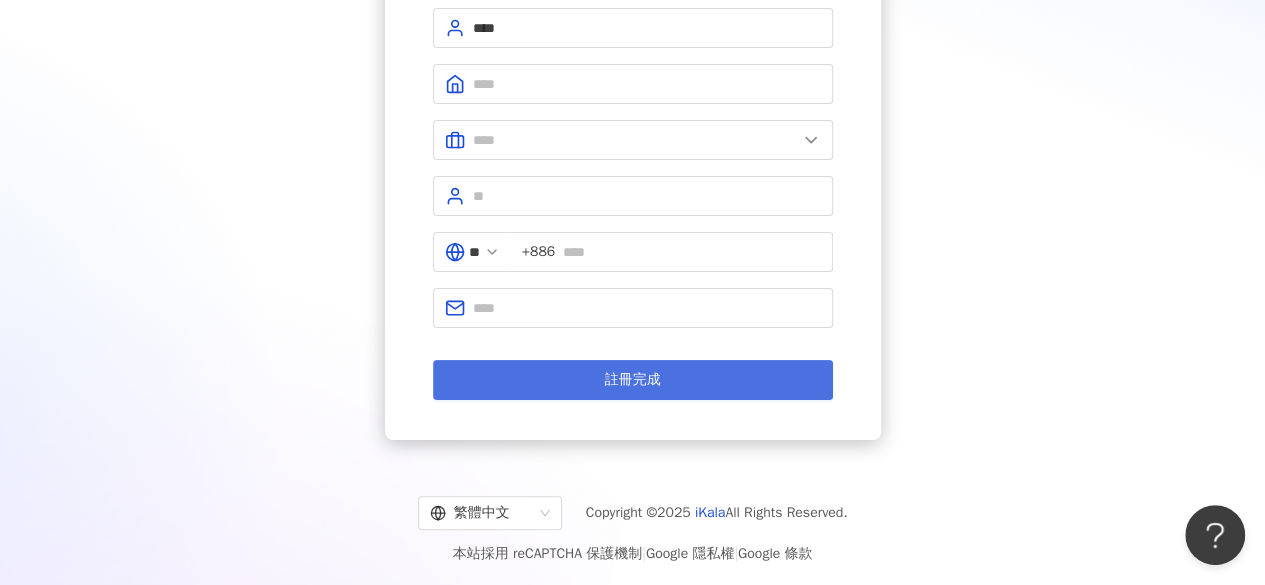 click on "註冊完成" at bounding box center (633, 380) 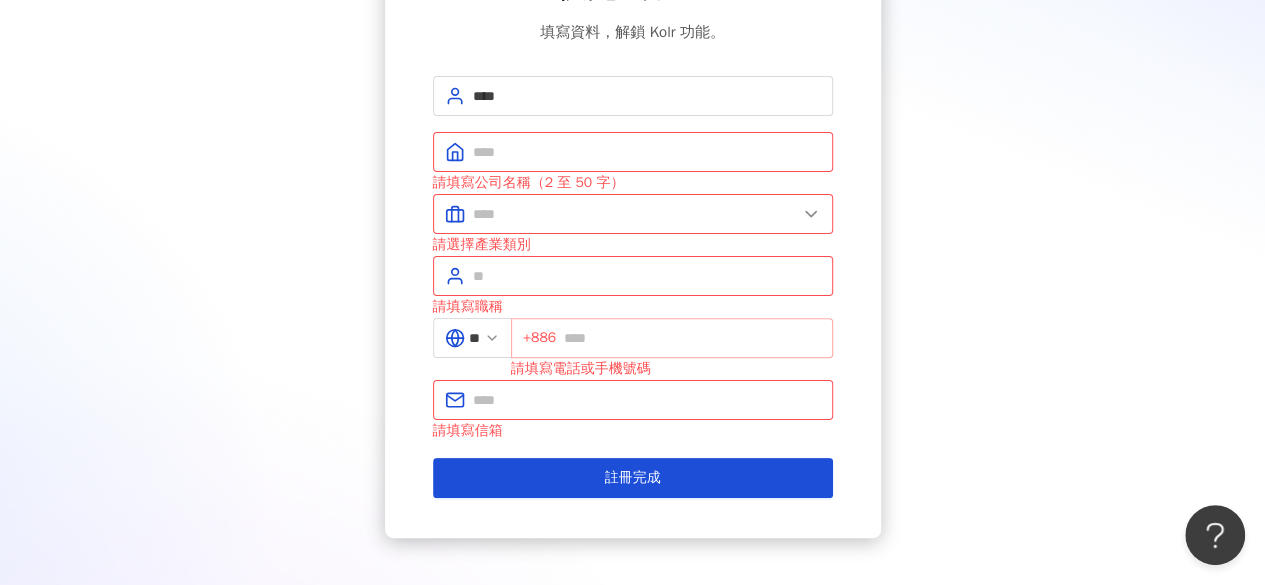 scroll, scrollTop: 130, scrollLeft: 0, axis: vertical 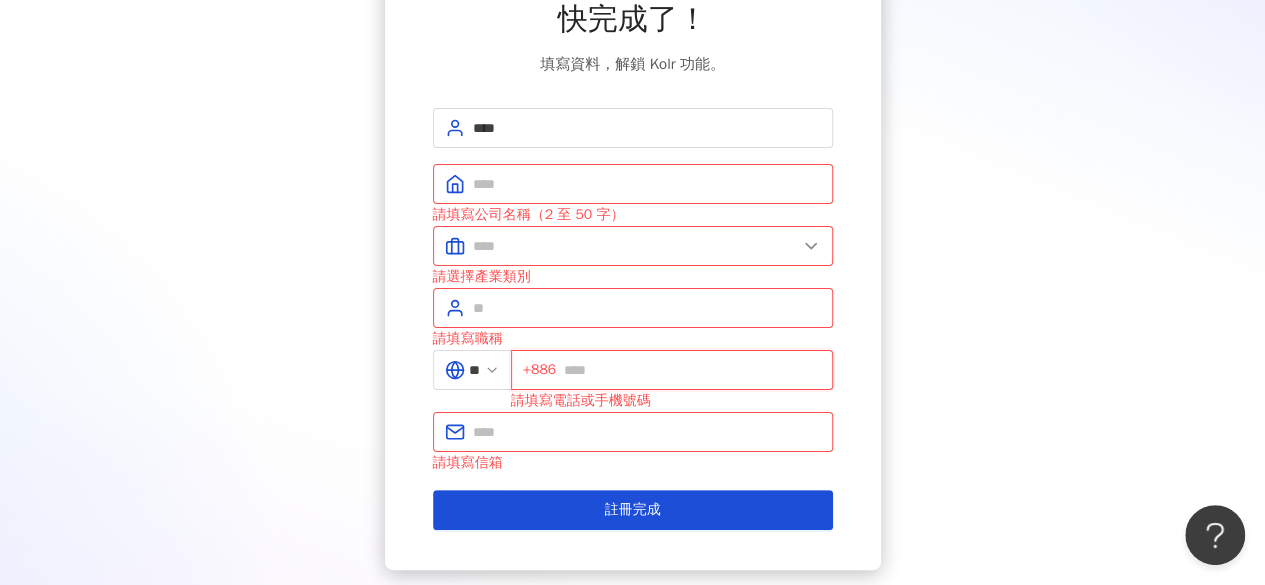click at bounding box center [692, 370] 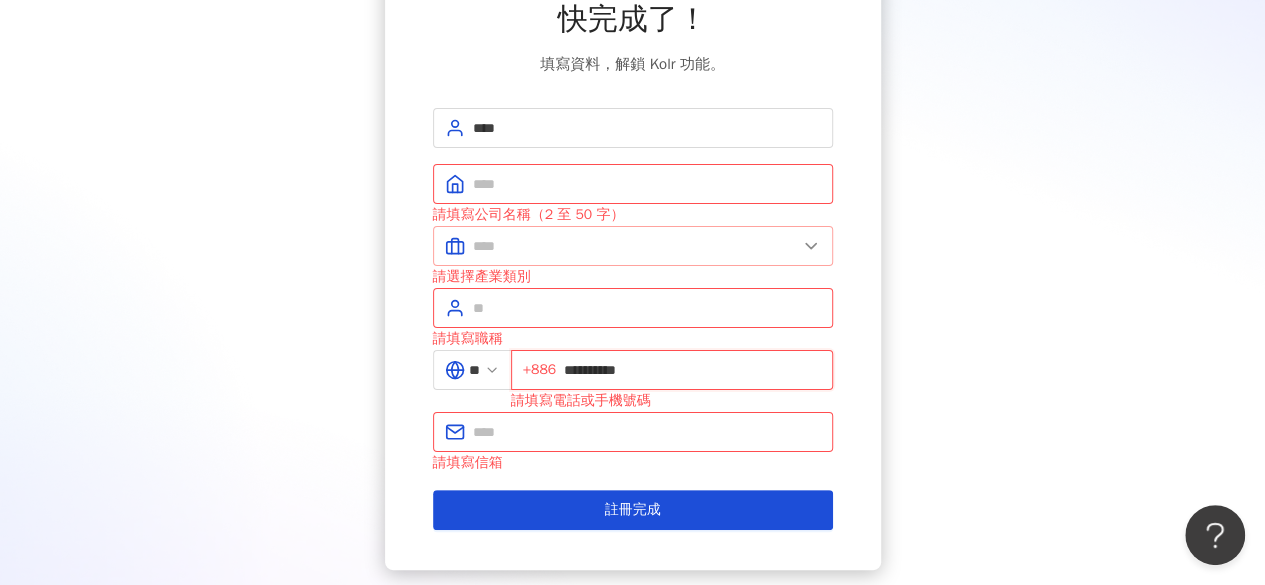 type on "**********" 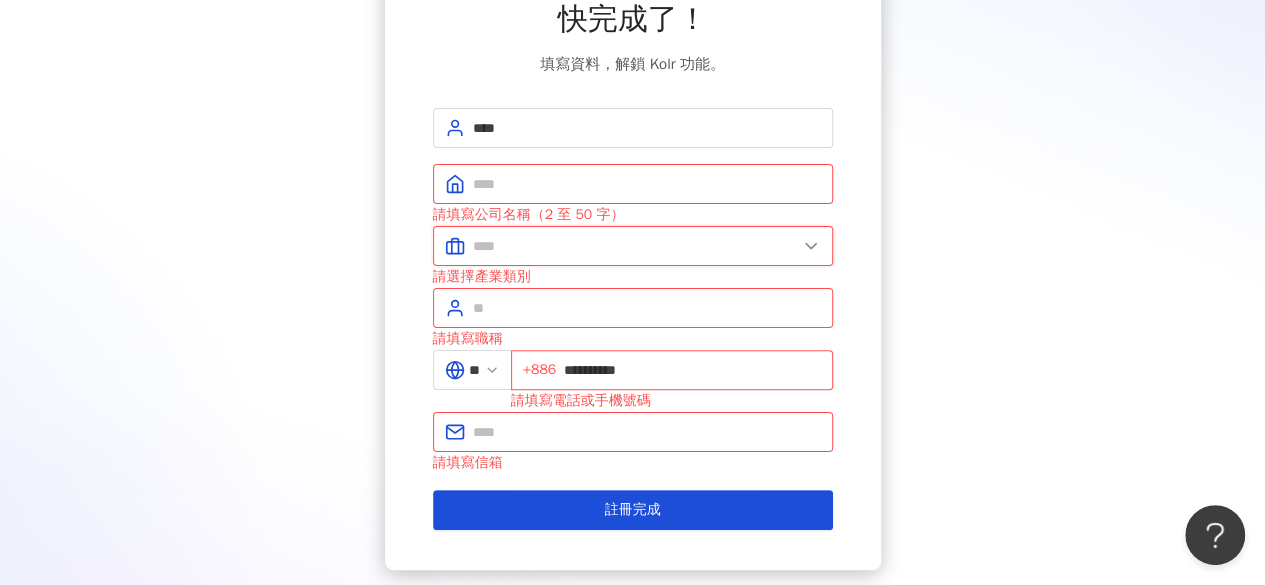 click at bounding box center (635, 246) 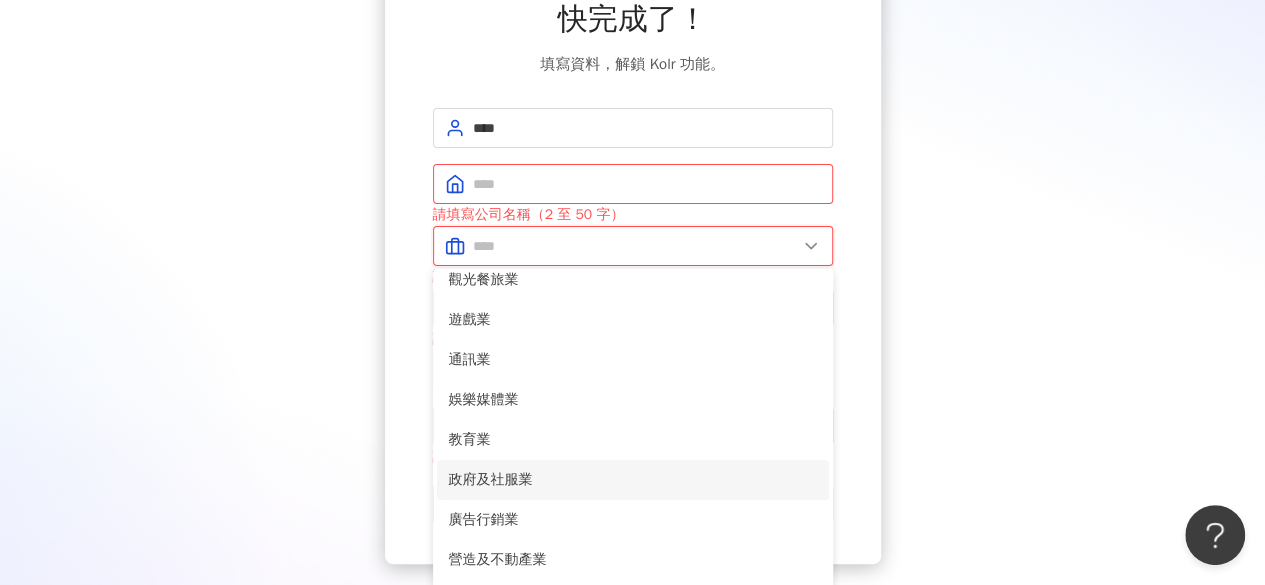 scroll, scrollTop: 408, scrollLeft: 0, axis: vertical 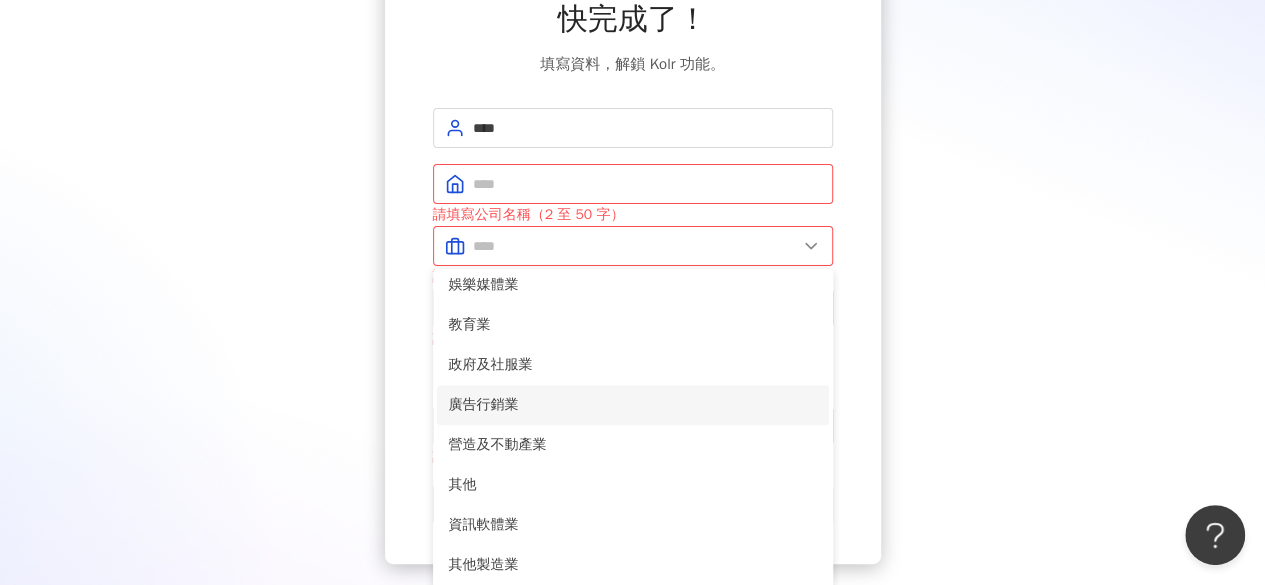 click on "廣告行銷業" at bounding box center [633, 405] 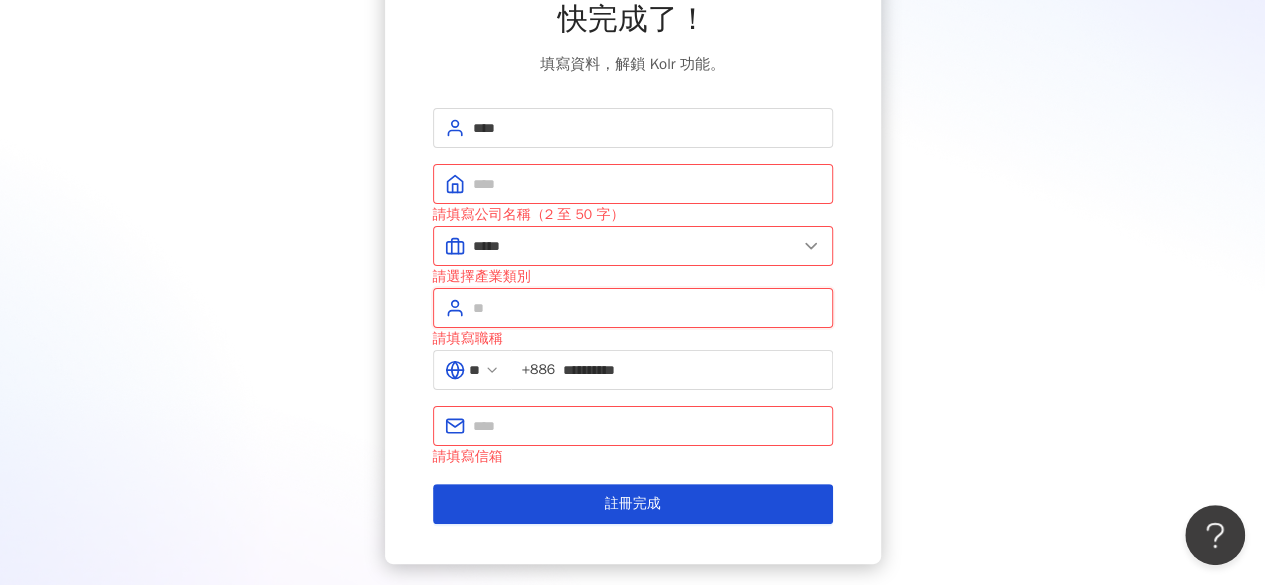 click at bounding box center [647, 308] 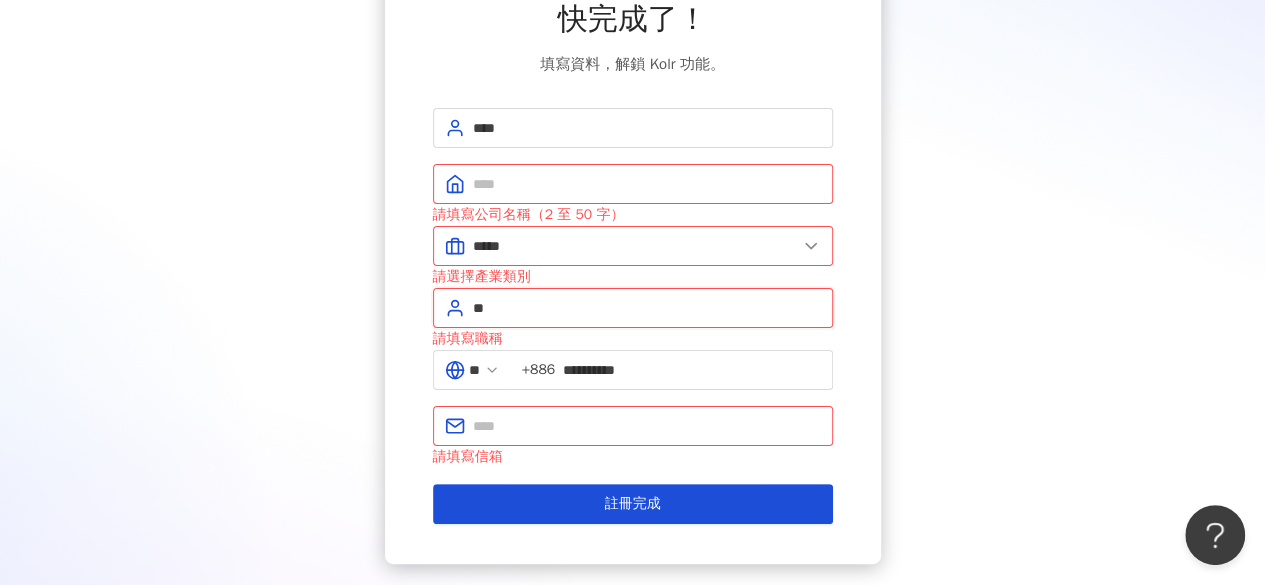 type on "*" 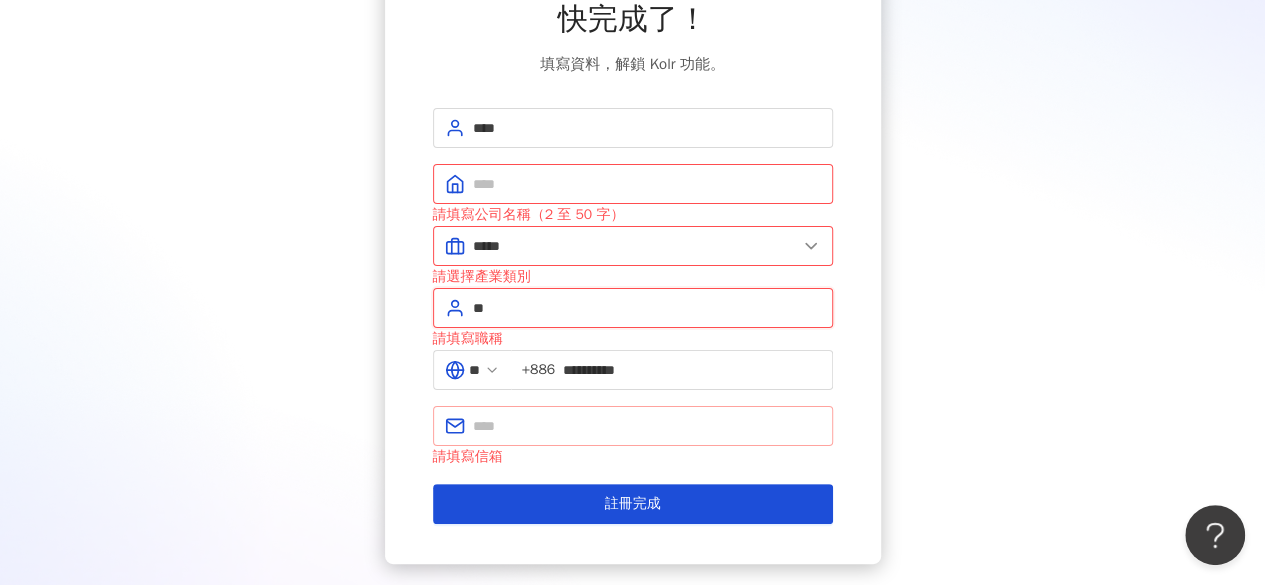 type on "**" 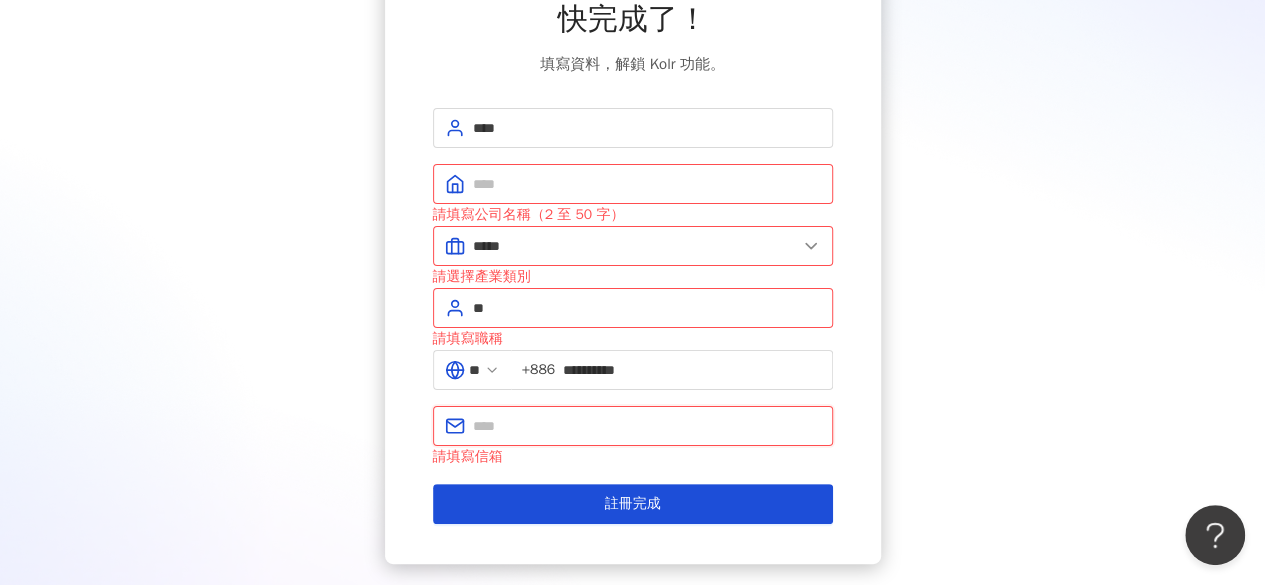click at bounding box center (647, 426) 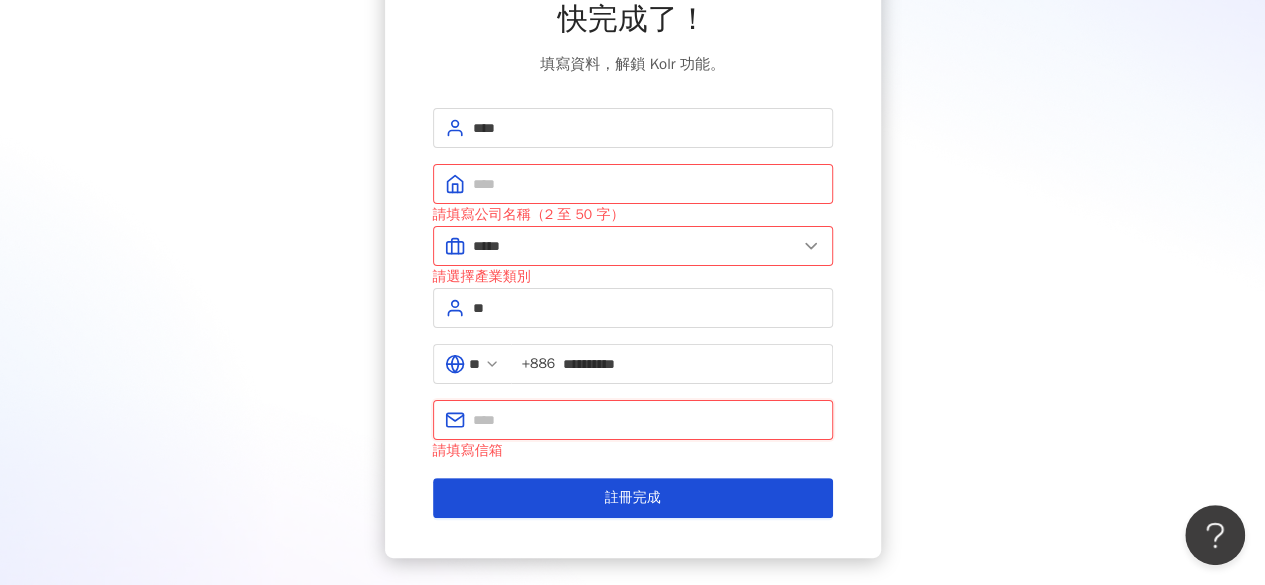 scroll, scrollTop: 0, scrollLeft: 0, axis: both 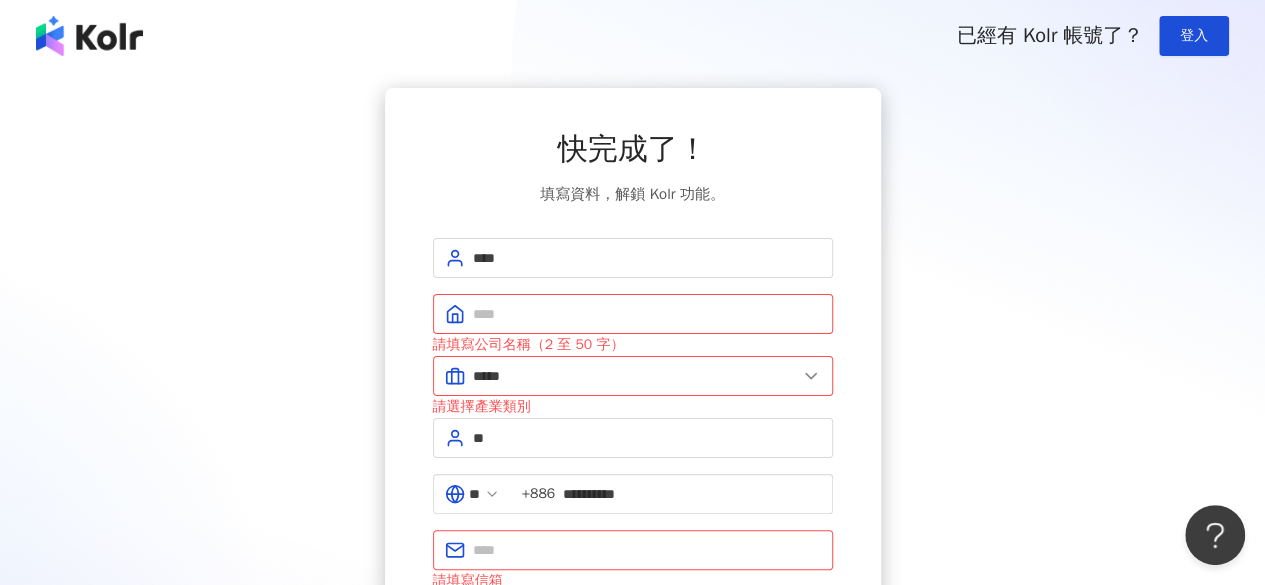 click at bounding box center (89, 36) 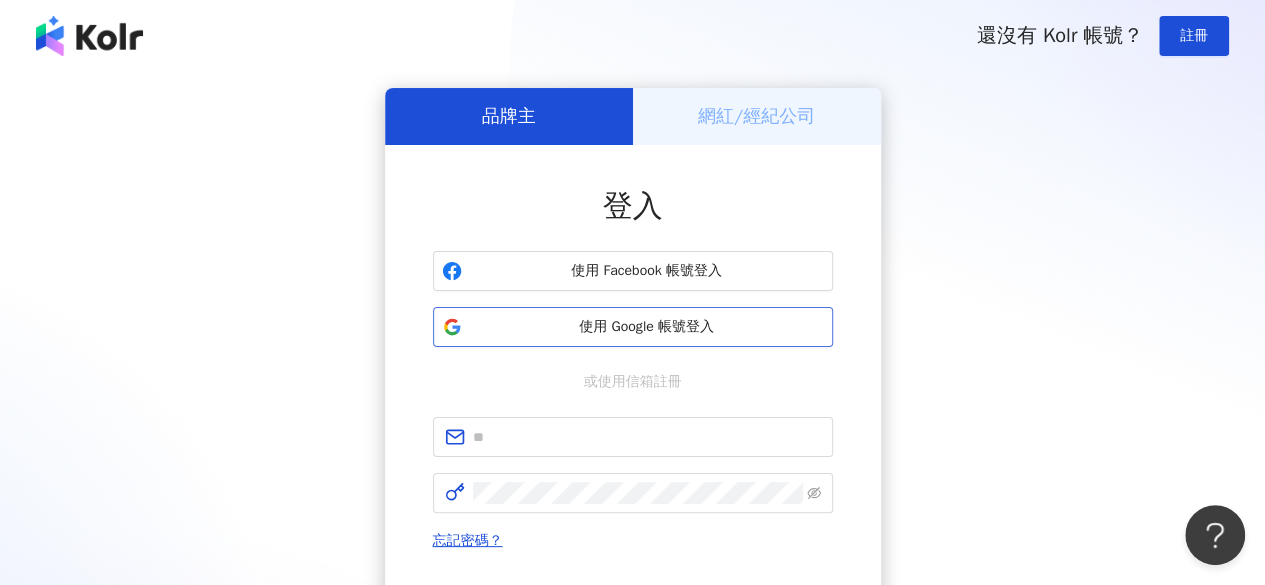 click on "使用 Google 帳號登入" at bounding box center (647, 327) 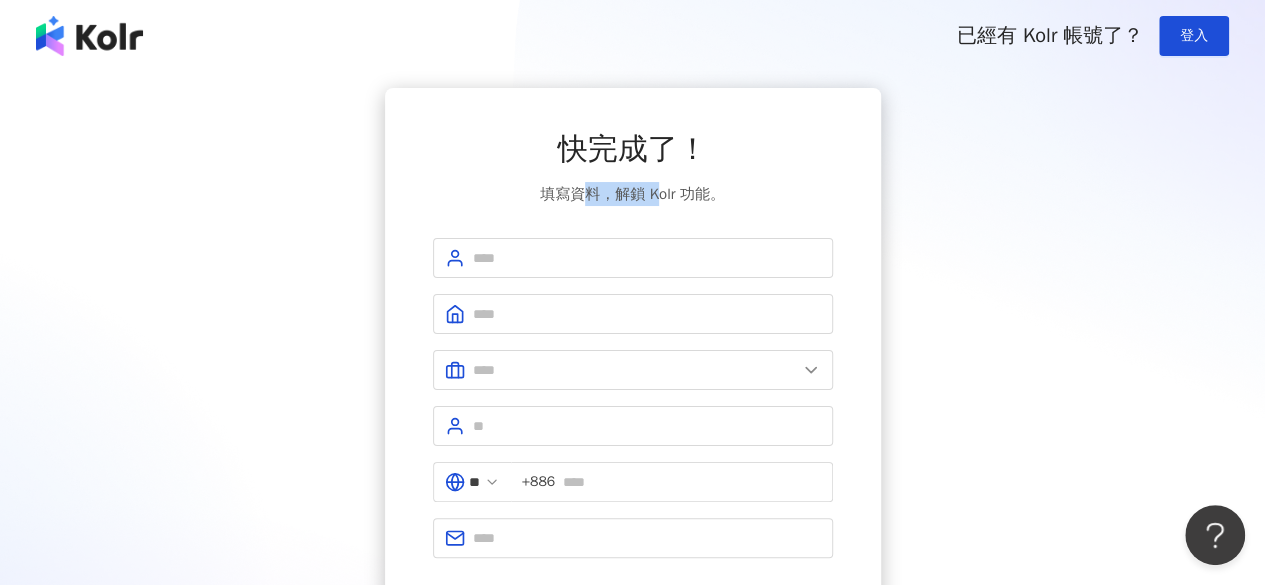 drag, startPoint x: 598, startPoint y: 195, endPoint x: 659, endPoint y: 197, distance: 61.03278 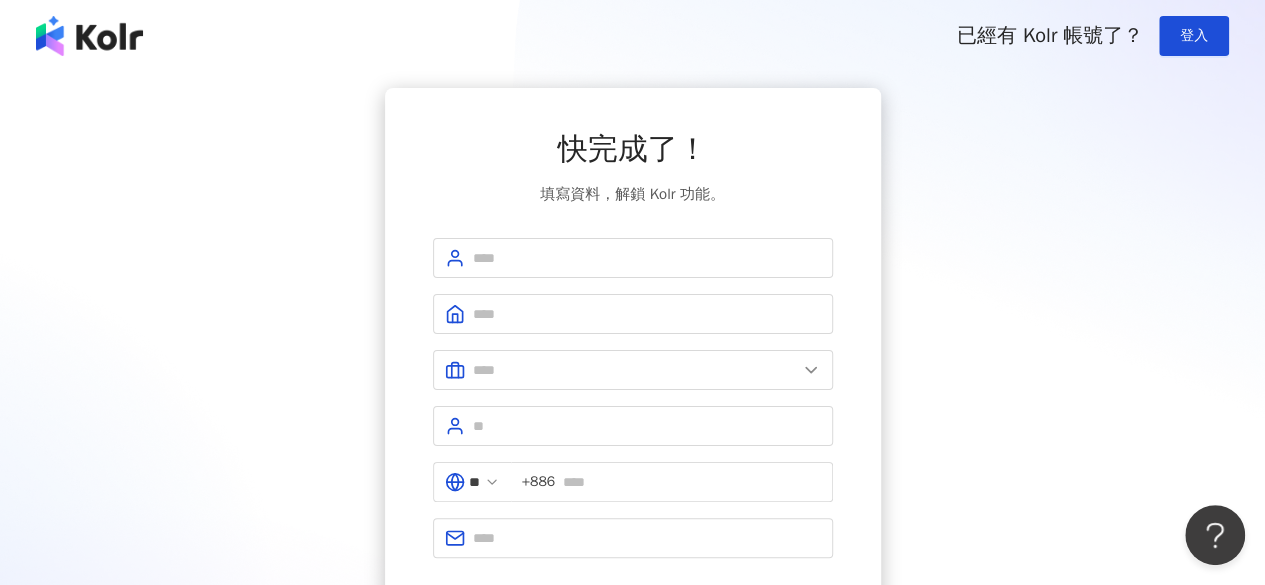 click on "填寫資料，解鎖 Kolr 功能。" at bounding box center [632, 194] 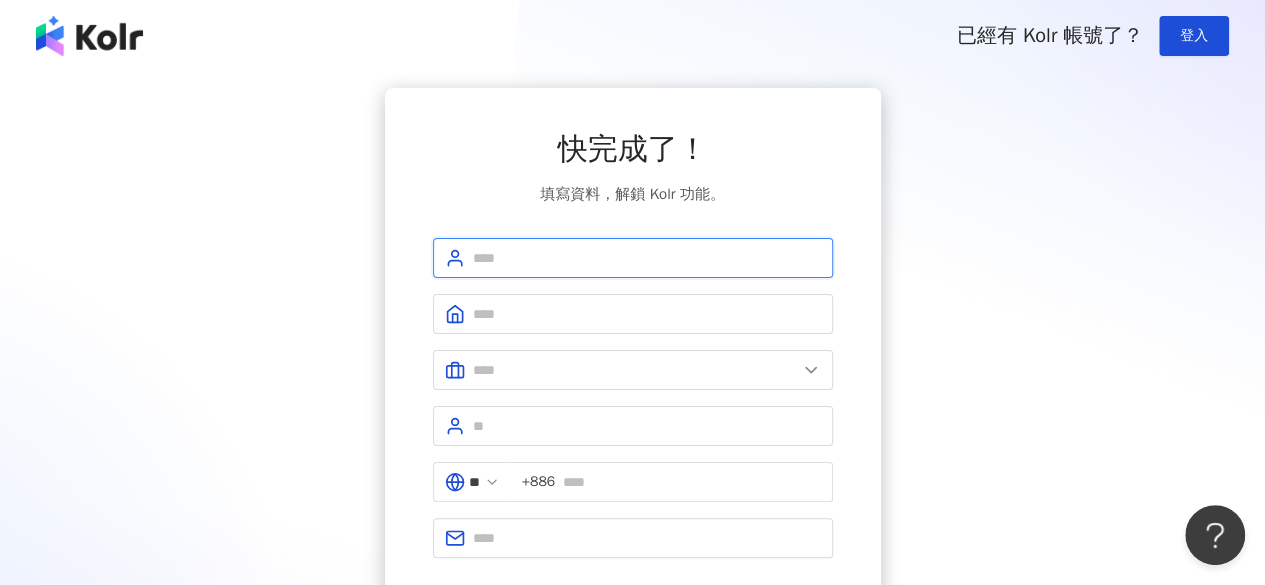 click at bounding box center (633, 258) 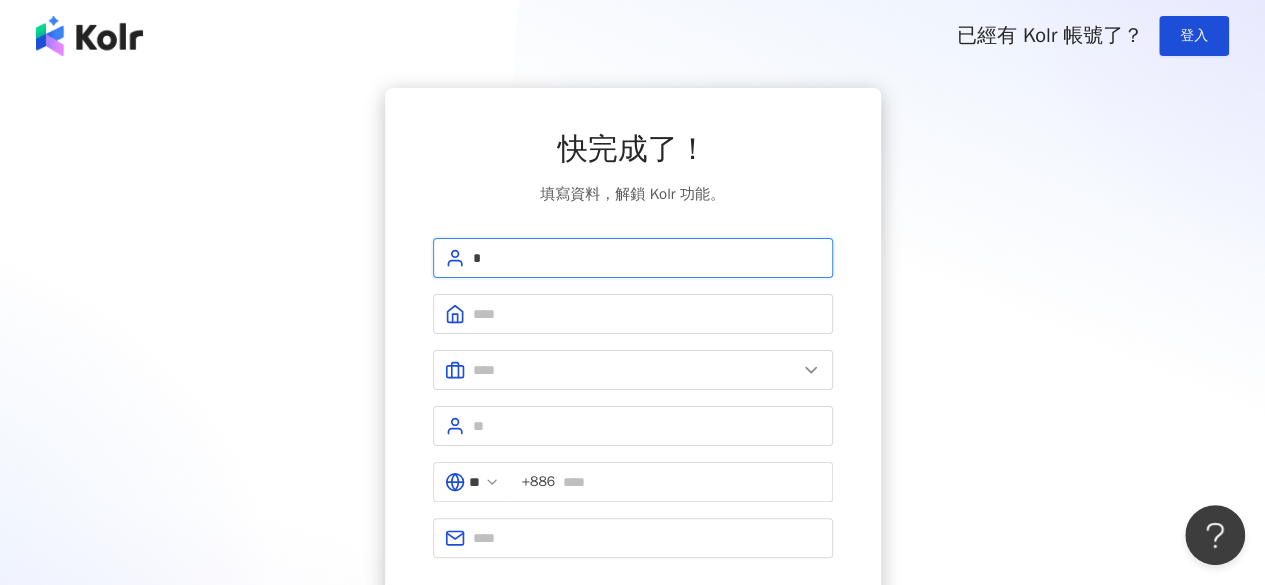 type on "*" 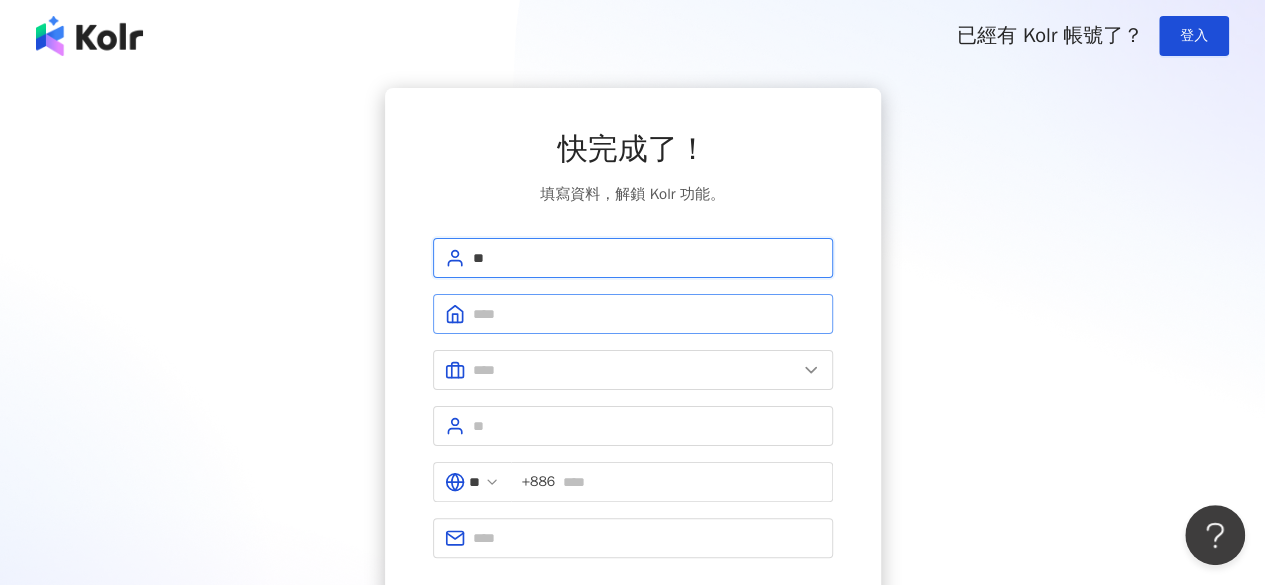 type on "**" 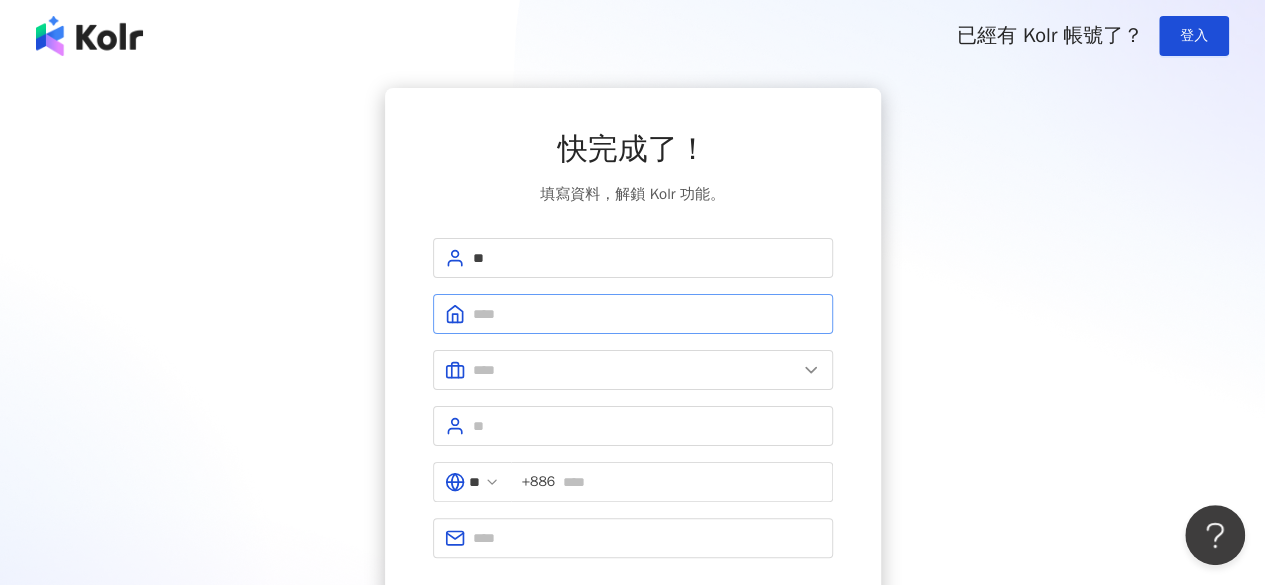 click at bounding box center [633, 314] 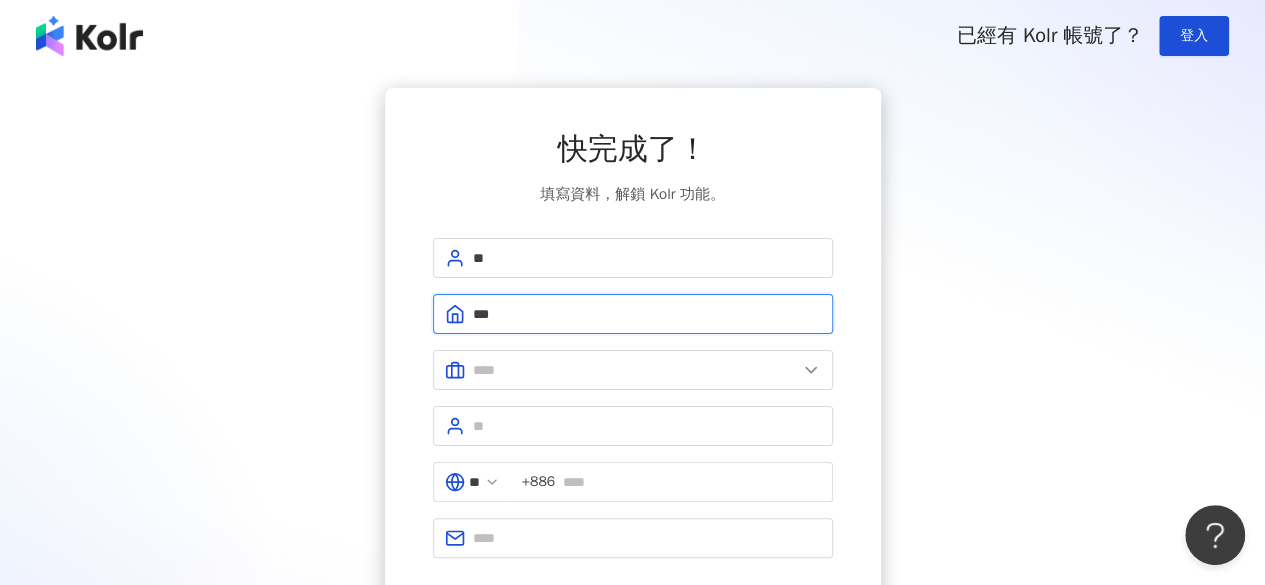 drag, startPoint x: 522, startPoint y: 311, endPoint x: 463, endPoint y: 329, distance: 61.68468 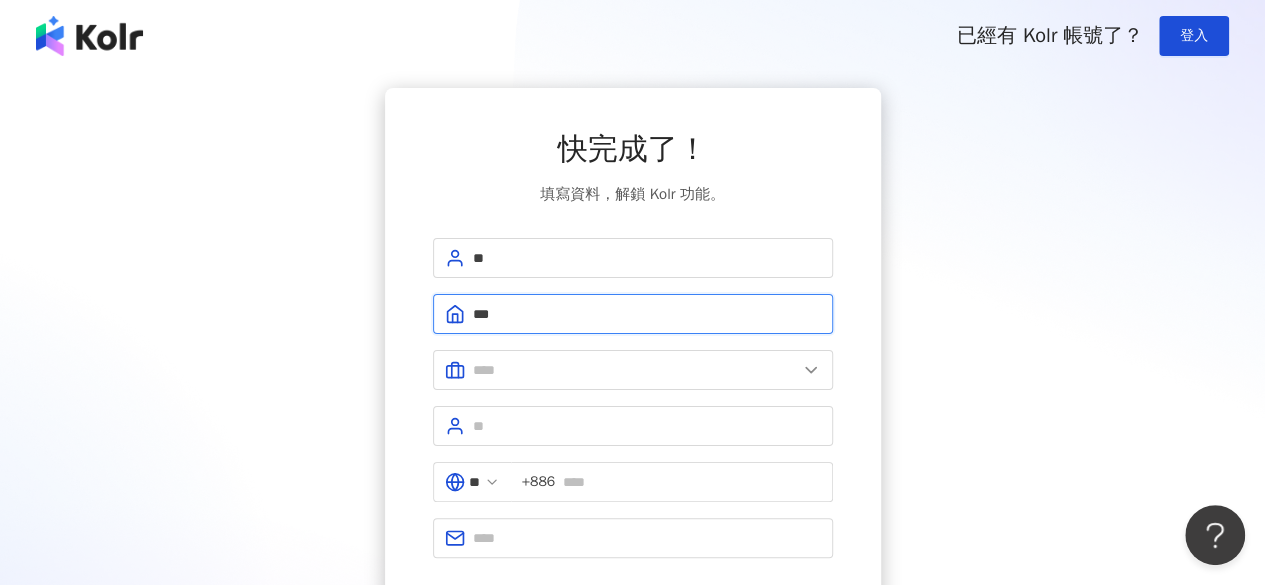 type on "***" 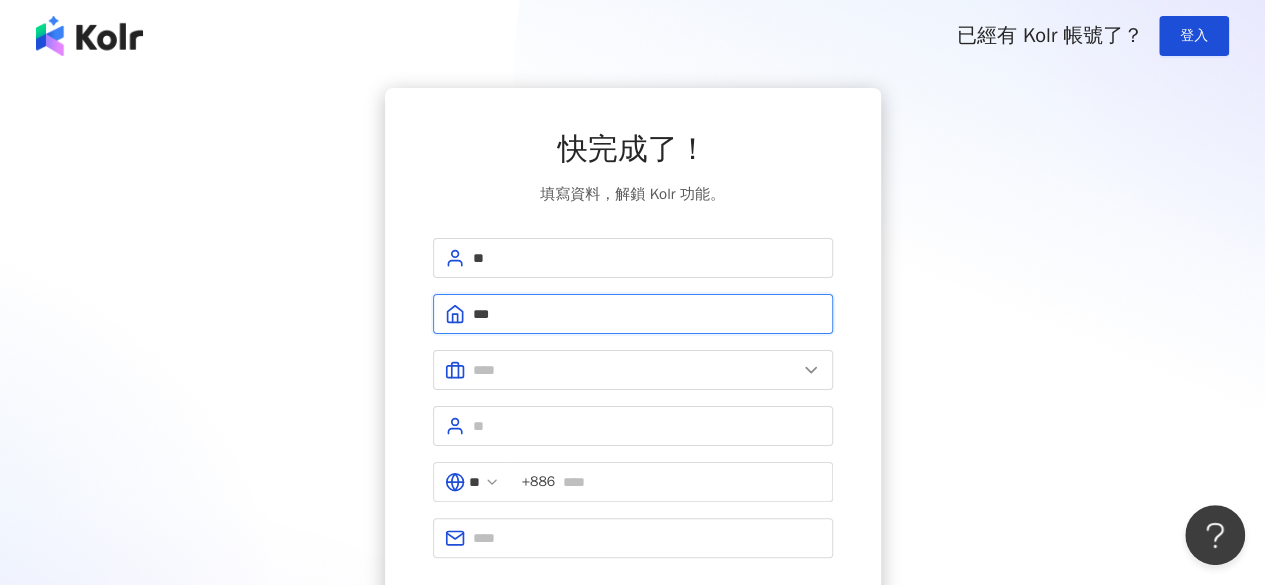 click on "***" at bounding box center [647, 314] 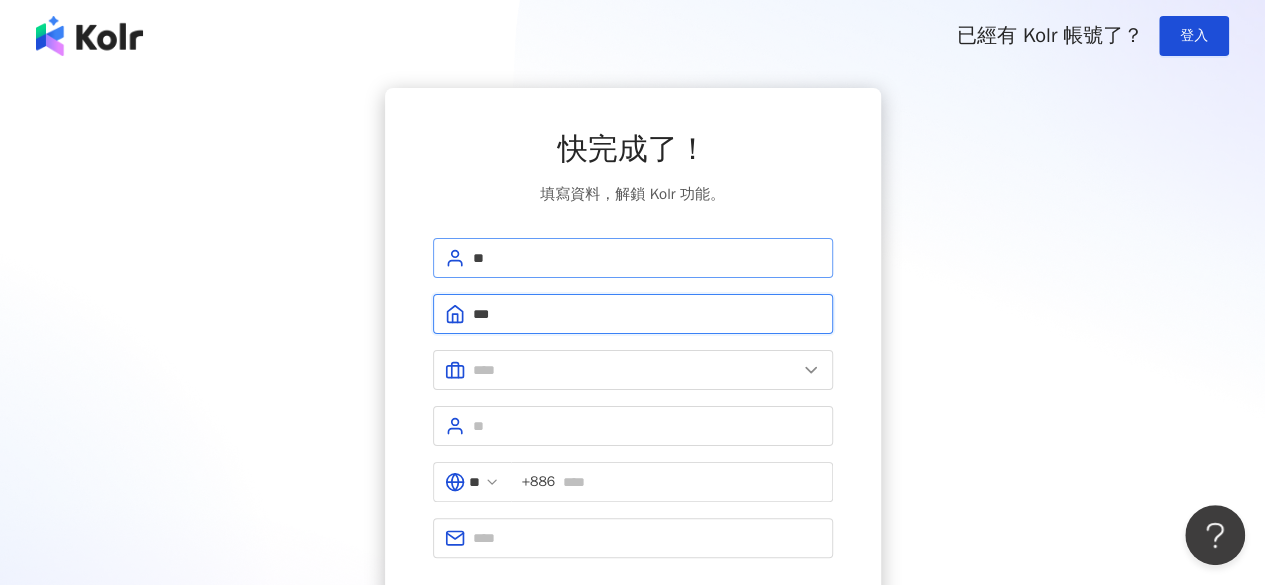 drag, startPoint x: 512, startPoint y: 310, endPoint x: 497, endPoint y: 254, distance: 57.974133 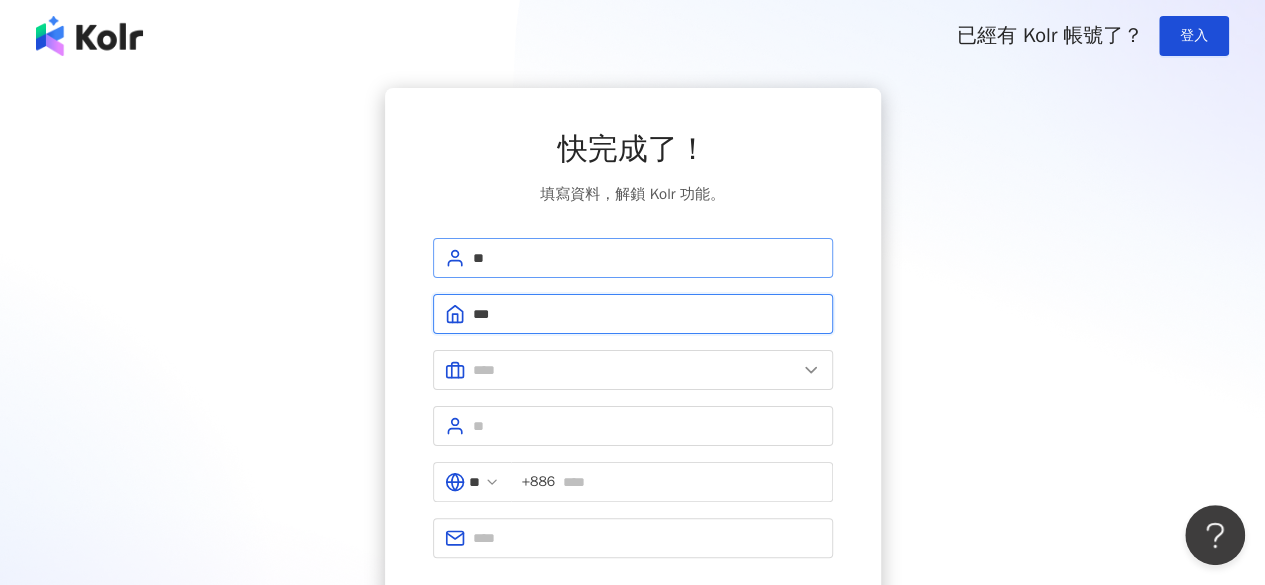 click on "***" at bounding box center (633, 314) 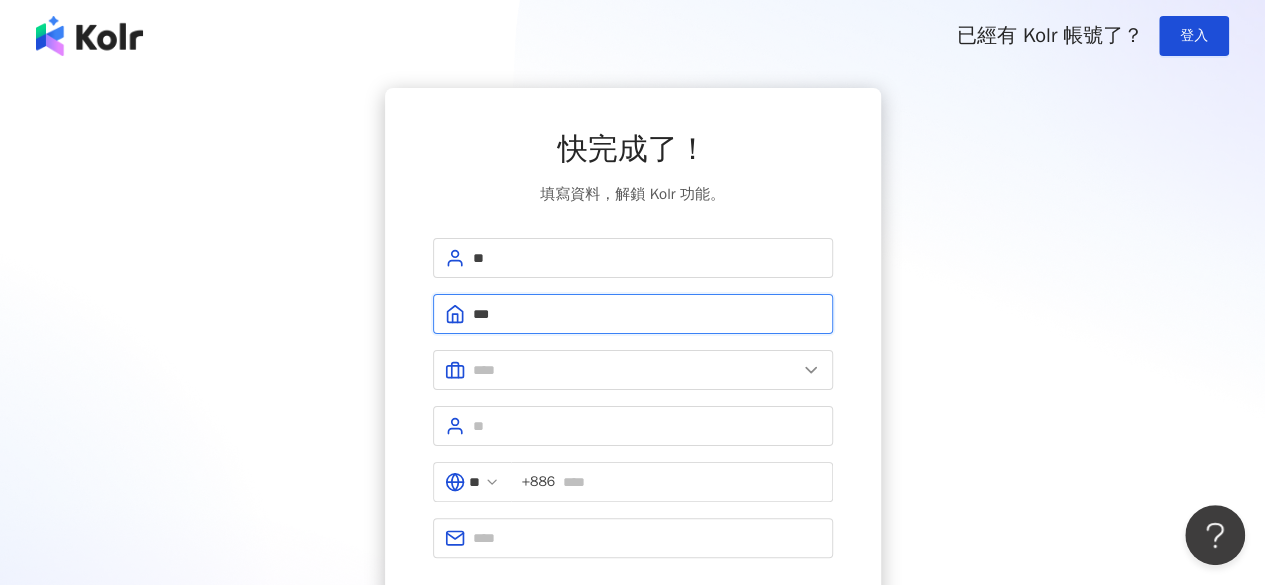 click on "***" at bounding box center [647, 314] 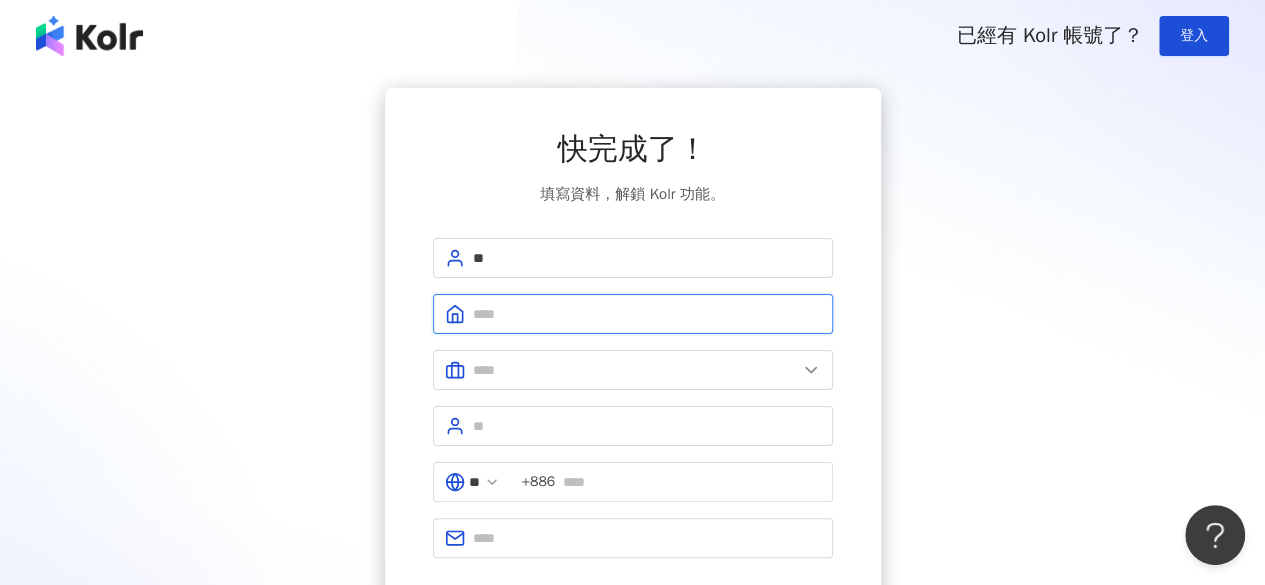 click at bounding box center [647, 314] 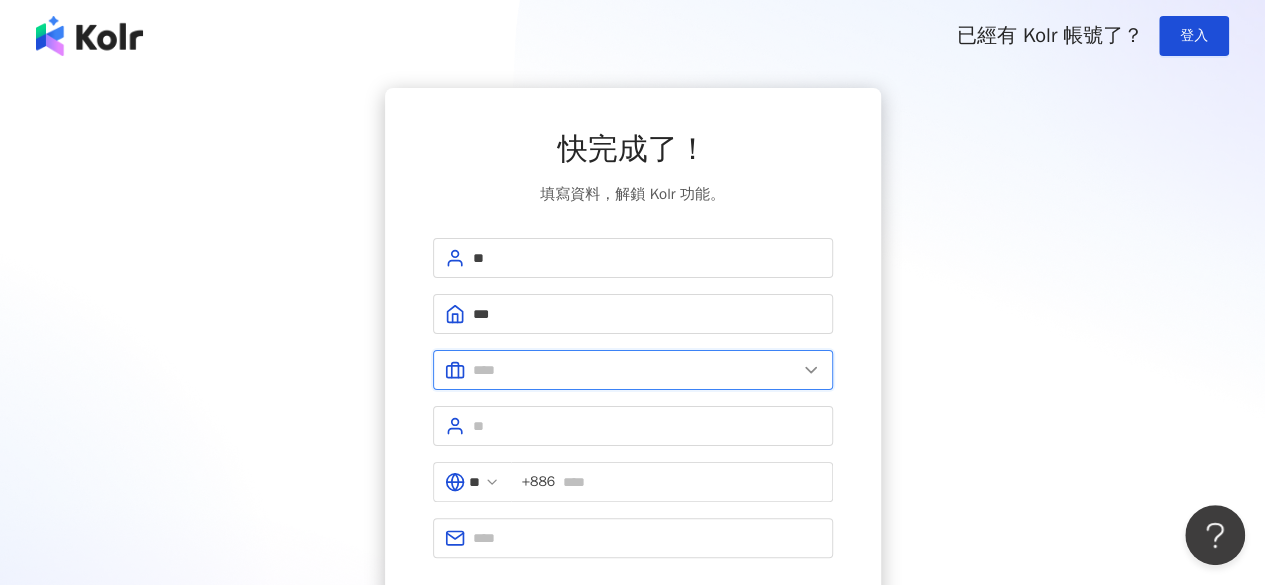 click at bounding box center (635, 370) 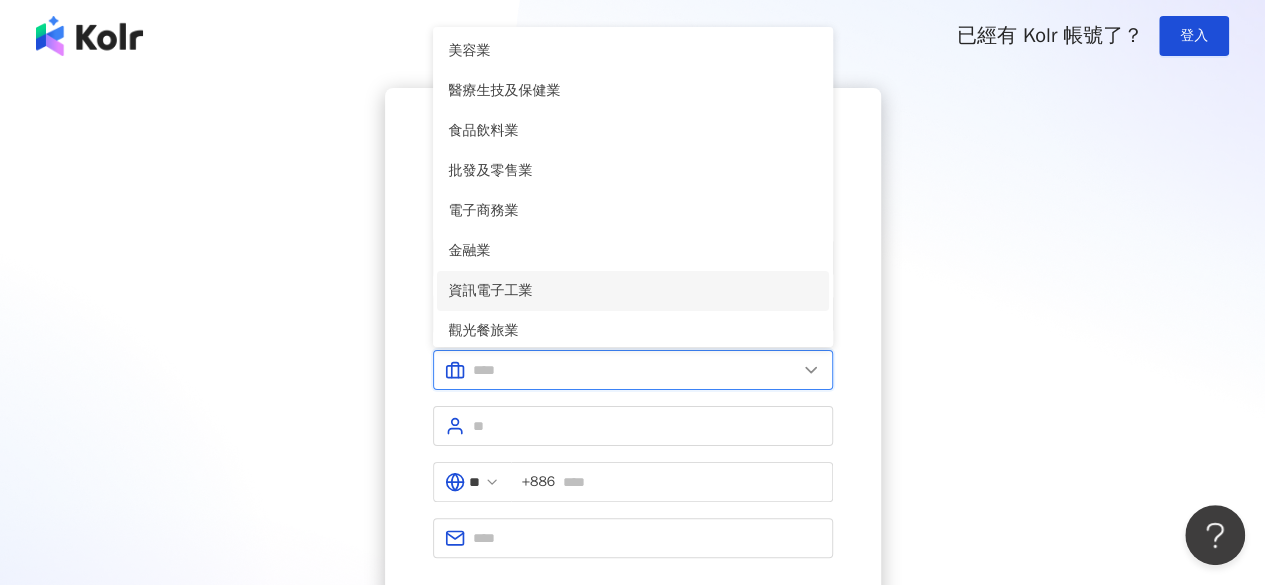 scroll, scrollTop: 408, scrollLeft: 0, axis: vertical 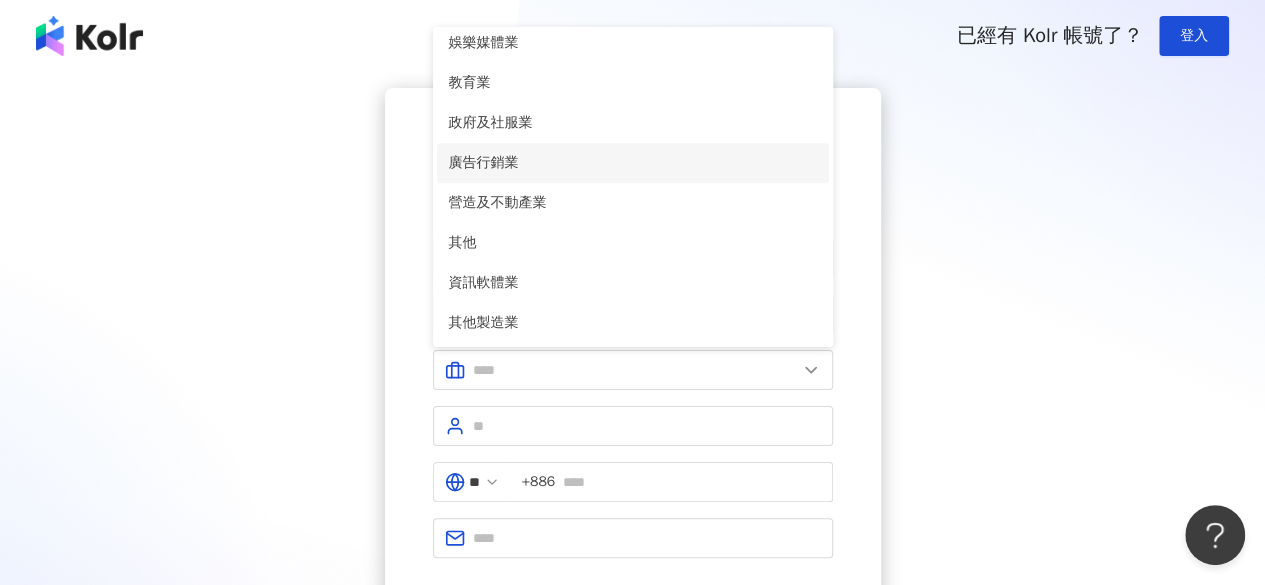 click on "廣告行銷業" at bounding box center [633, 163] 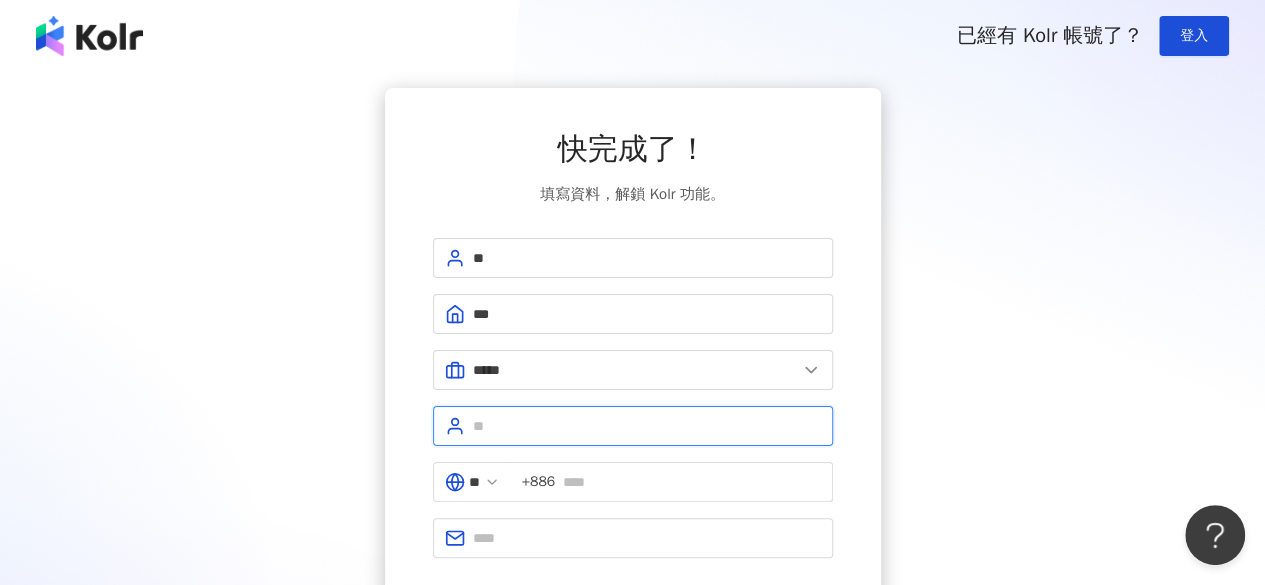 click at bounding box center [647, 426] 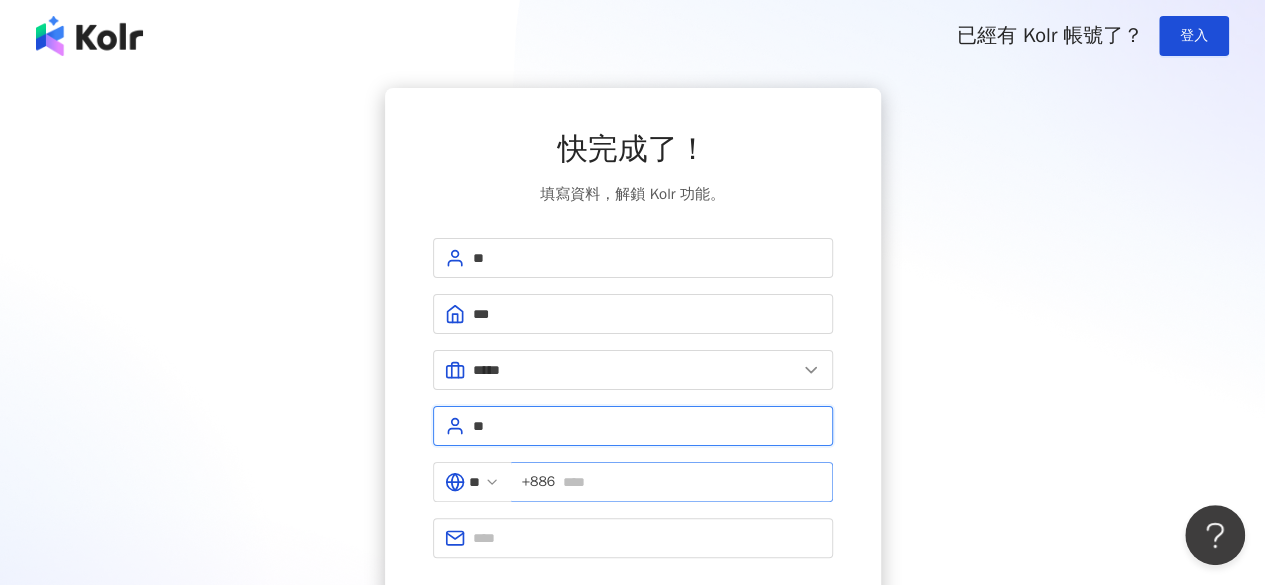 type on "**" 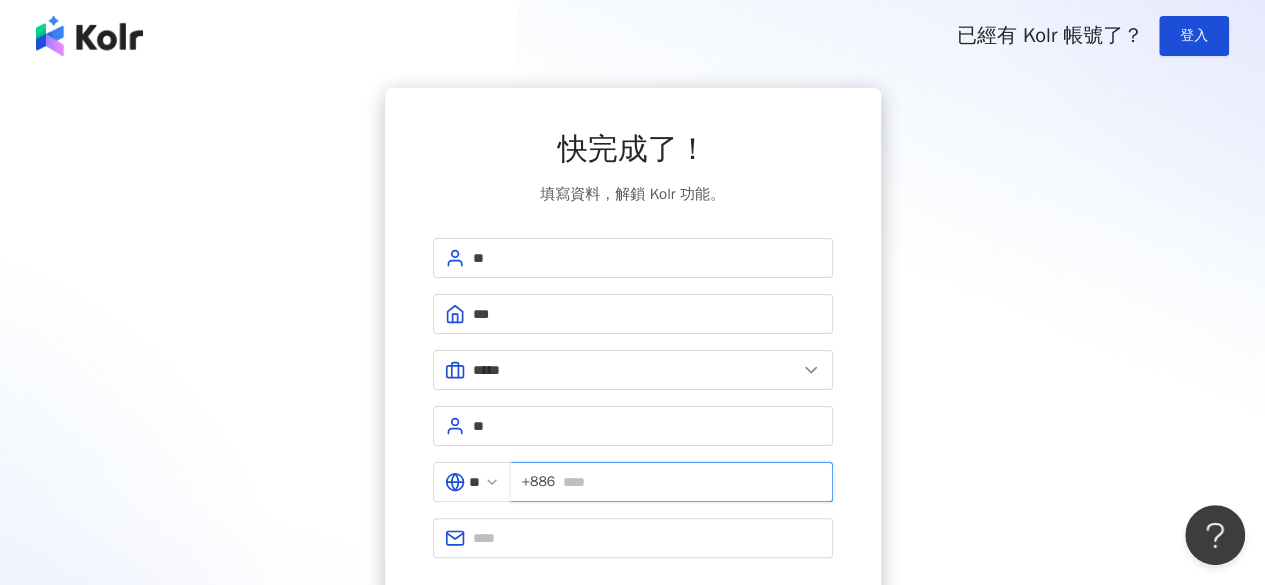 click at bounding box center [691, 482] 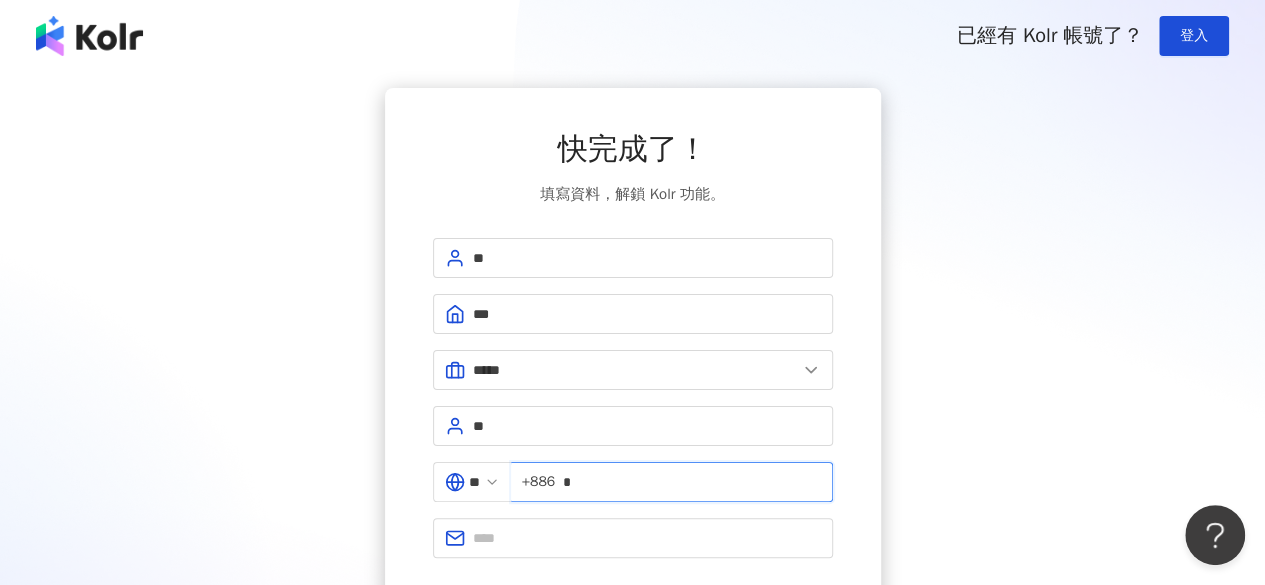 type on "*" 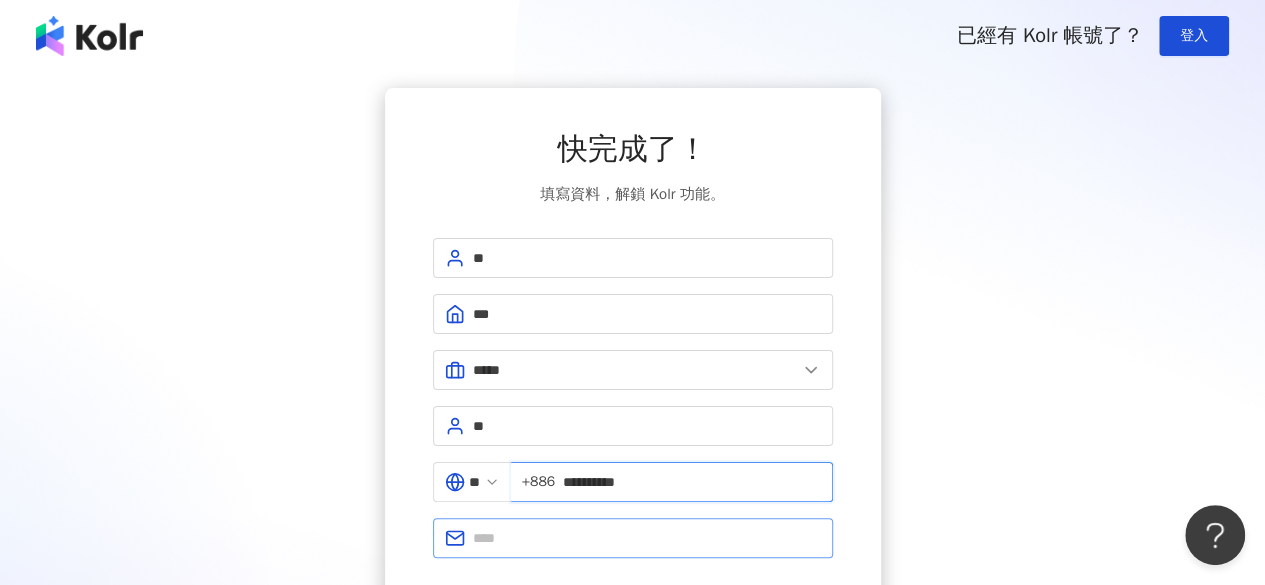 type on "**********" 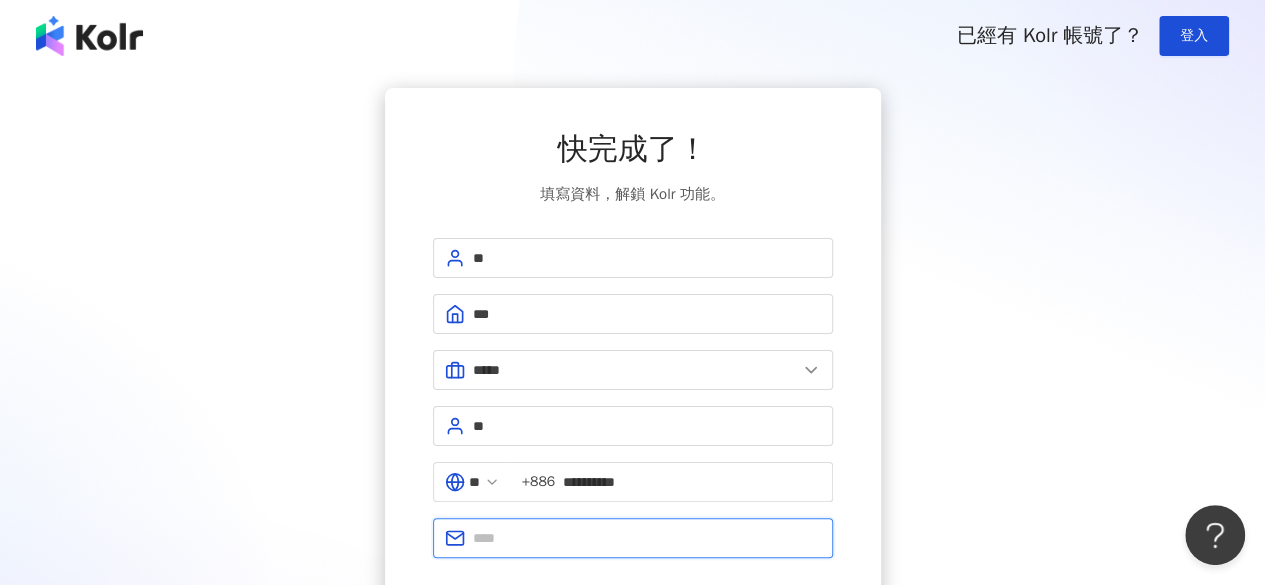click at bounding box center (647, 538) 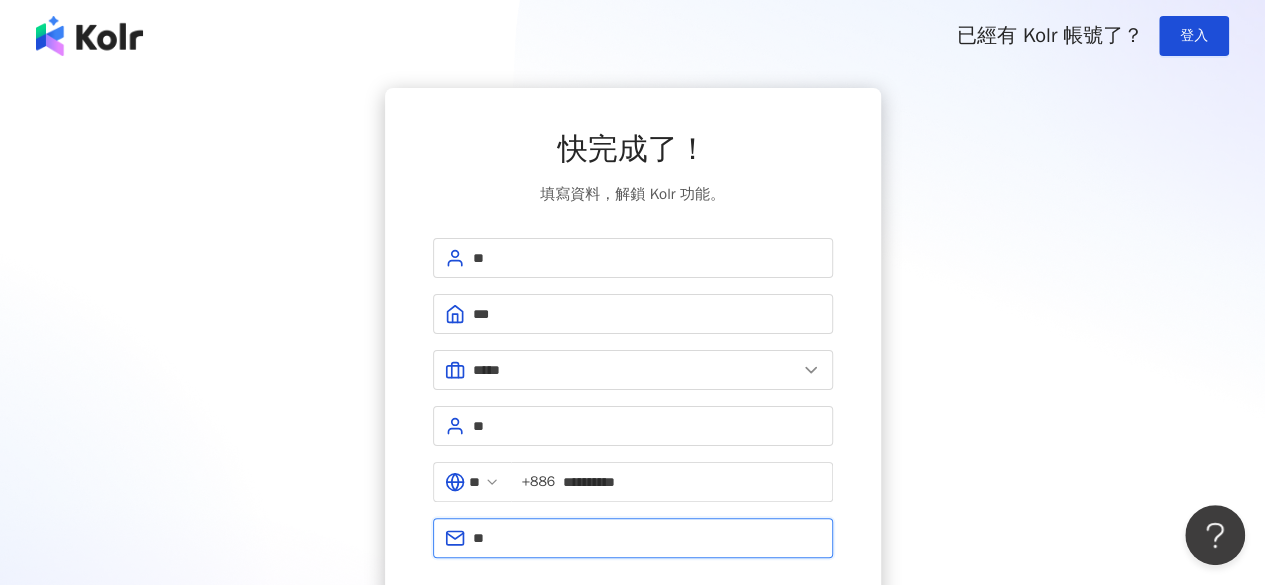 type on "*" 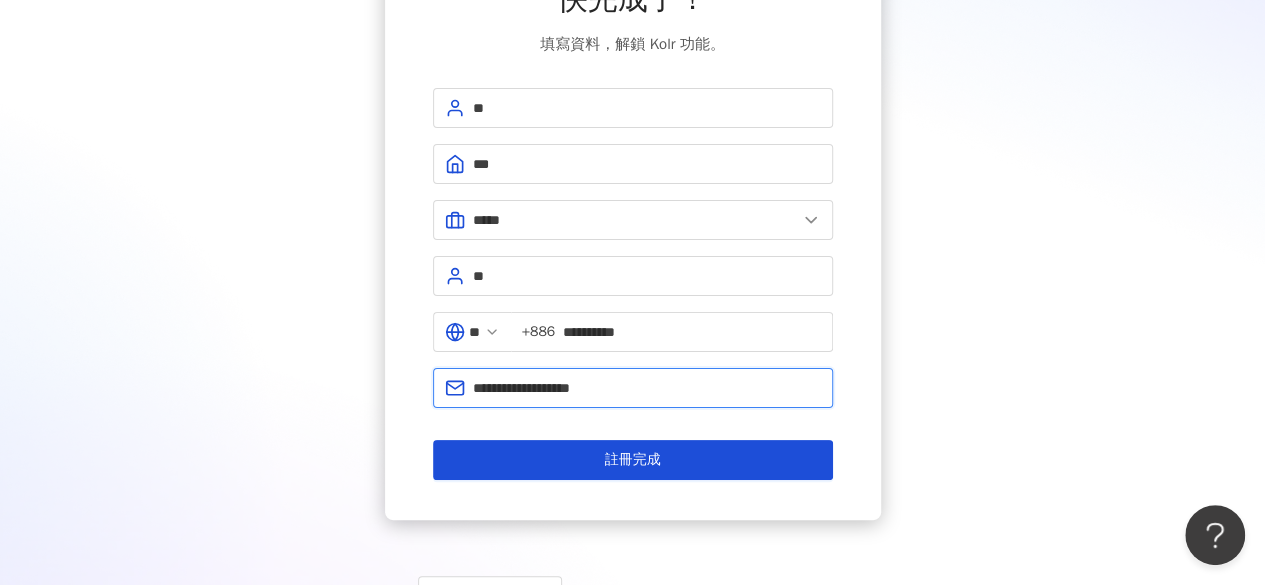 scroll, scrollTop: 200, scrollLeft: 0, axis: vertical 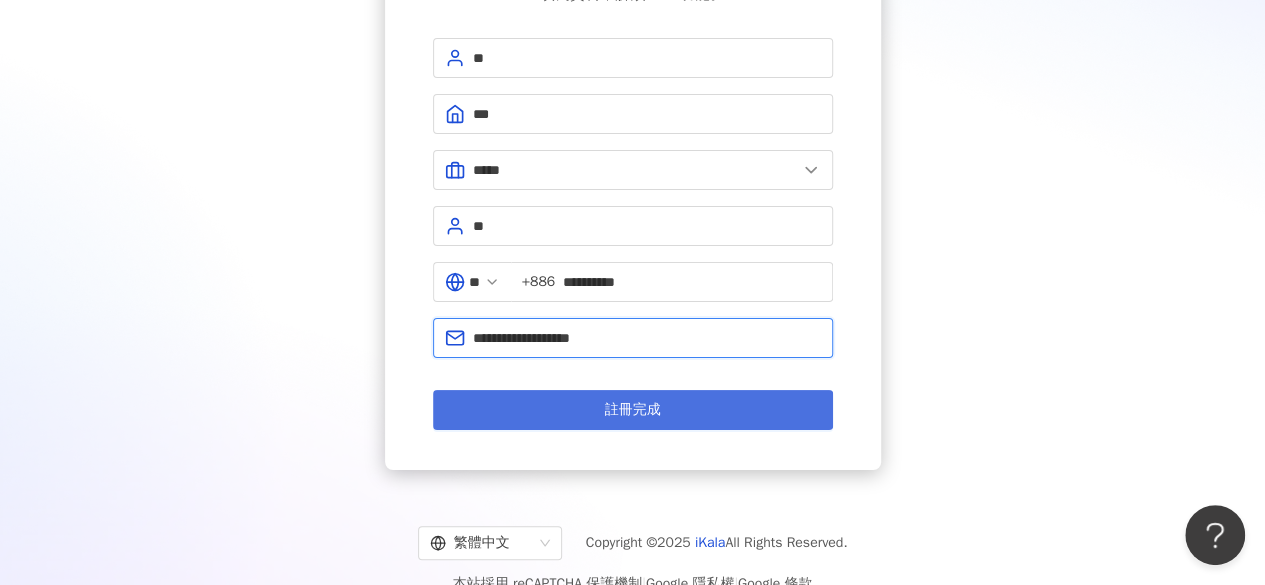 type on "**********" 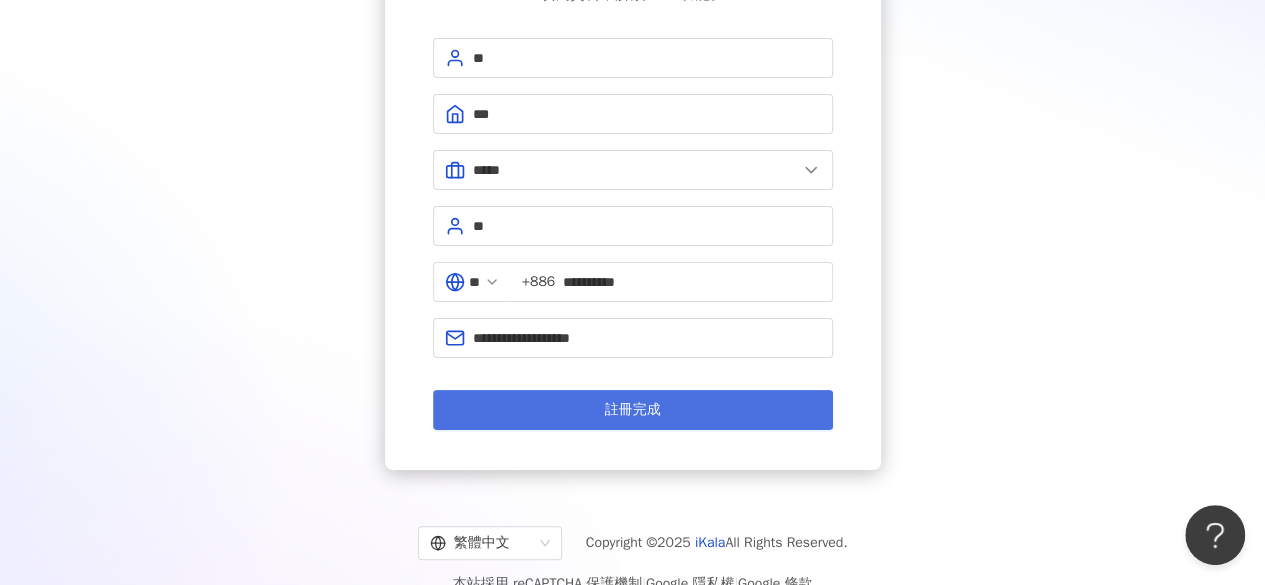 click on "註冊完成" at bounding box center [633, 410] 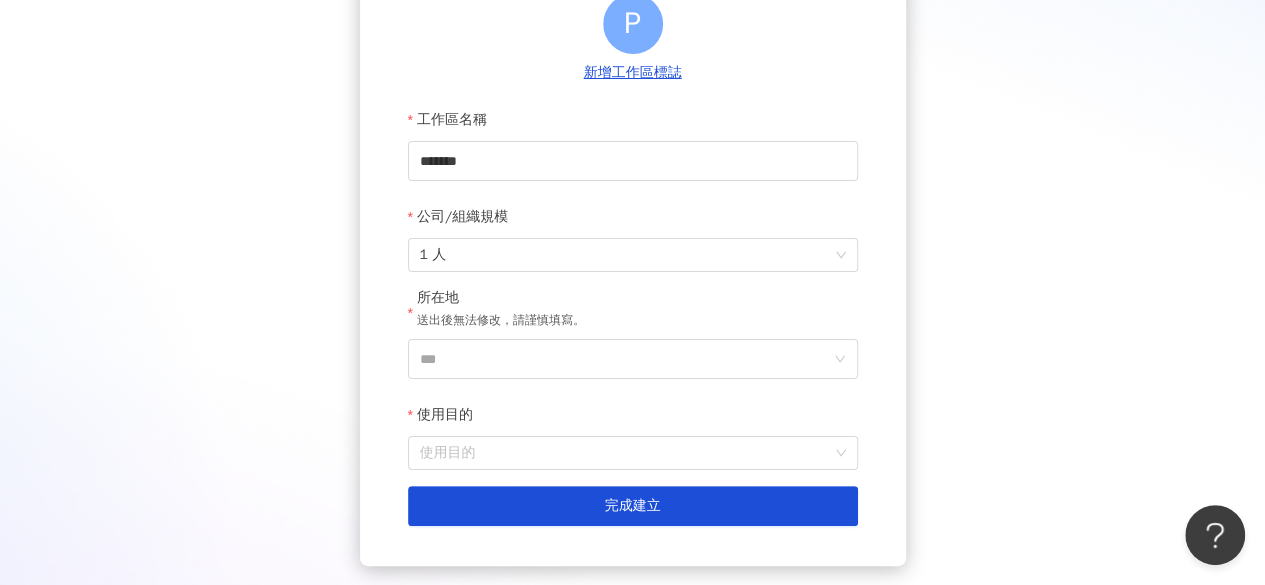 scroll, scrollTop: 262, scrollLeft: 0, axis: vertical 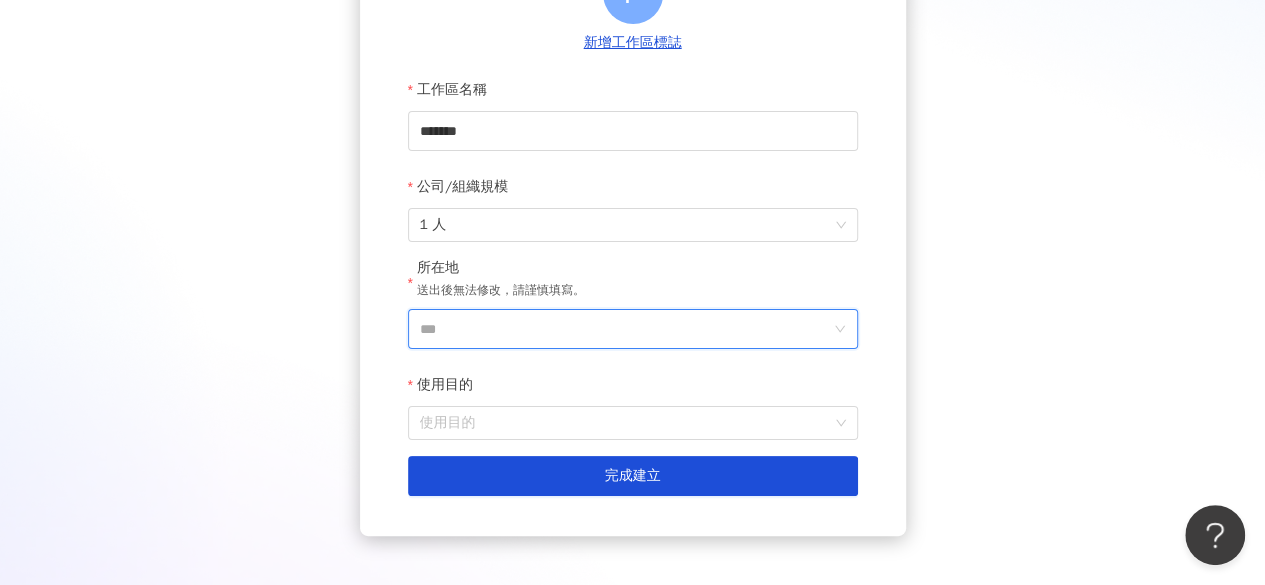 click on "***" at bounding box center (625, 329) 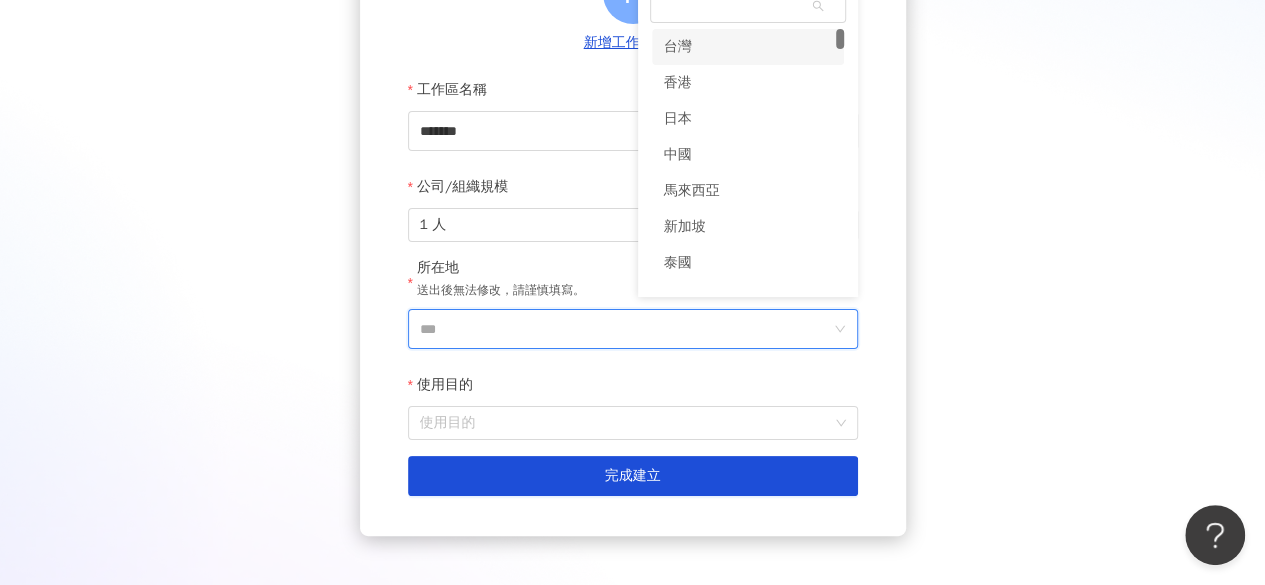 click on "台灣" at bounding box center (678, 47) 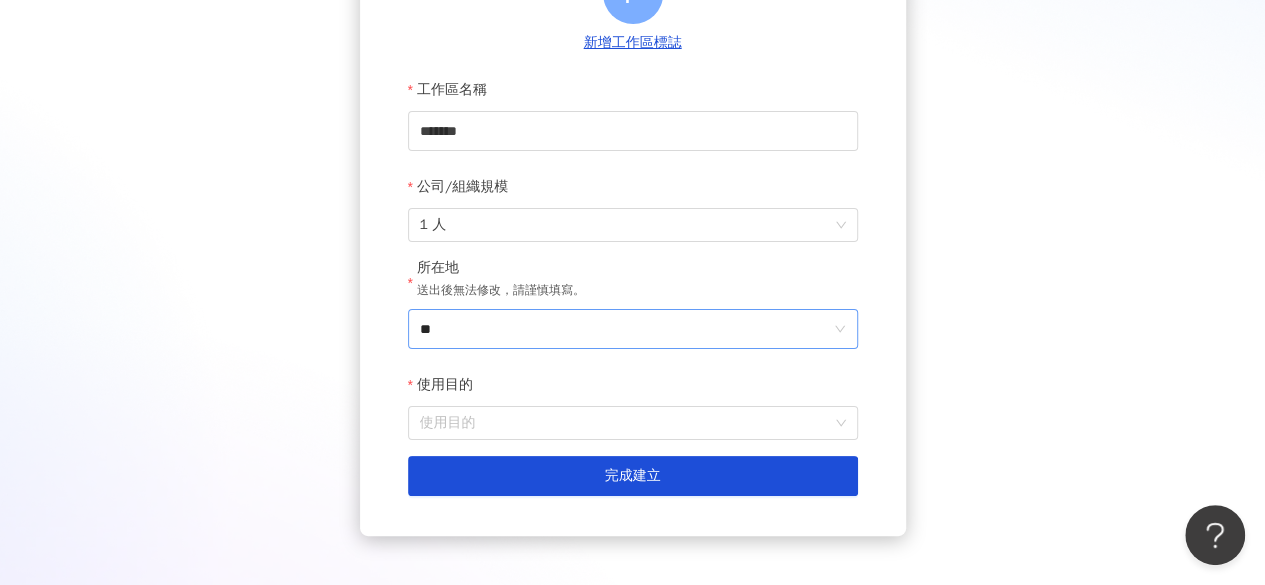 scroll, scrollTop: 251, scrollLeft: 0, axis: vertical 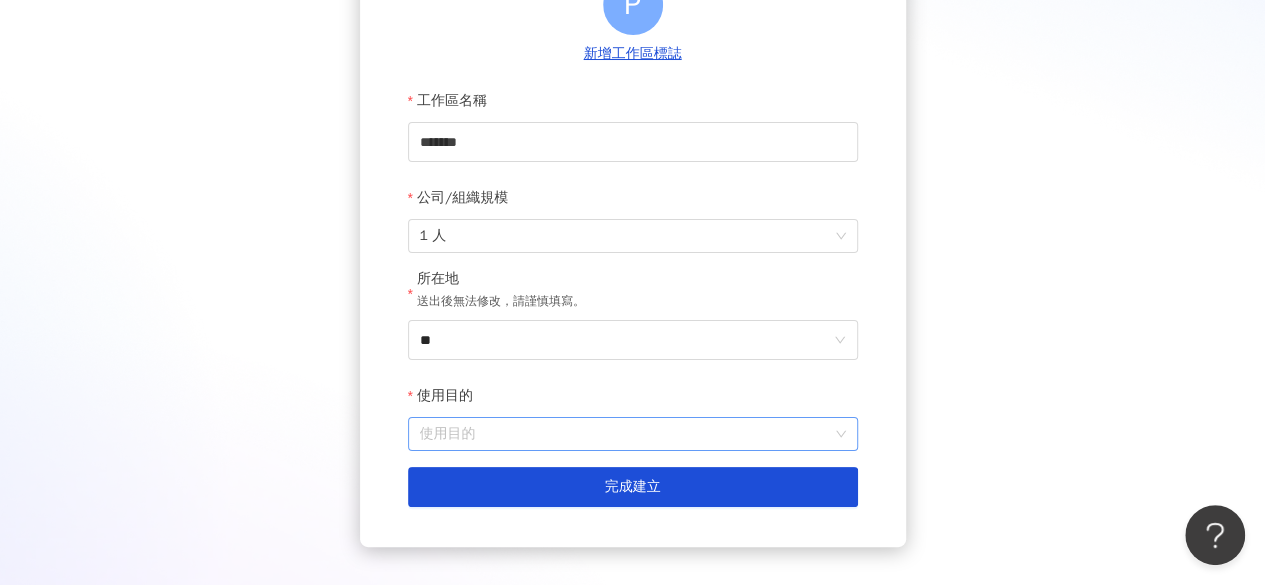 click on "使用目的" at bounding box center [633, 434] 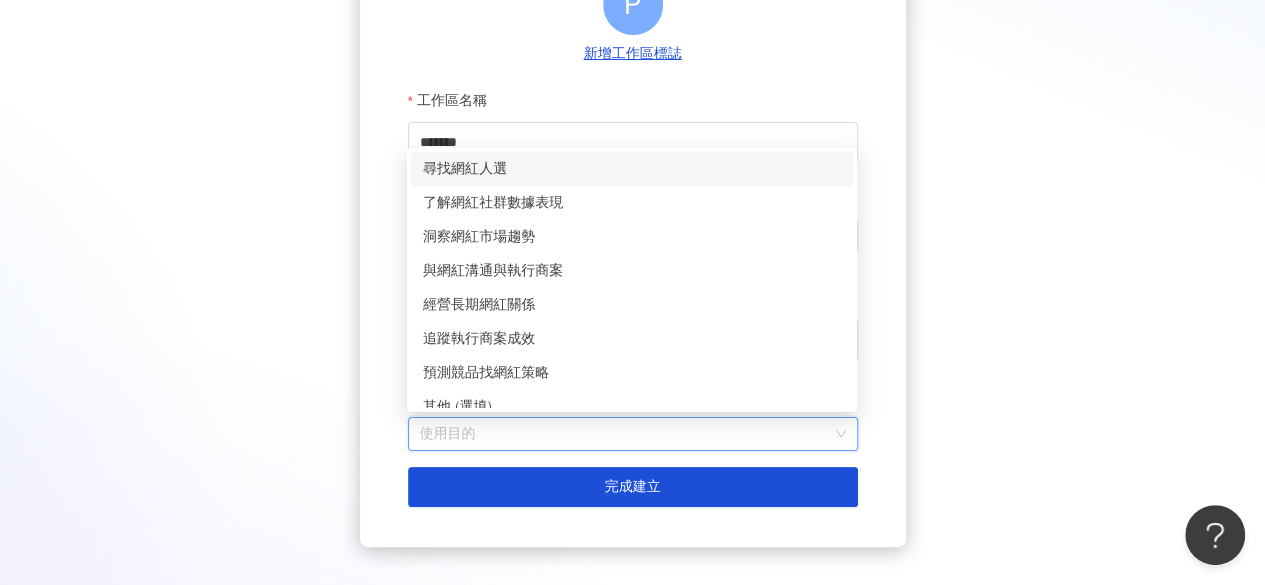 click on "尋找網紅人選" at bounding box center (632, 169) 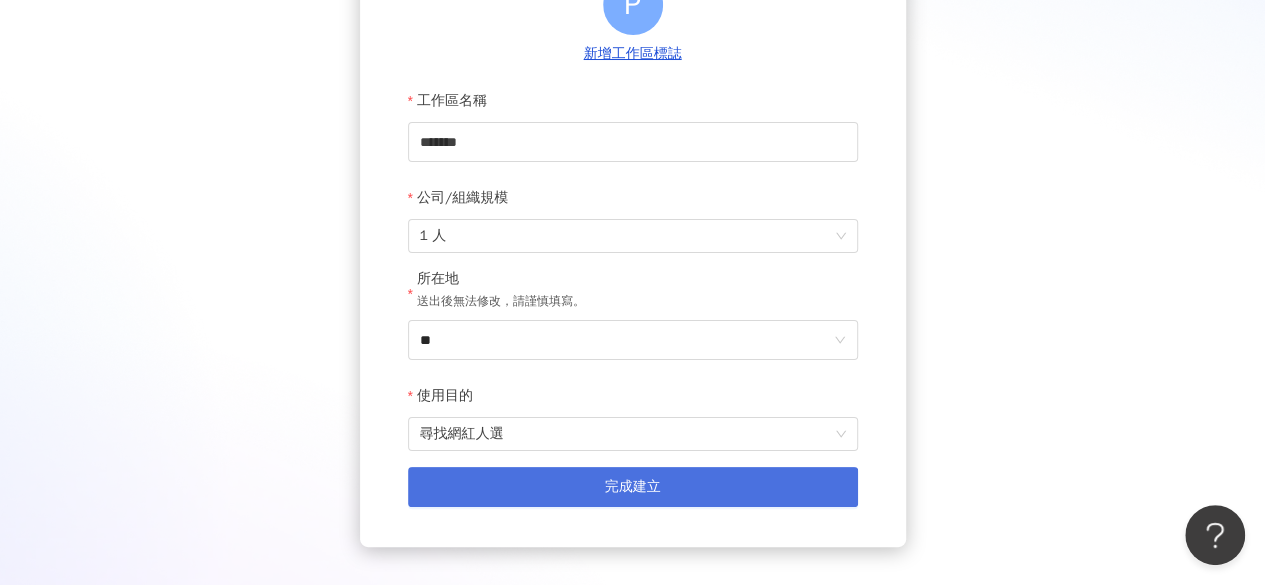 click on "完成建立" at bounding box center [633, 487] 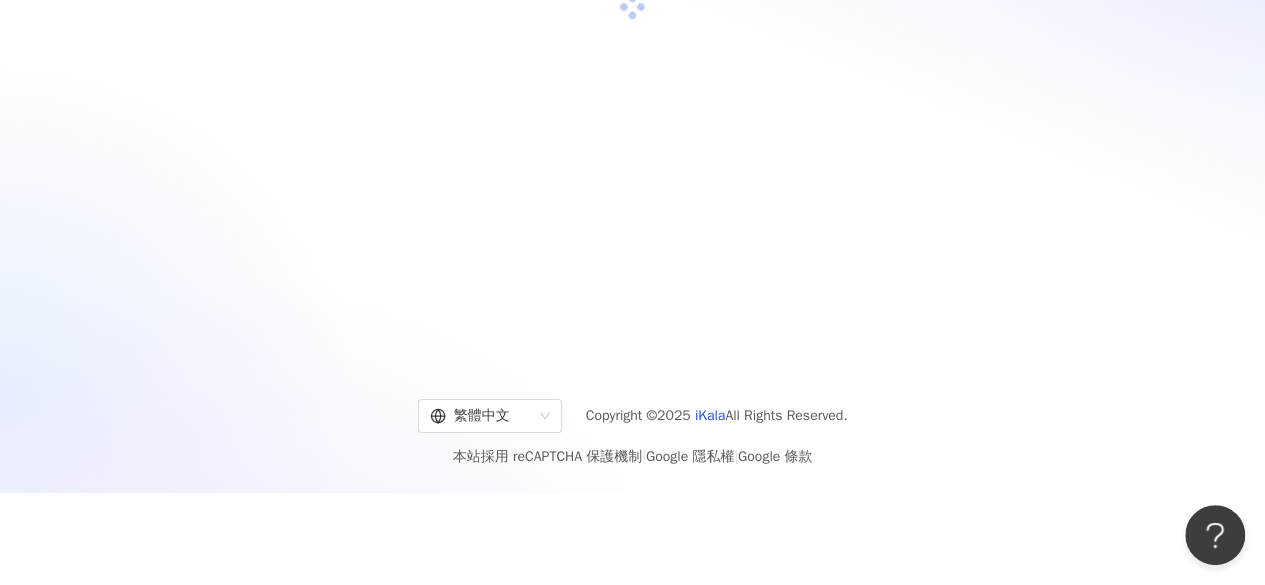 scroll, scrollTop: 92, scrollLeft: 0, axis: vertical 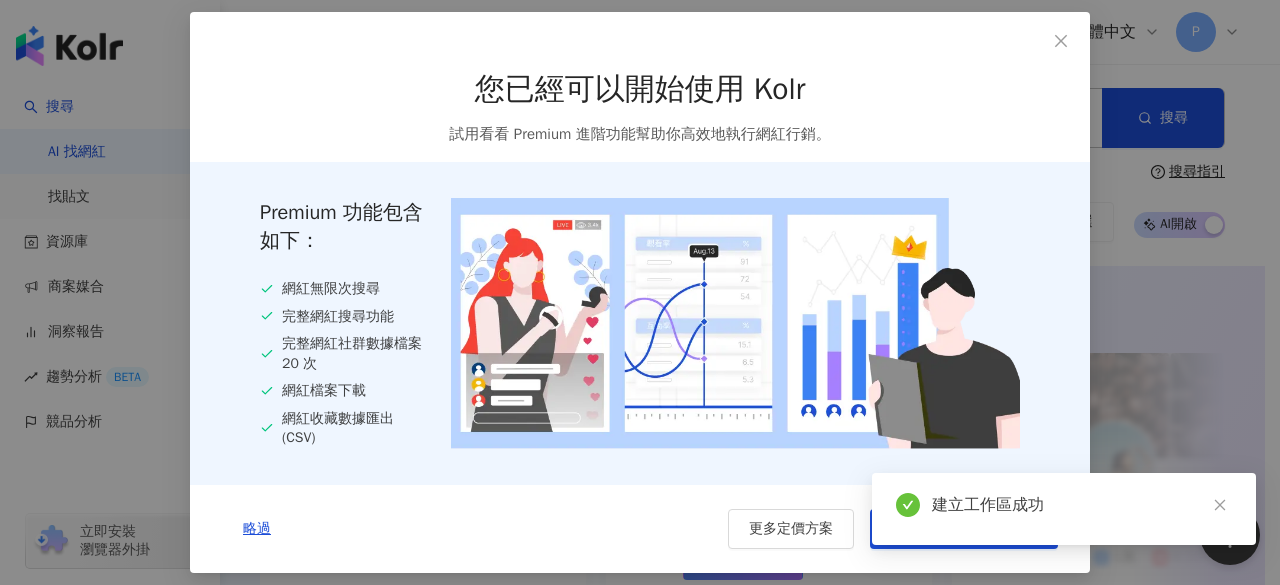 drag, startPoint x: 1208, startPoint y: 501, endPoint x: 1144, endPoint y: 473, distance: 69.856995 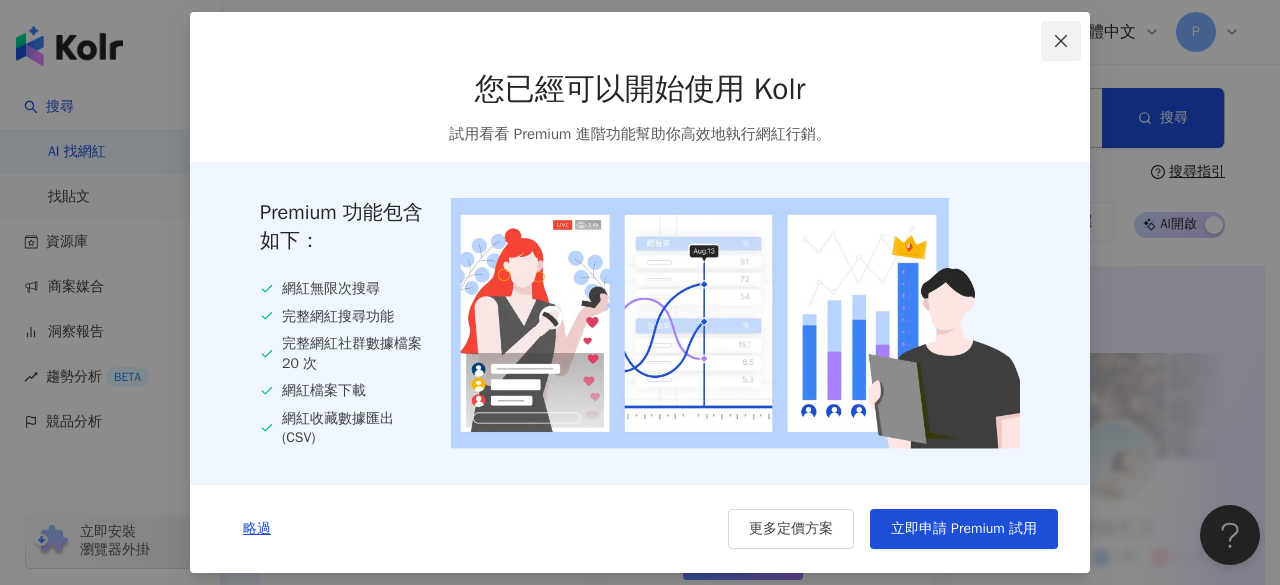 click at bounding box center (1061, 41) 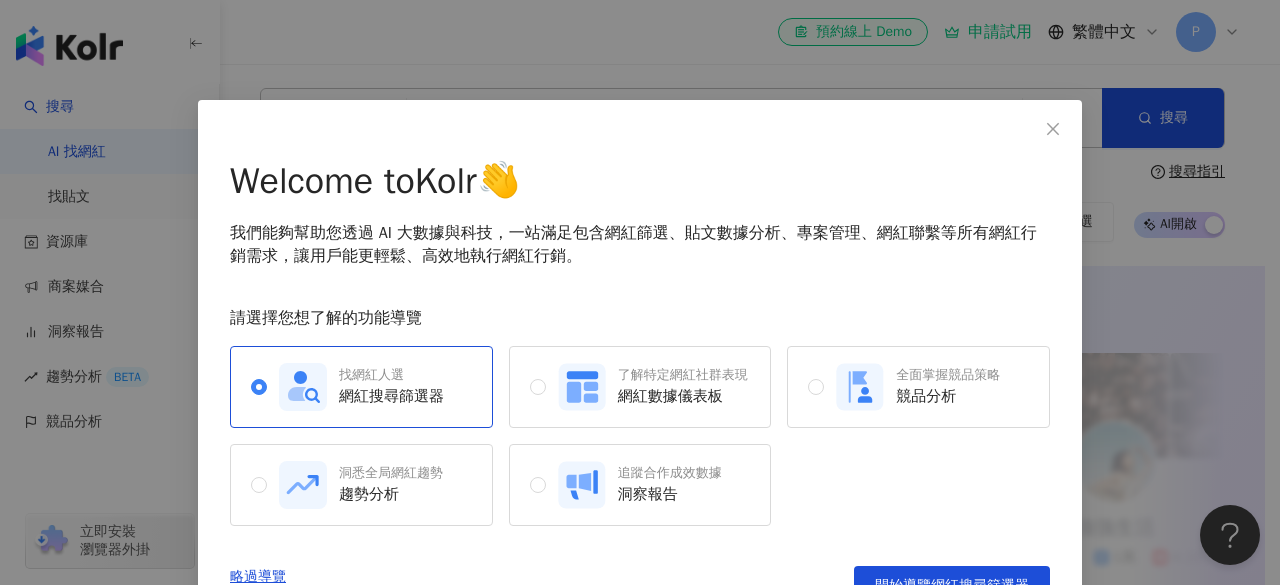 scroll, scrollTop: 42, scrollLeft: 0, axis: vertical 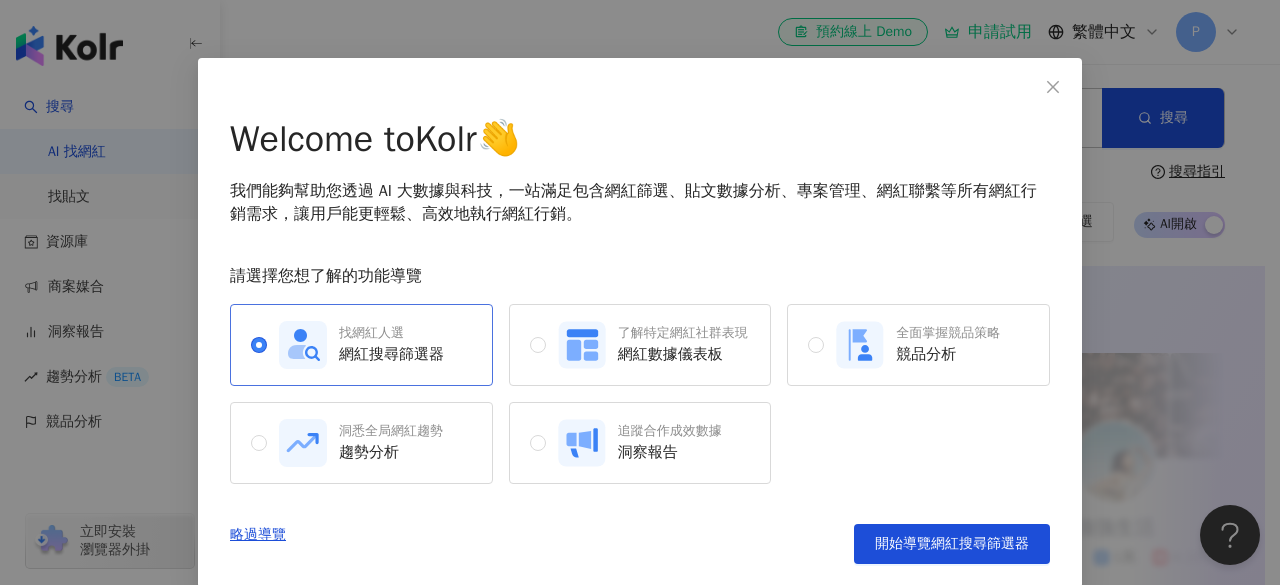 click on "網紅搜尋篩選器" at bounding box center [391, 354] 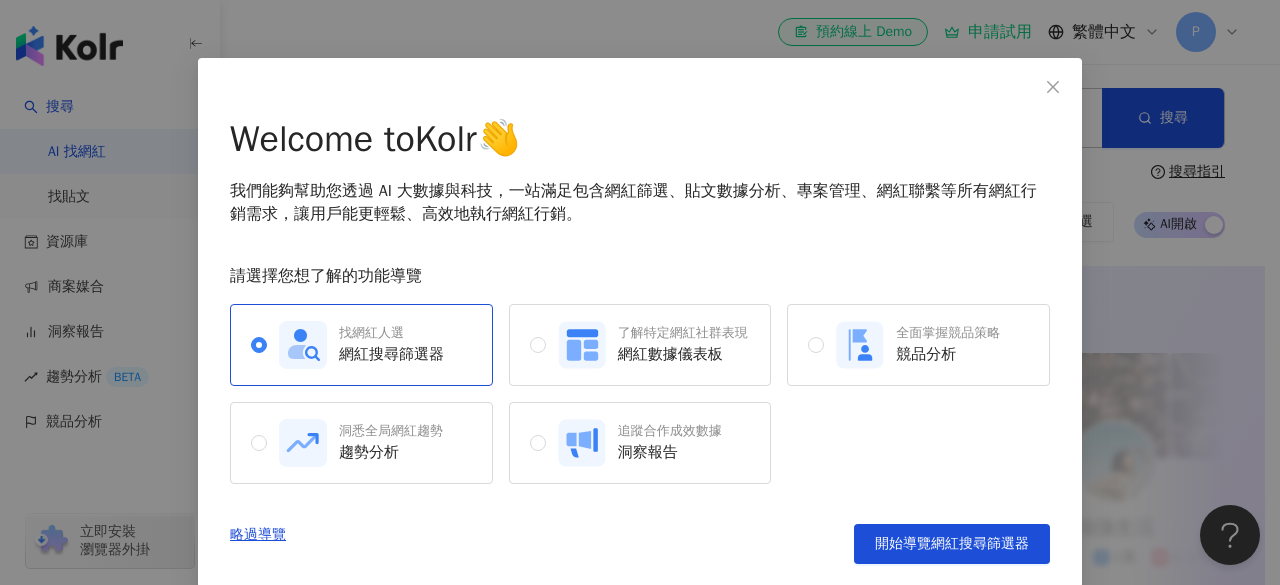 scroll, scrollTop: 66, scrollLeft: 0, axis: vertical 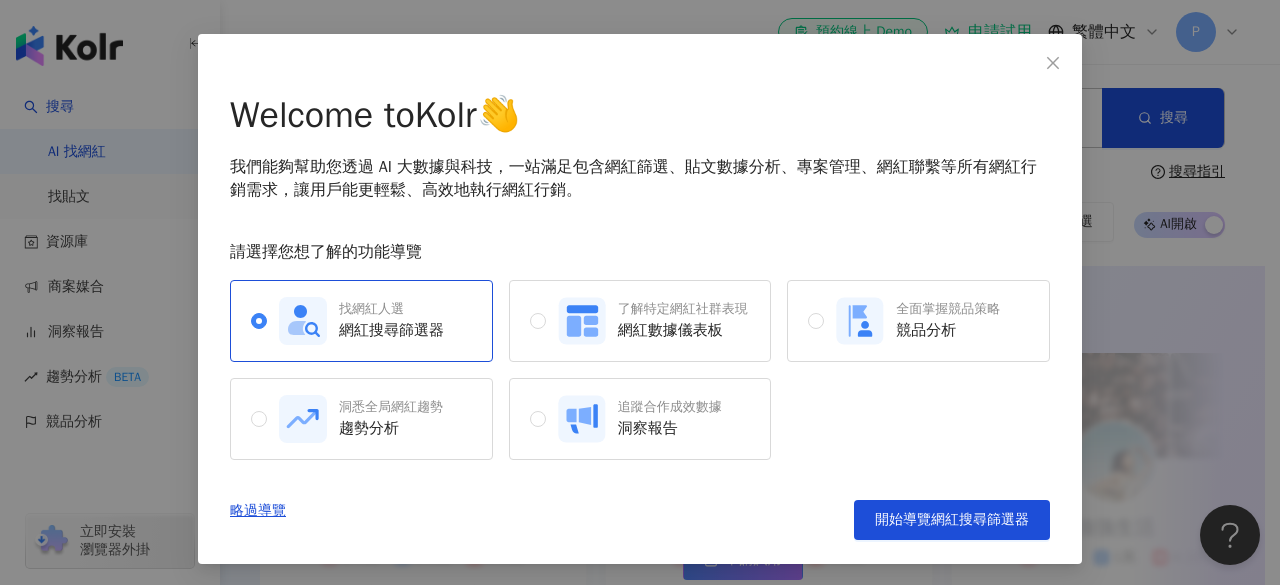 drag, startPoint x: 897, startPoint y: 515, endPoint x: 786, endPoint y: 511, distance: 111.07205 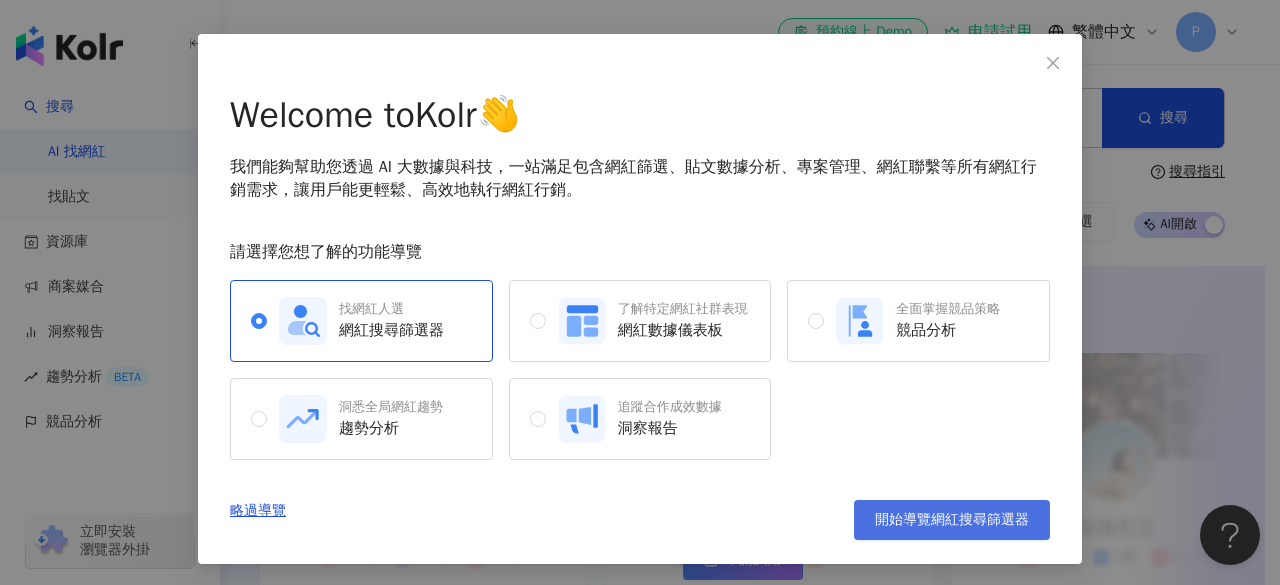click on "開始導覽網紅搜尋篩選器" at bounding box center (952, 520) 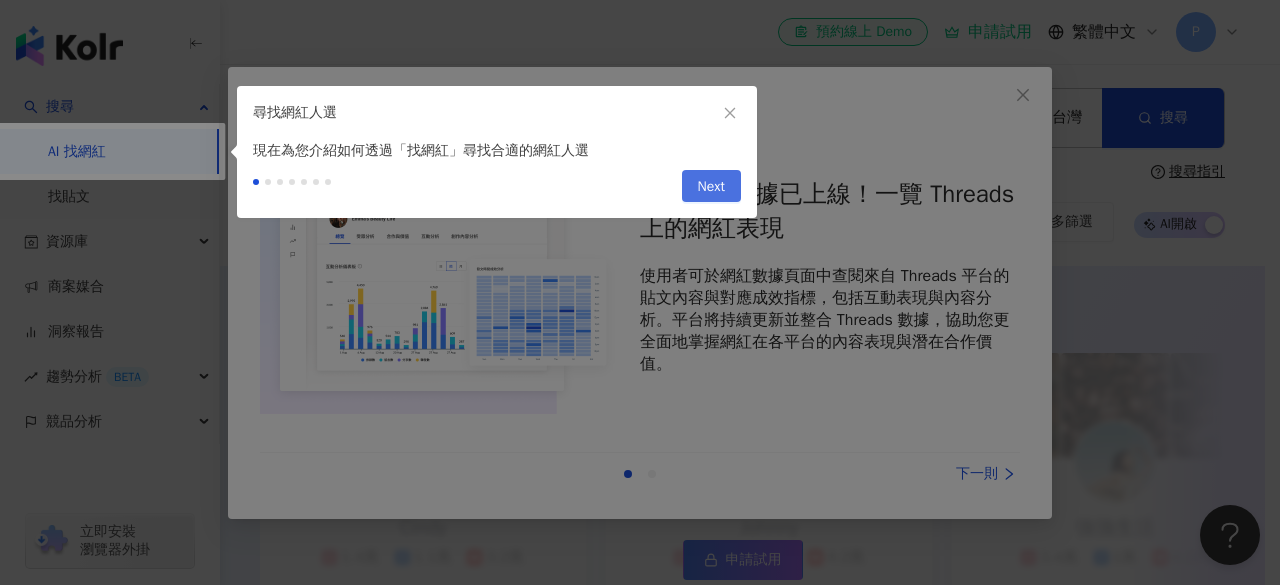 drag, startPoint x: 727, startPoint y: 111, endPoint x: 700, endPoint y: 189, distance: 82.5409 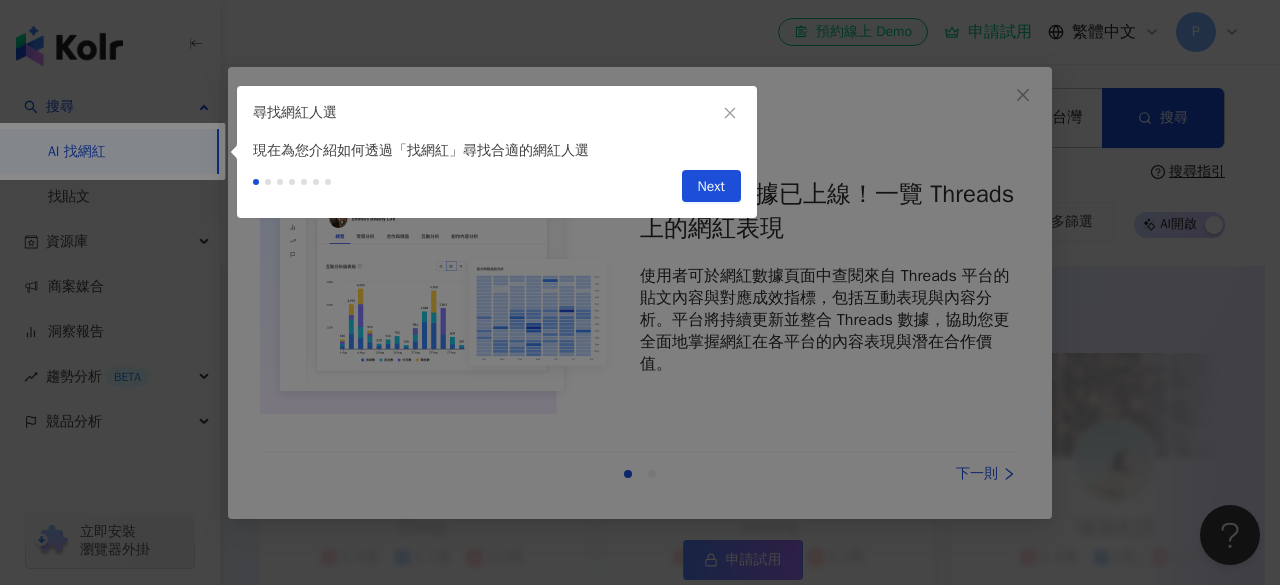 type on "*********" 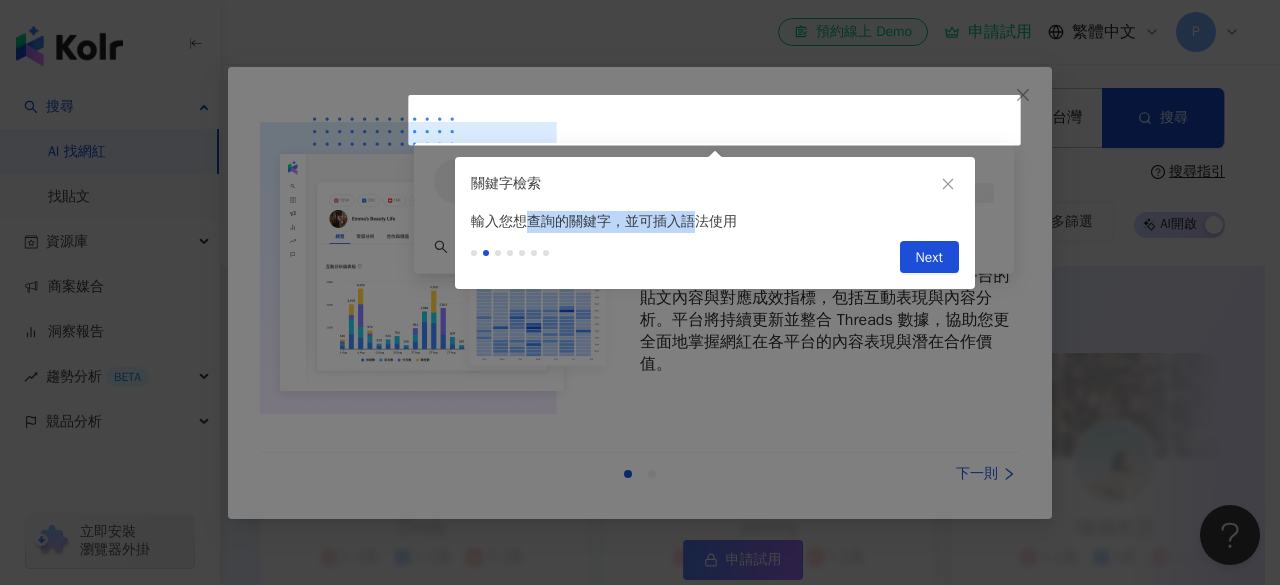 drag, startPoint x: 606, startPoint y: 215, endPoint x: 694, endPoint y: 219, distance: 88.09086 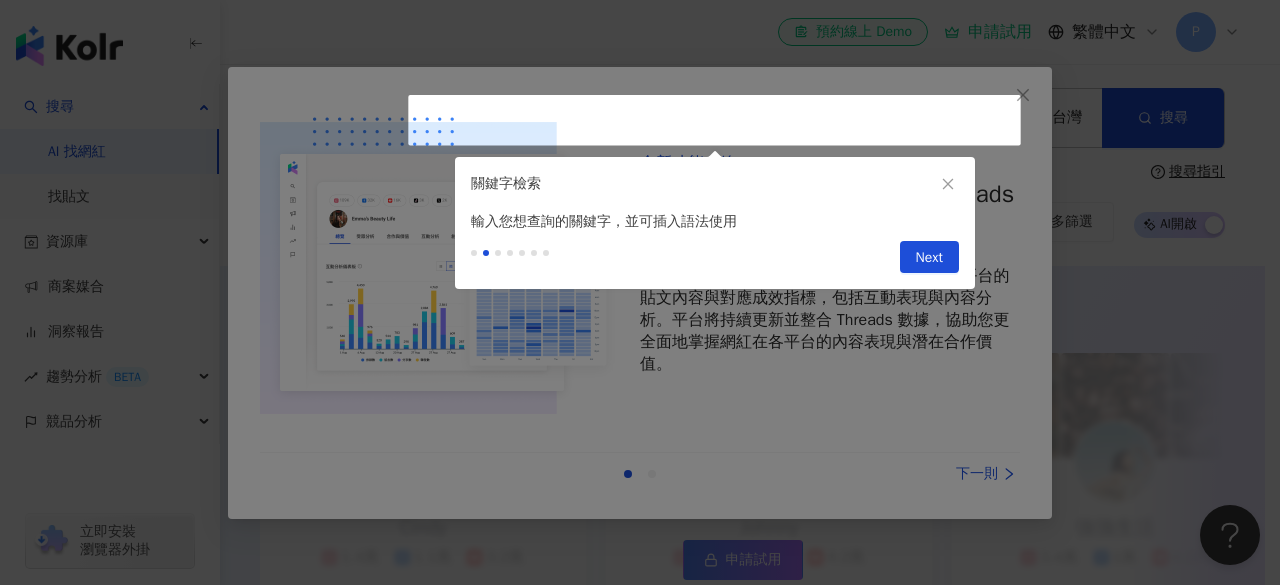 click on "輸入您想查詢的關鍵字，並可插入語法使用" at bounding box center [715, 222] 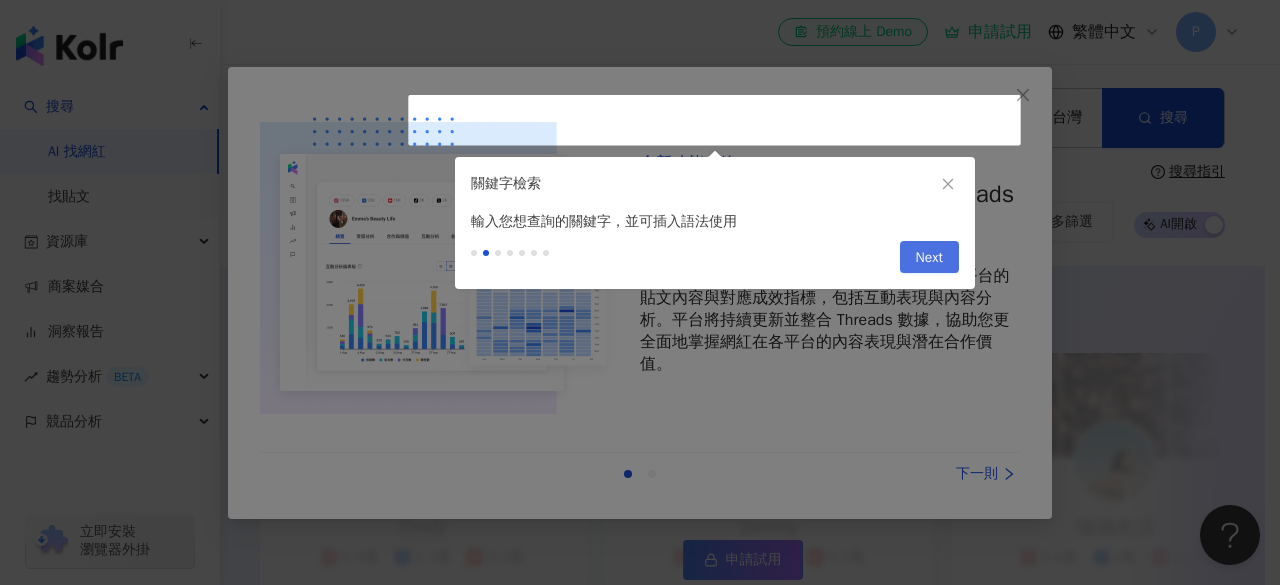 click on "Next" at bounding box center (929, 258) 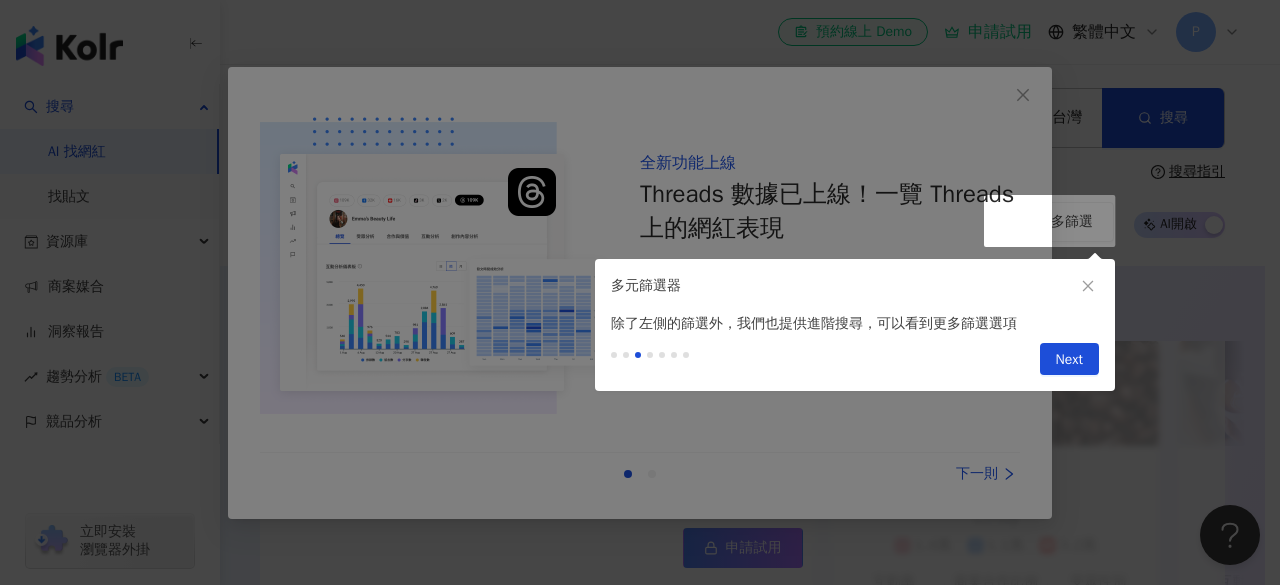click on "Next" at bounding box center [1069, 359] 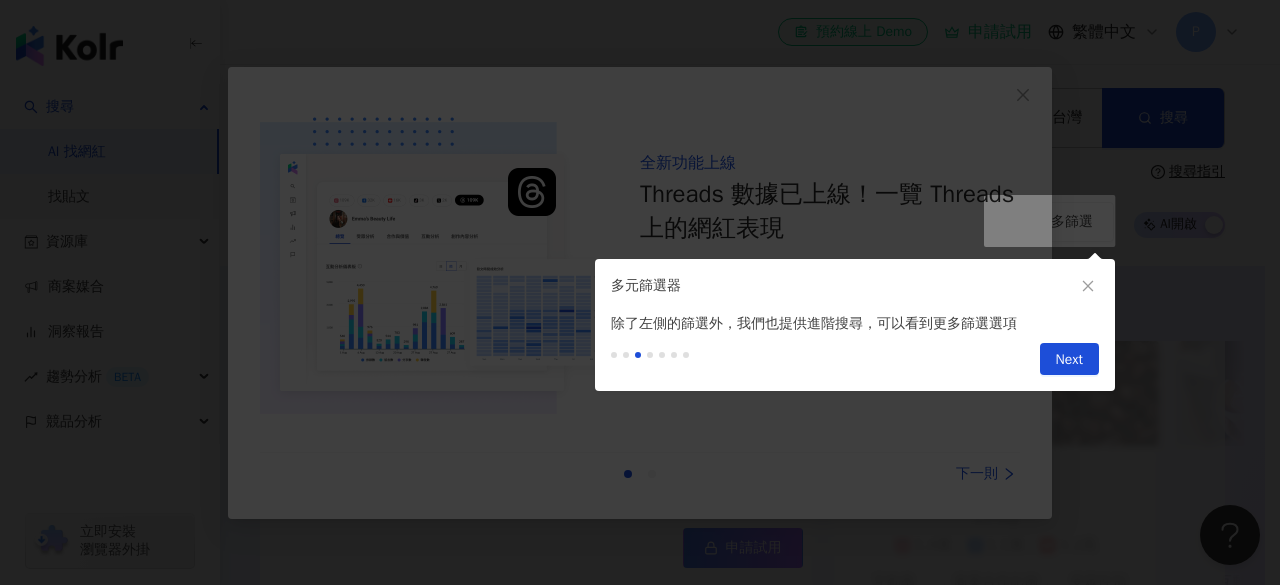 scroll, scrollTop: 1076, scrollLeft: 0, axis: vertical 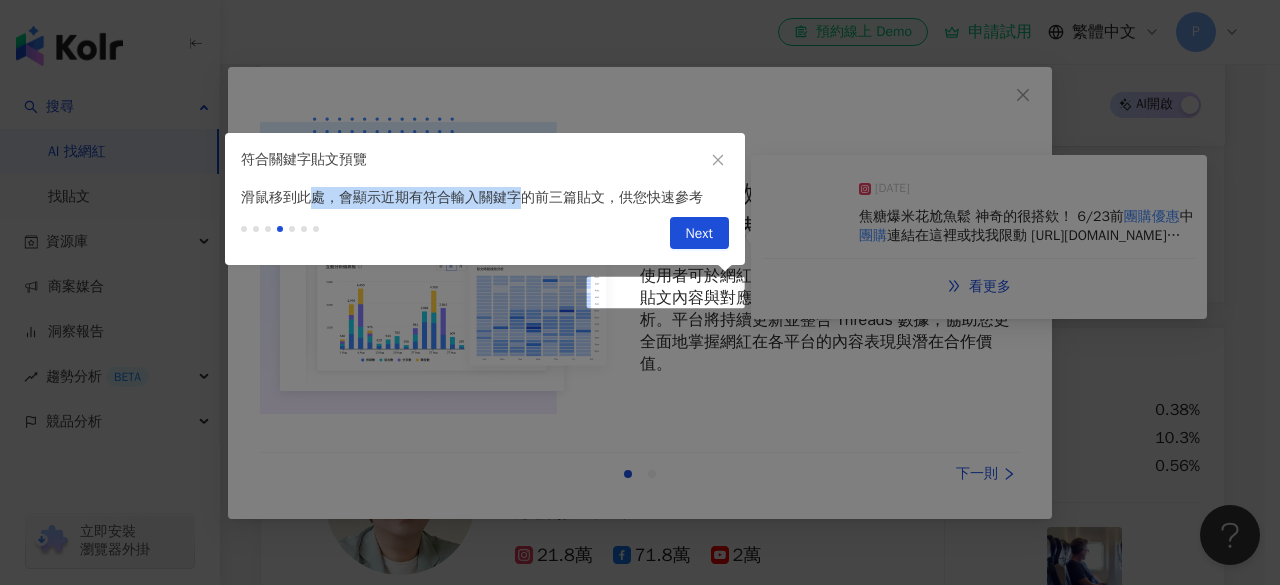 drag, startPoint x: 315, startPoint y: 191, endPoint x: 570, endPoint y: 187, distance: 255.03137 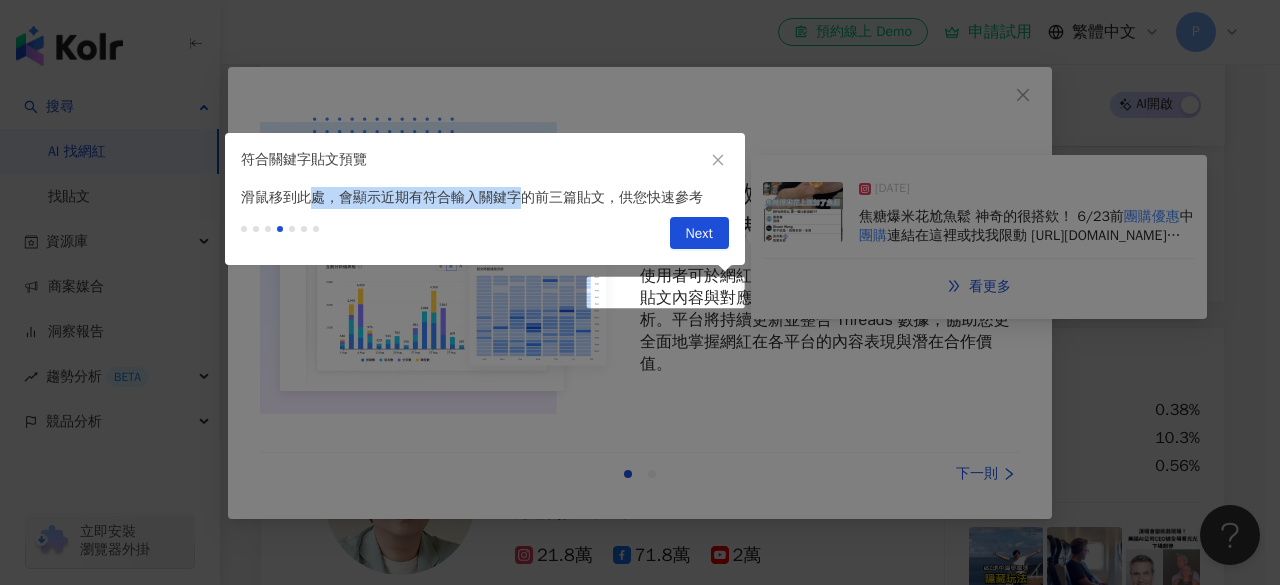 click on "滑鼠移到此處，會顯示近期有符合輸入關鍵字的前三篇貼文，供您快速參考" at bounding box center (485, 198) 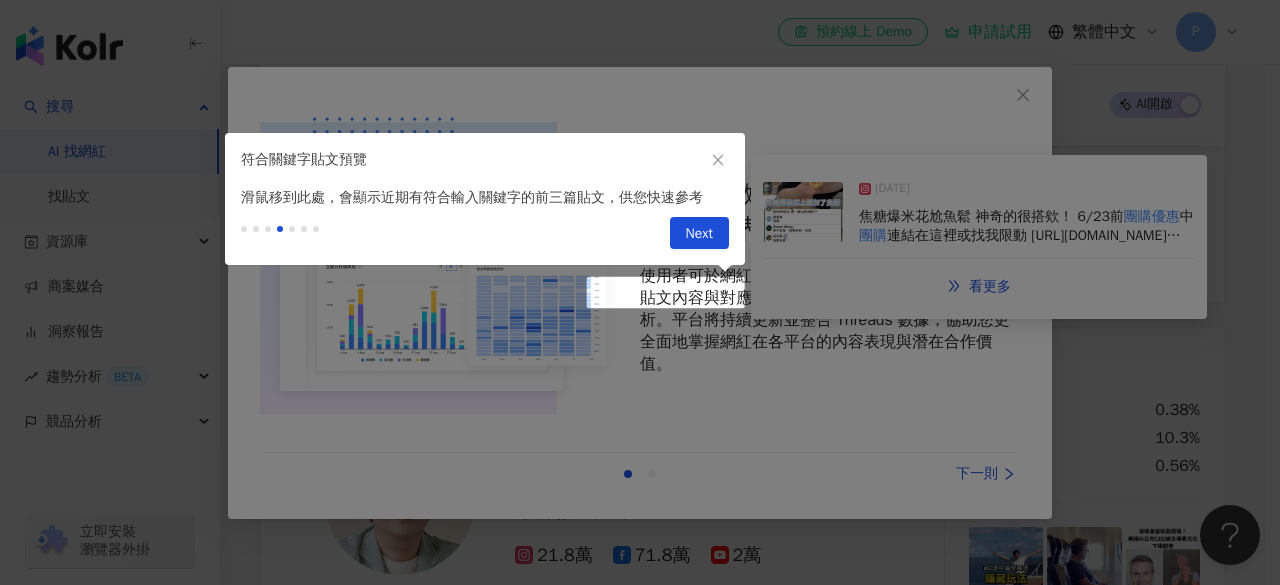 click on "滑鼠移到此處，會顯示近期有符合輸入關鍵字的前三篇貼文，供您快速參考" at bounding box center (485, 198) 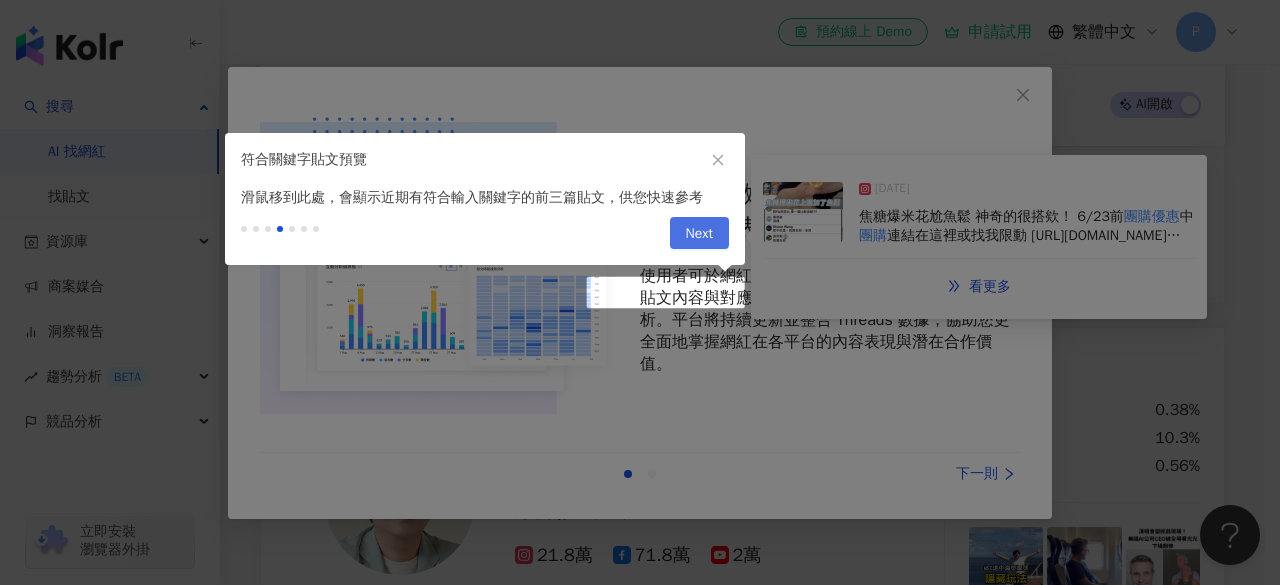 click on "Next" at bounding box center [699, 234] 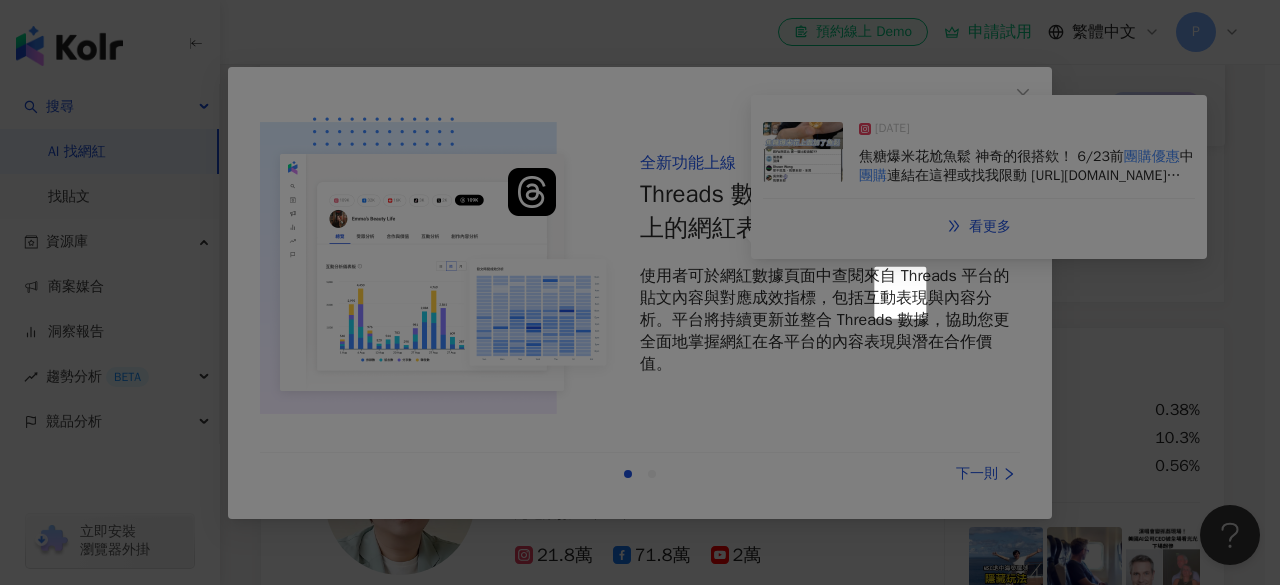 scroll, scrollTop: 514, scrollLeft: 0, axis: vertical 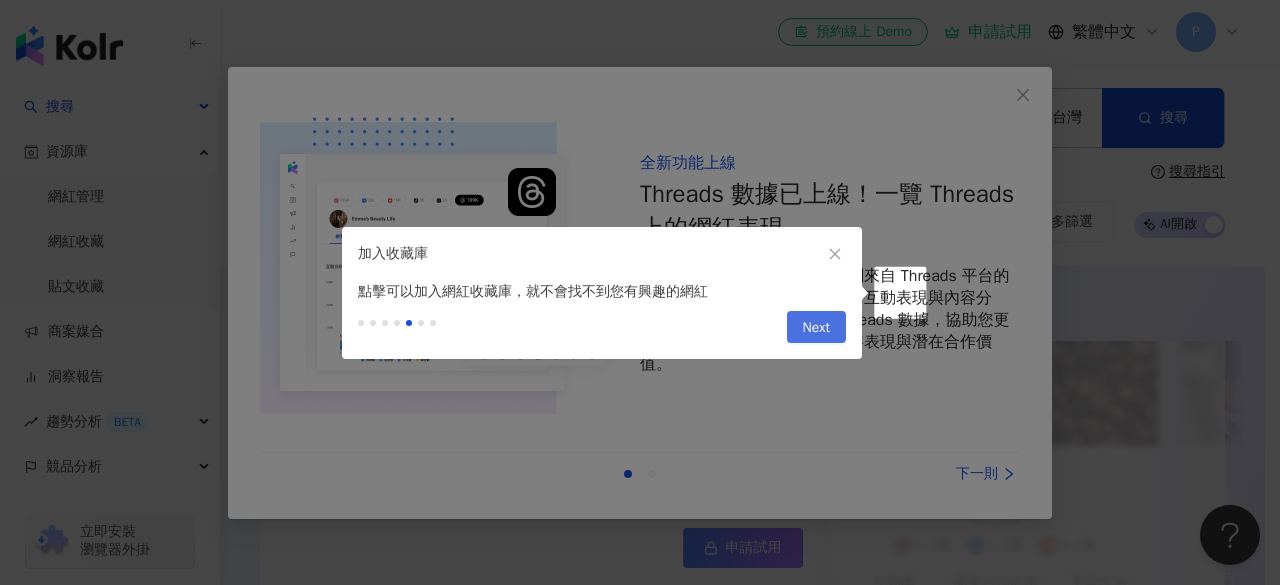 click on "Next" at bounding box center [816, 327] 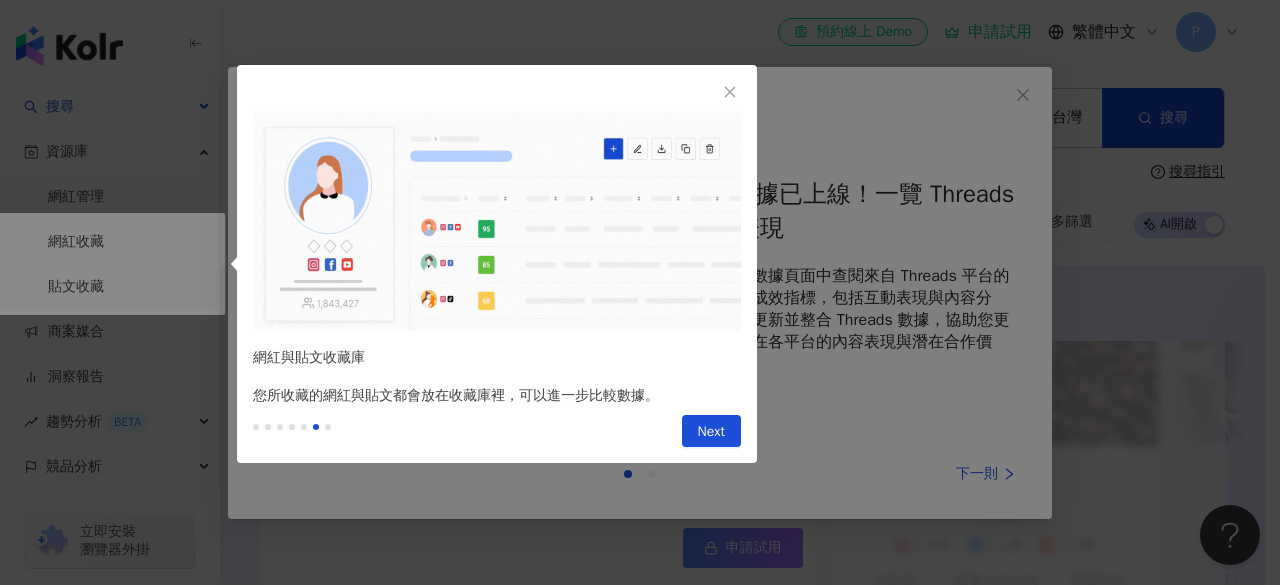 click 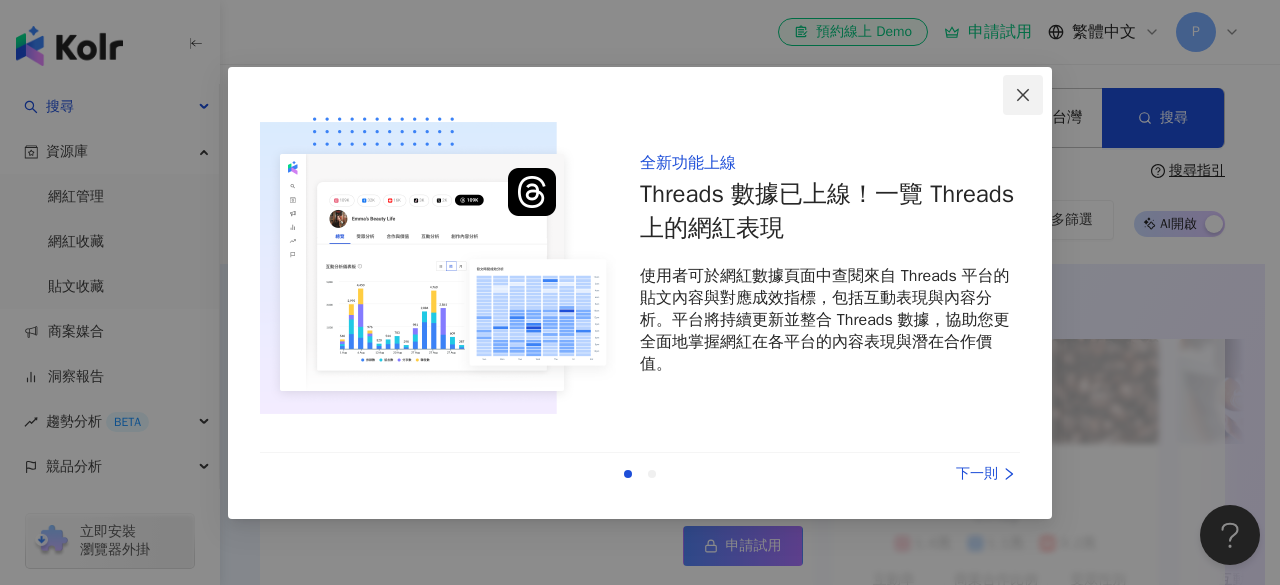click 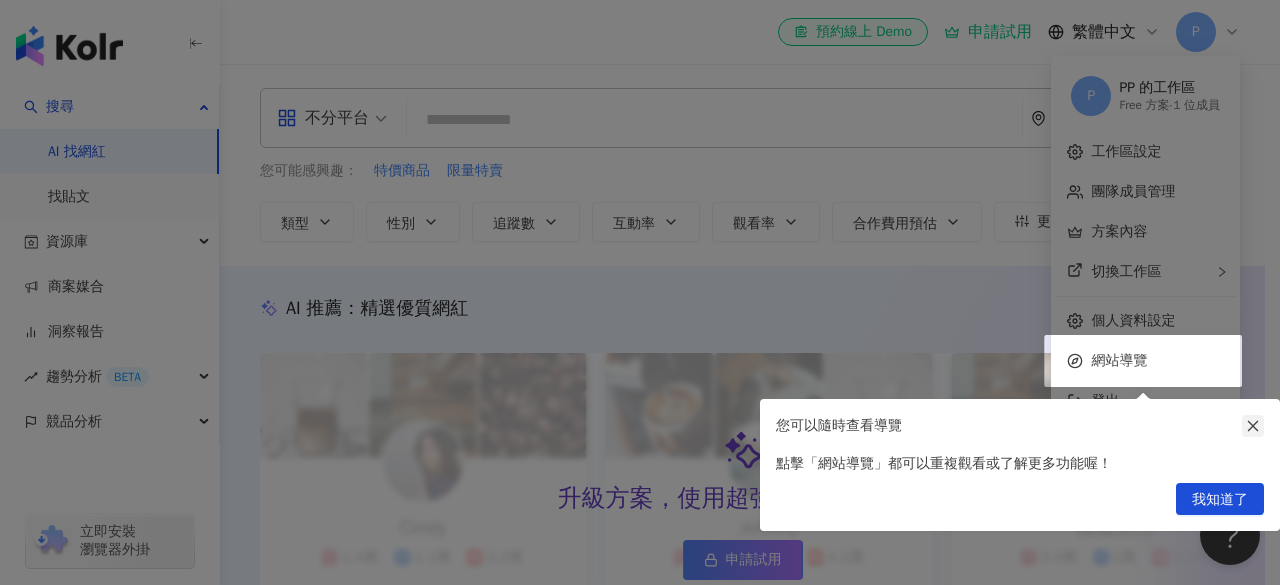 click 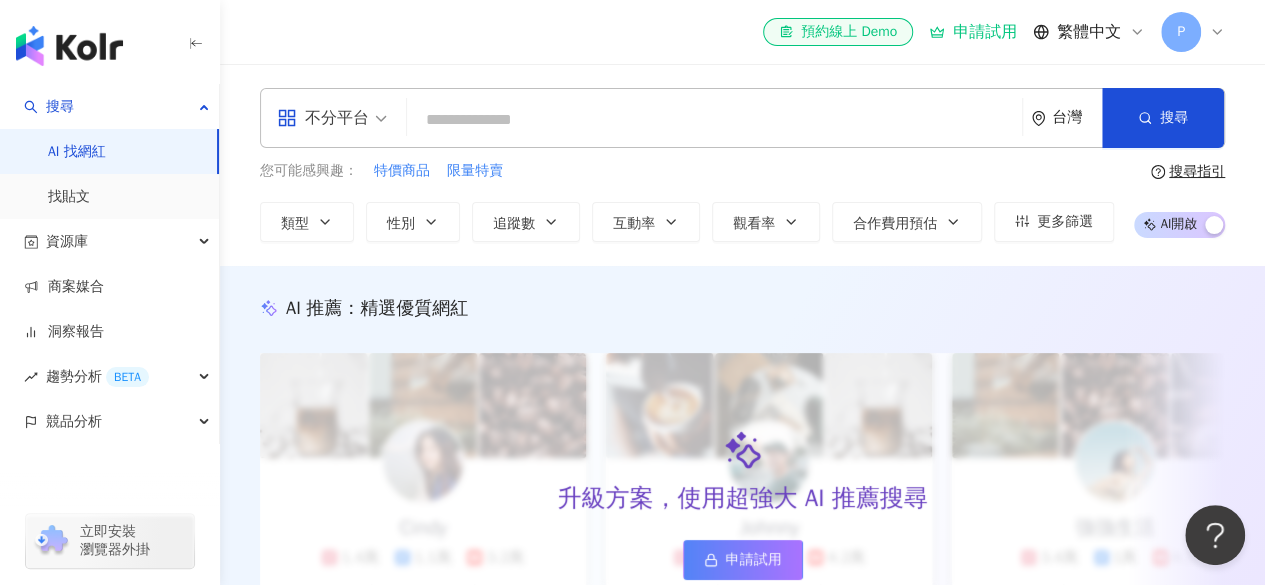 click on "AI 找網紅" at bounding box center [77, 152] 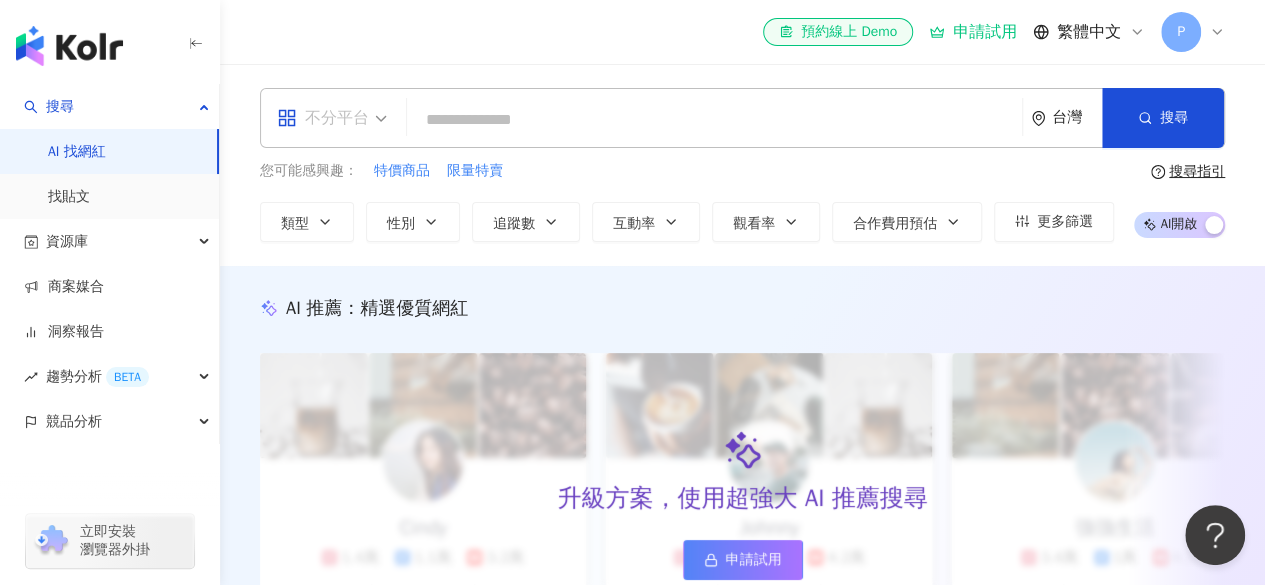click on "不分平台" at bounding box center (332, 118) 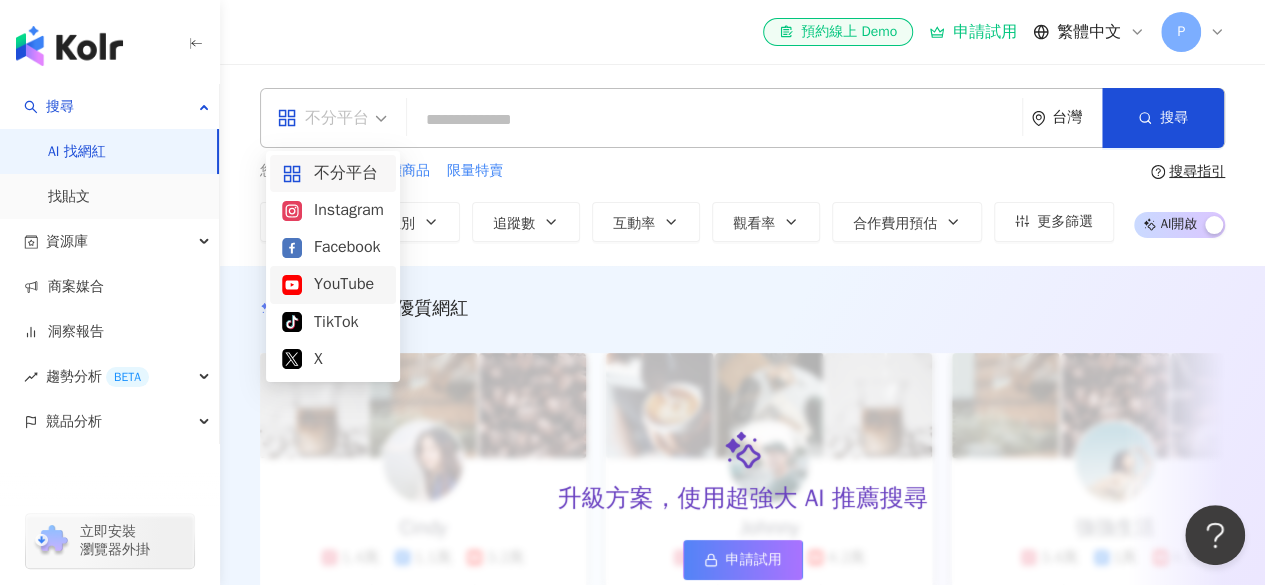 click on "YouTube" at bounding box center (333, 284) 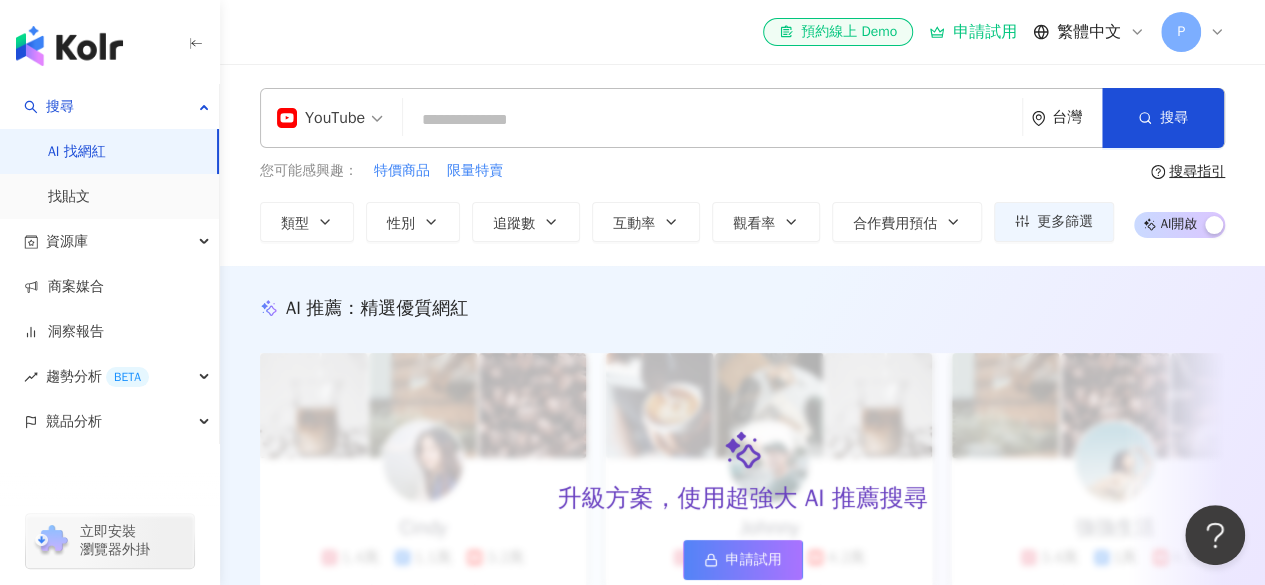 drag, startPoint x: 504, startPoint y: 61, endPoint x: 534, endPoint y: 137, distance: 81.706795 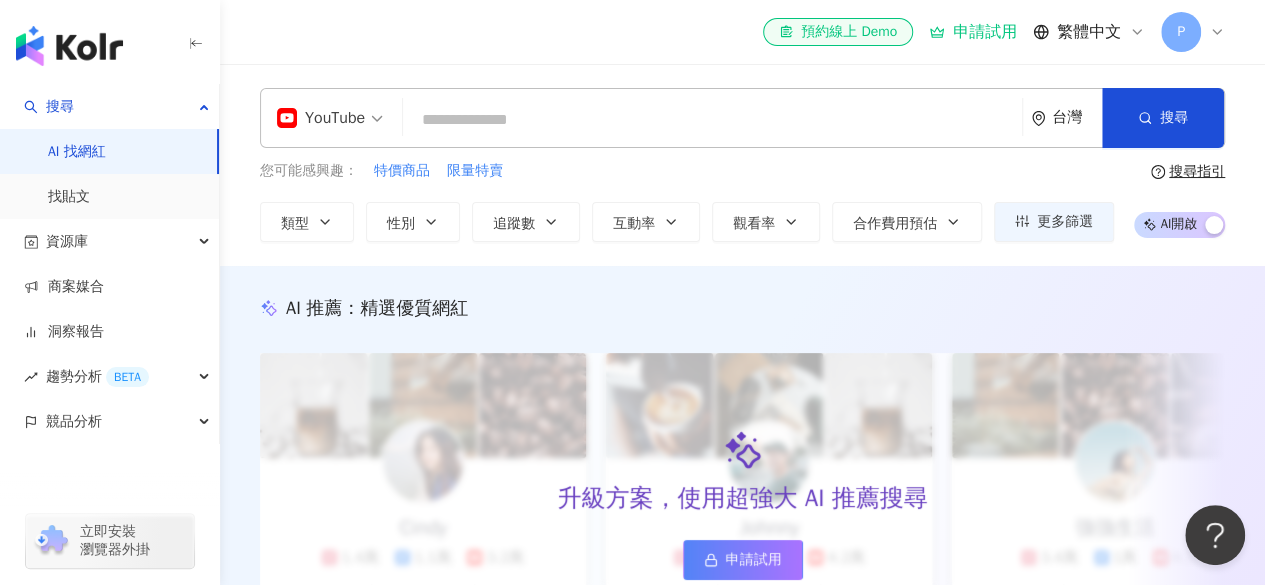 click at bounding box center [712, 120] 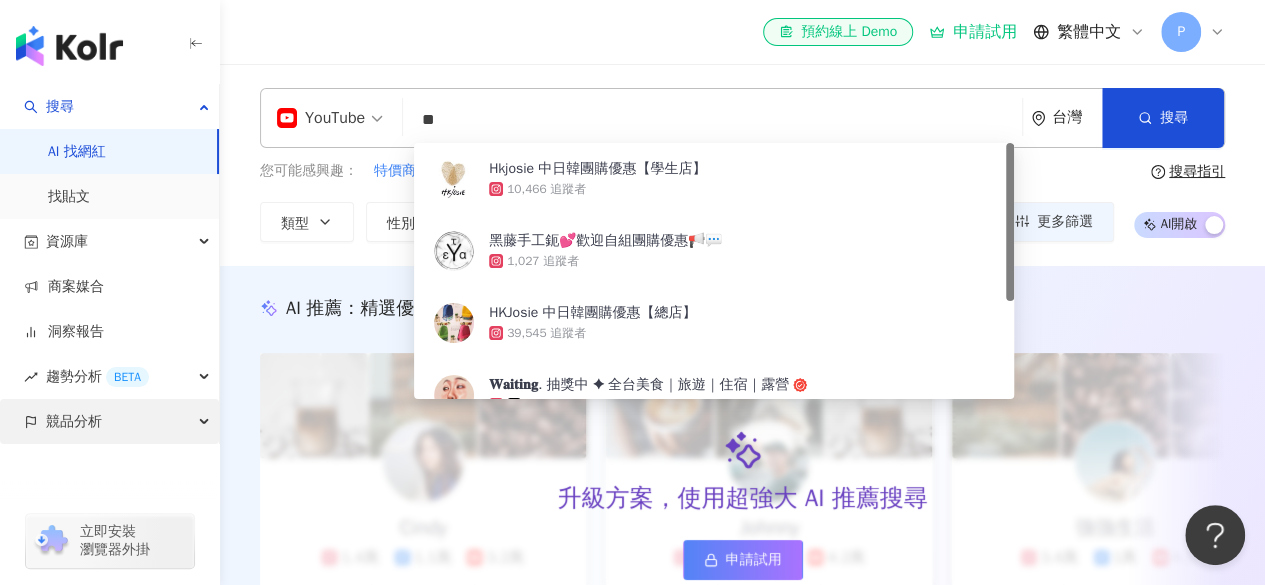 type on "*" 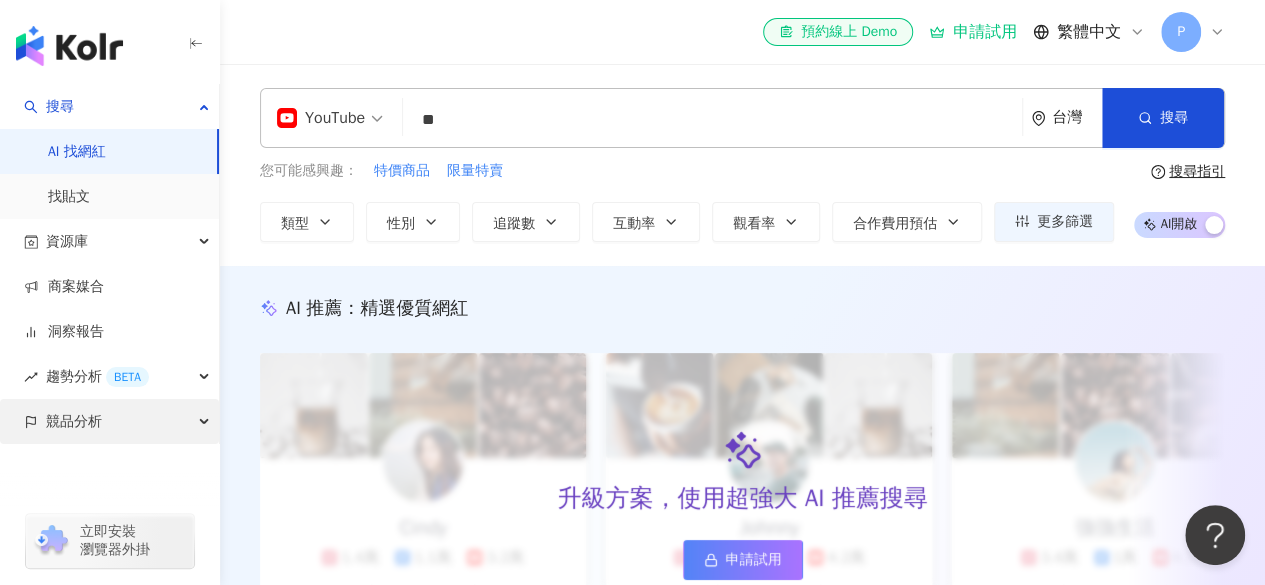 type on "*" 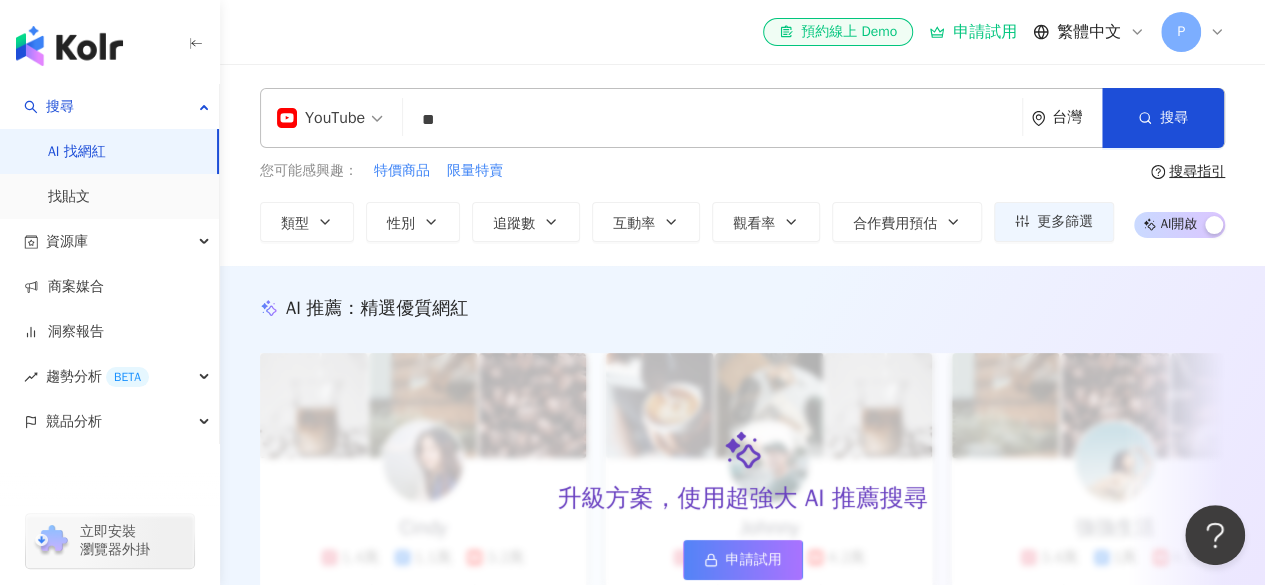 type on "*" 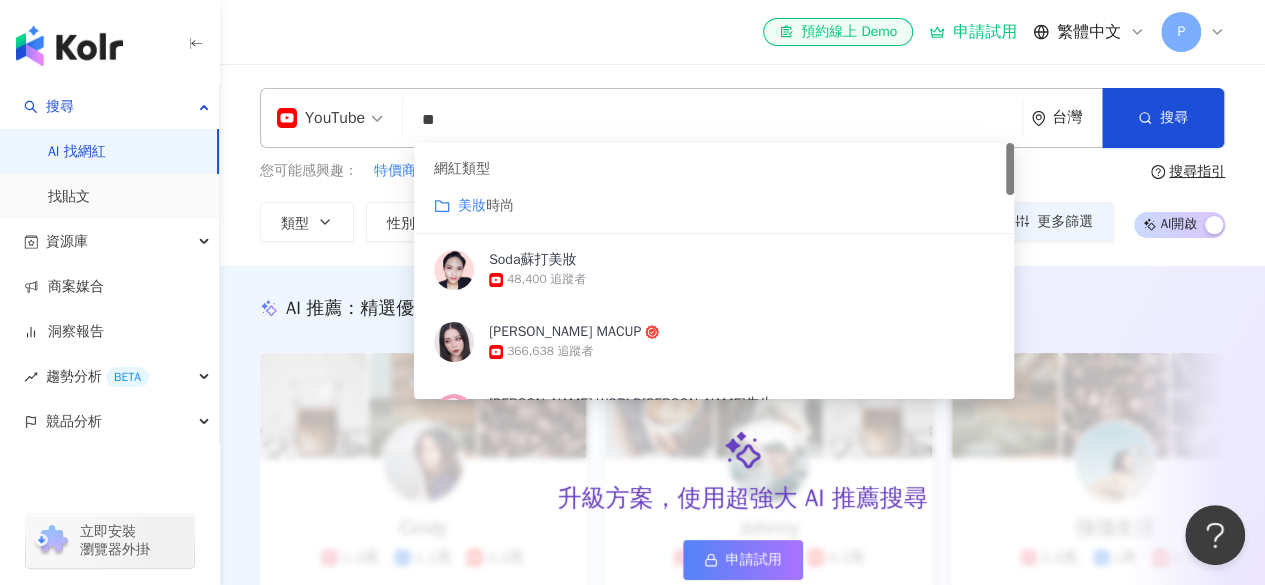 click on "時尚" at bounding box center [500, 205] 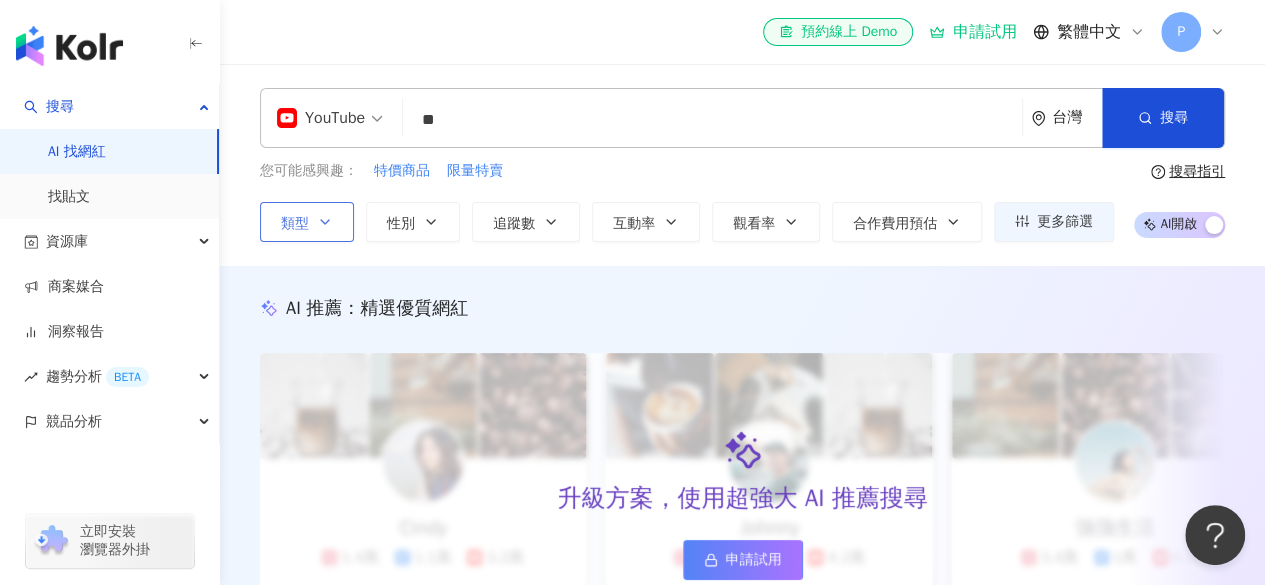 type on "**" 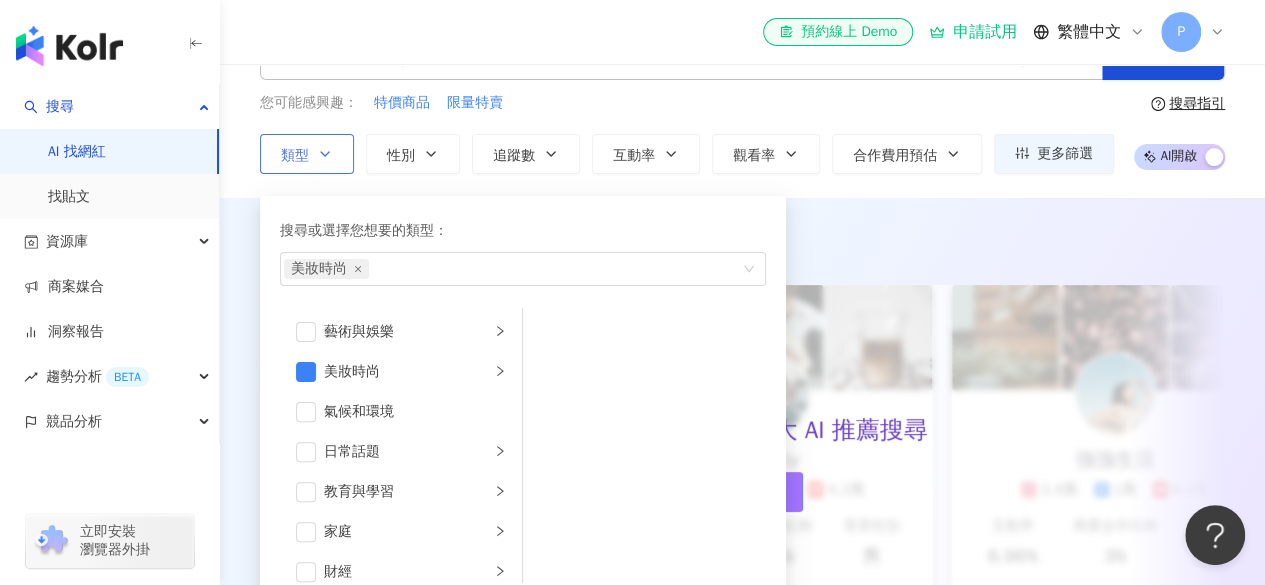 scroll, scrollTop: 100, scrollLeft: 0, axis: vertical 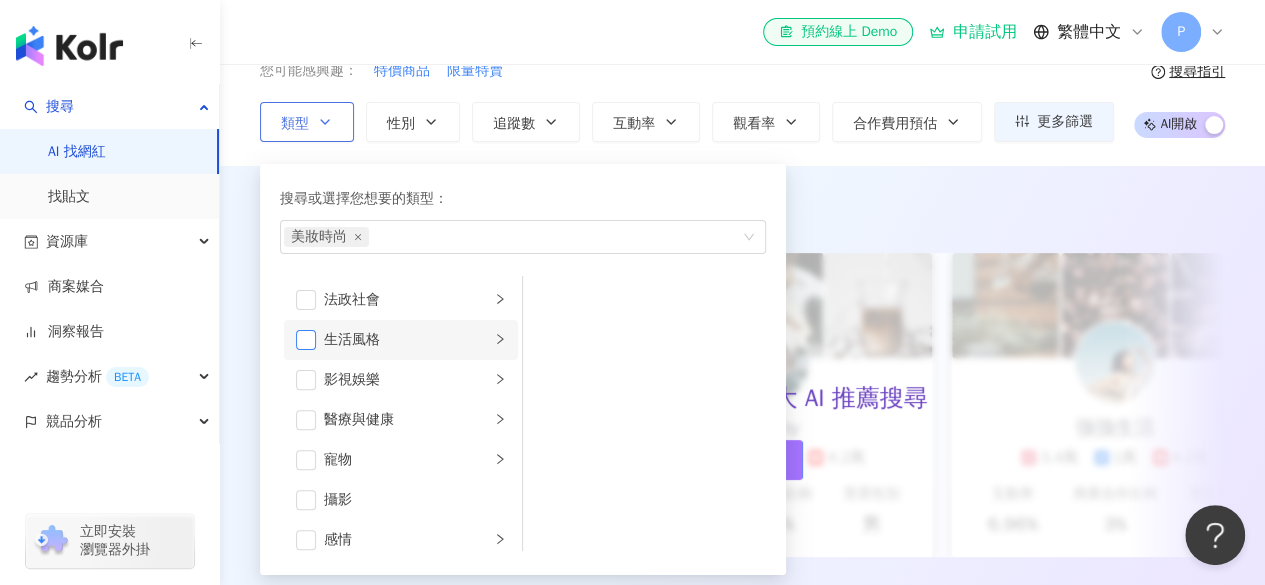 click at bounding box center (306, 340) 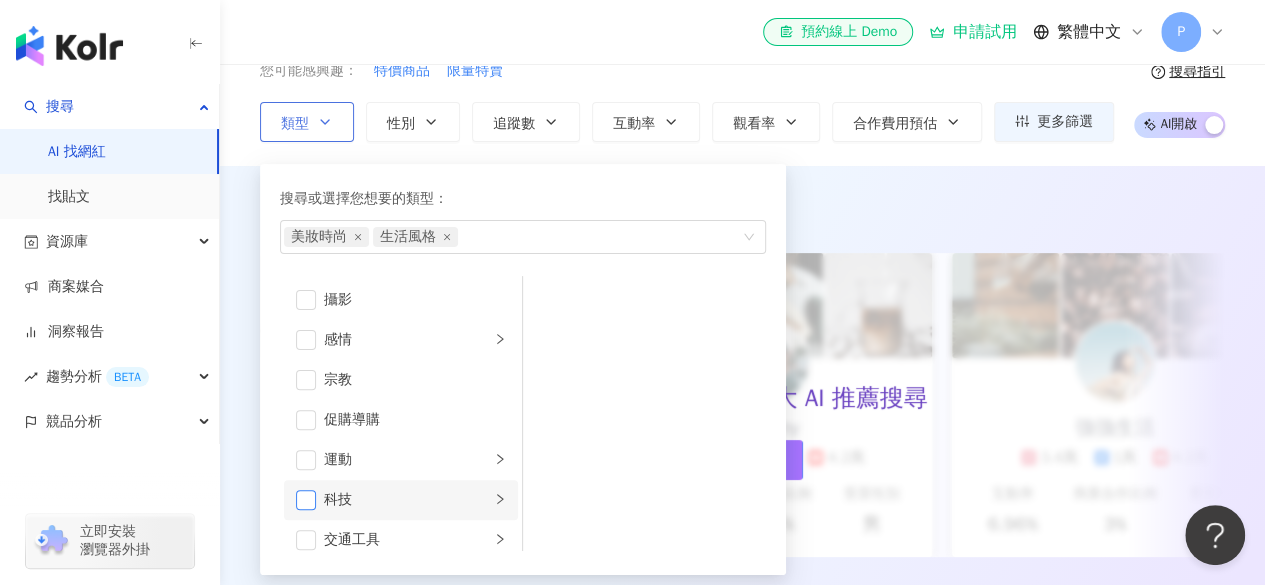 scroll, scrollTop: 692, scrollLeft: 0, axis: vertical 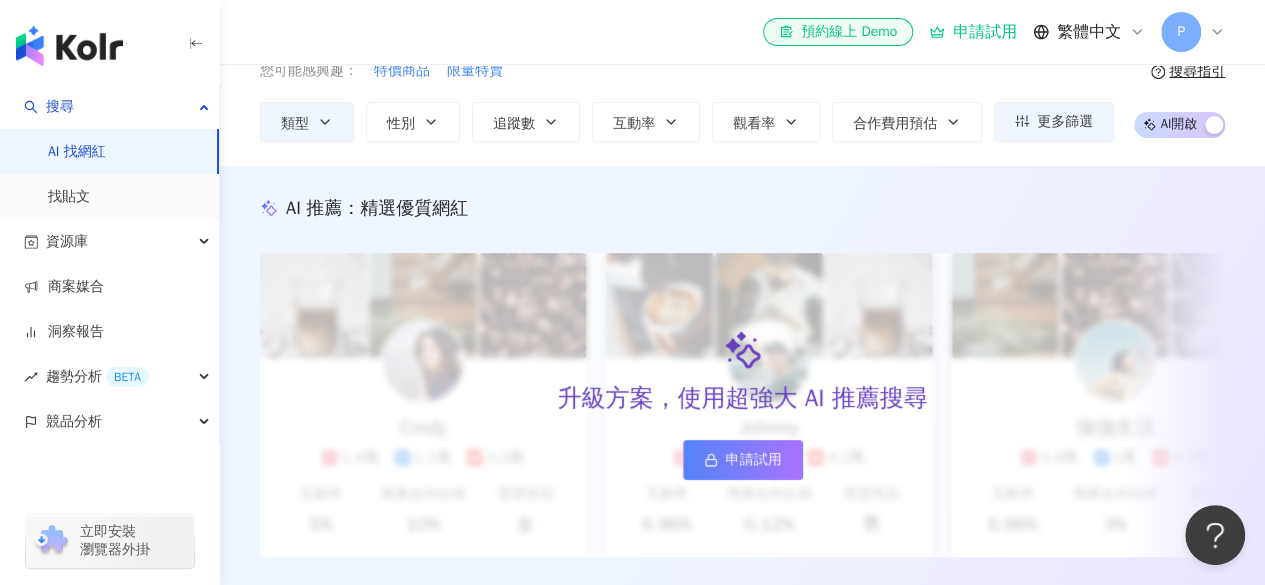 click on "AI 推薦 ： 精選優質網紅 升級方案，使用超強大 AI 推薦搜尋 申請試用 Cindy 1.4萬 1.1萬 3.2萬 互動率 5% 商業合作比例 10% 受眾性別 女 Johnny 2.4萬 999 4.2萬 互動率 6.96% 商業合作比例 0.12% 受眾性別 男 強強生活 3.4萬 1萬 4.2萬 互動率 6.96% 商業合作比例 3% 受眾性別 女 I’m Candy 1.4萬 1.1萬 3.2萬 互動率 5% 商業合作比例 10% 受眾性別 女 Mindy 2.4萬 999 4.2萬 互動率 6.96% 商業合作比例 0.12% 受眾性別 男 美食探險家 3.4萬 1萬 4.2萬 互動率 6.96% 商業合作比例 3% 受眾性別 女 雨天窩在窗邊 1.4萬 1.1萬 3.2萬 互動率 5% 商業合作比例 10% 受眾性別 女 甜點地圖 2.4萬 999 4.2萬 互動率 6.96% 商業合作比例 0.12% 受眾性別 男 味蕾旅行家 3.4萬 1萬 4.2萬 互動率 6.96% 商業合作比例 3% 受眾性別 女 甜甜ㄉ每一天 1.4萬 1.1萬 3.2萬 互動率 5% 商業合作比例 10% 受眾性別 女 品牌 A 2.4萬 999 4.2萬 互動率 6.96% 0.12% 男 1萬" at bounding box center [742, 397] 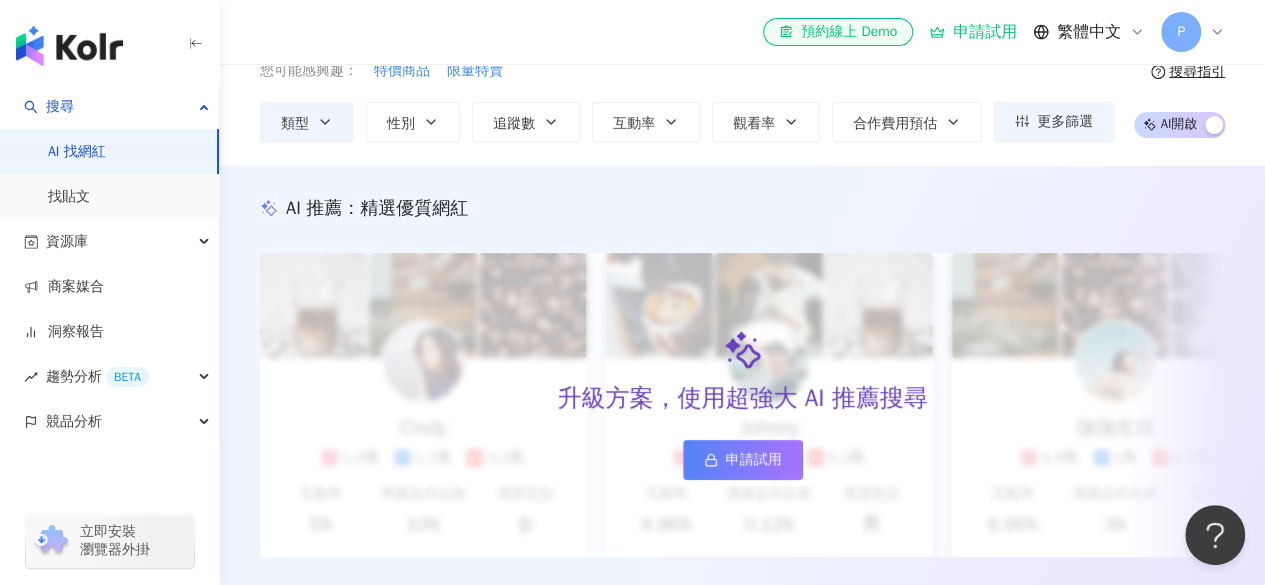 scroll, scrollTop: 0, scrollLeft: 0, axis: both 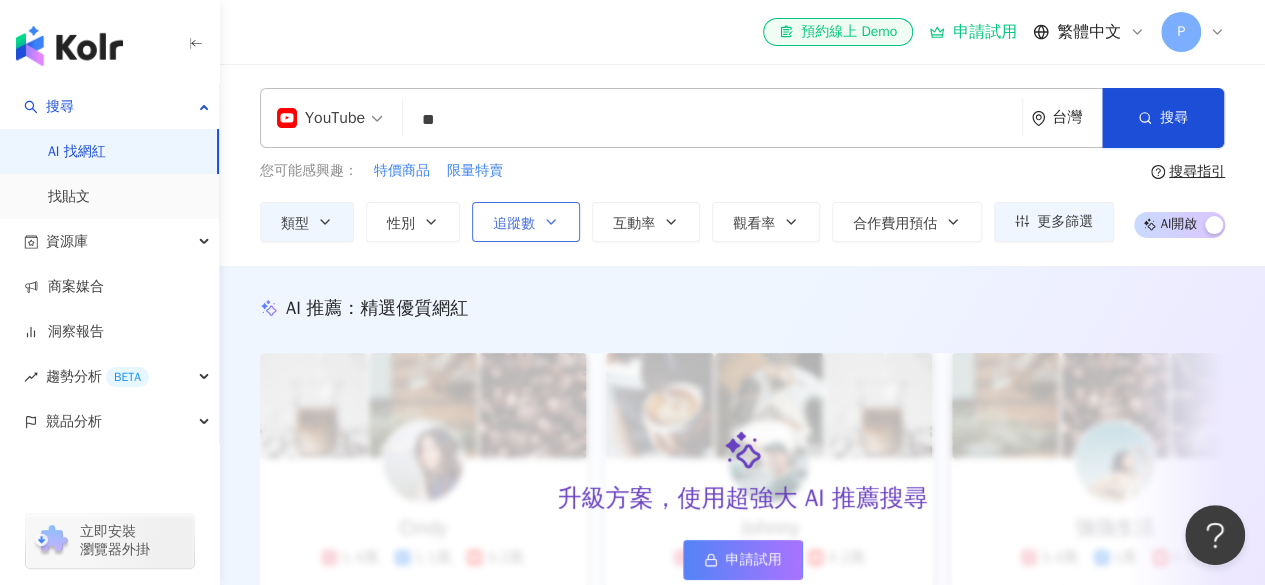 click on "追蹤數" at bounding box center [526, 222] 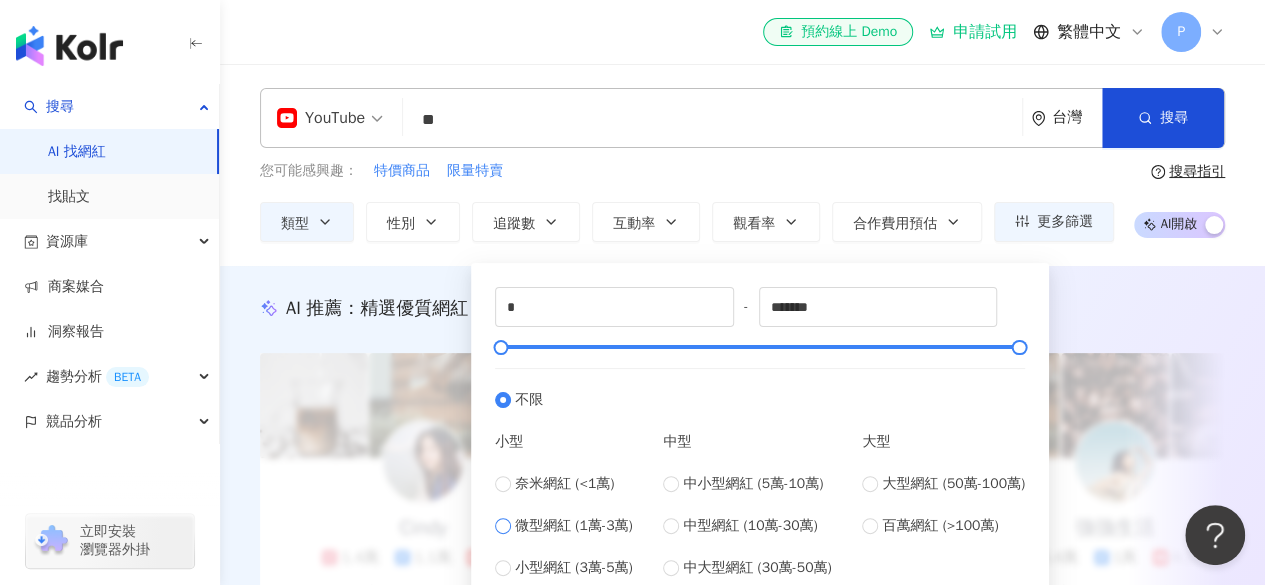 scroll, scrollTop: 100, scrollLeft: 0, axis: vertical 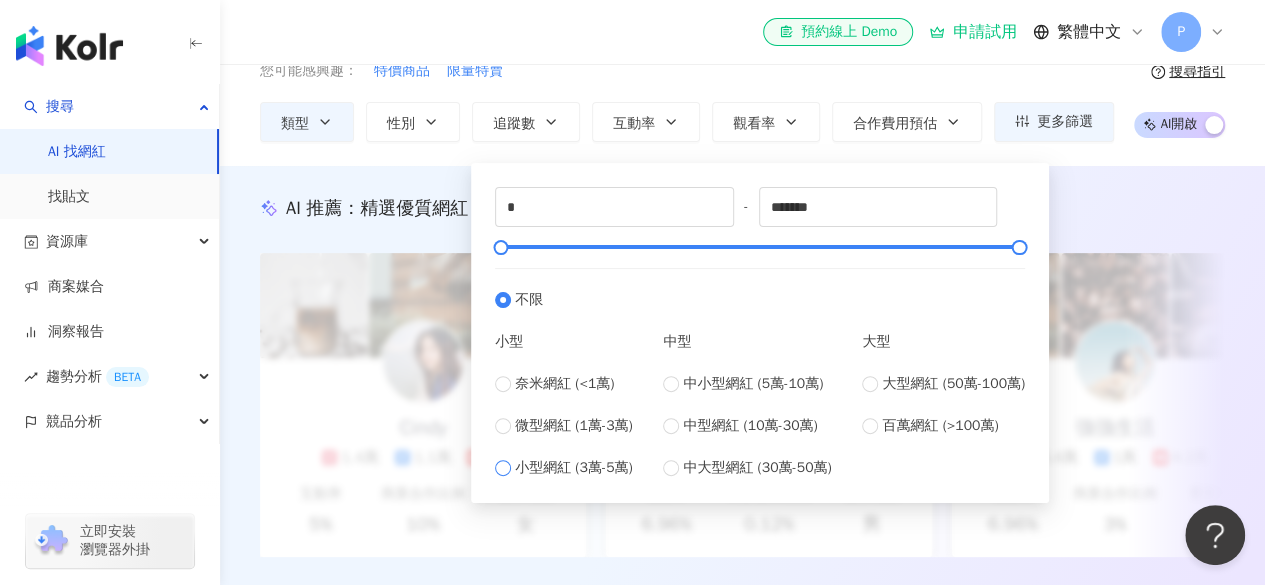 type on "*****" 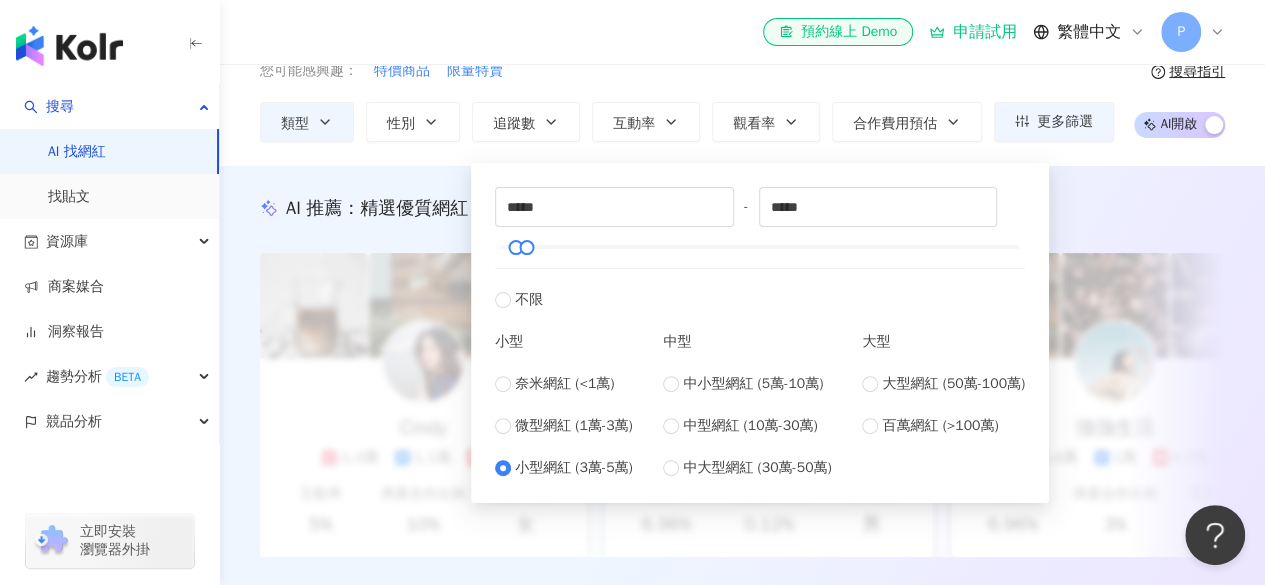 click on "YouTube ** 台灣 搜尋 customizedTag f560b1c7-fbbc-4d19-ba54-7f6f07717864 網紅類型 美妝 時尚 Soda蘇打美妝 48,400   追蹤者 SARAH's MACUP 366,638   追蹤者 VINCENT'S WORLD文森先生 1,760   追蹤者 Winnie Wang ღ 美妝Youtuber 3,720   追蹤者 您可能感興趣： 特價商品  限量特賣  類型 性別 追蹤數 互動率 觀看率 合作費用預估  更多篩選 *****  -  ***** 不限 小型 奈米網紅 (<1萬) 微型網紅 (1萬-3萬) 小型網紅 (3萬-5萬) 中型 中小型網紅 (5萬-10萬) 中型網紅 (10萬-30萬) 中大型網紅 (30萬-50萬) 大型 大型網紅 (50萬-100萬) 百萬網紅 (>100萬) 搜尋指引 AI  開啟 AI  關閉" at bounding box center [742, 65] 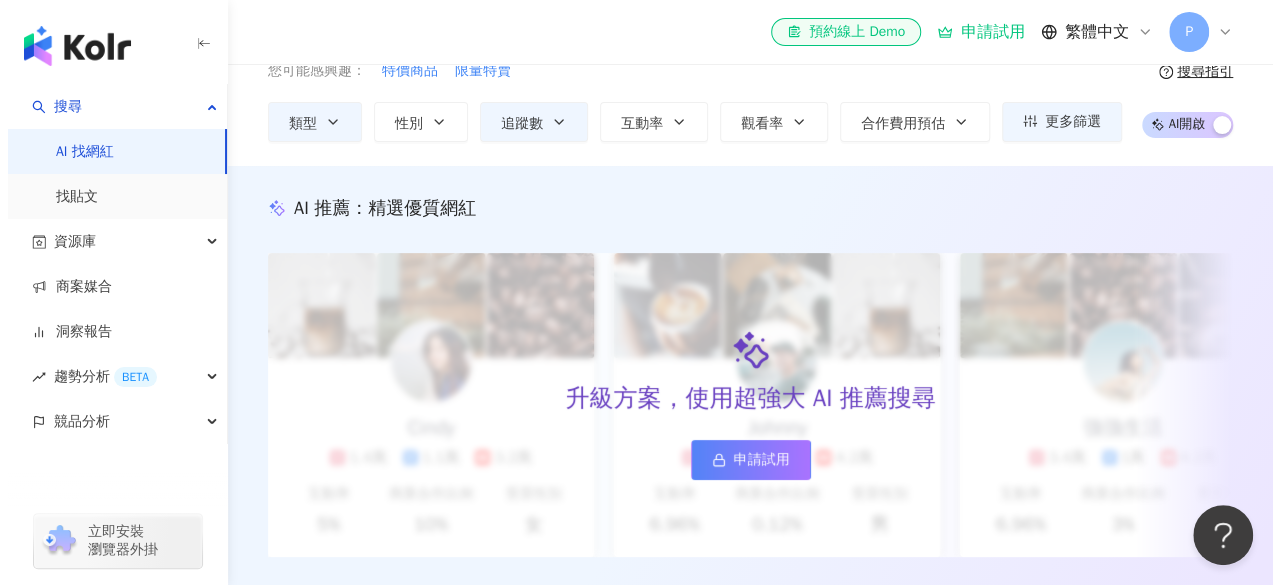 scroll, scrollTop: 0, scrollLeft: 0, axis: both 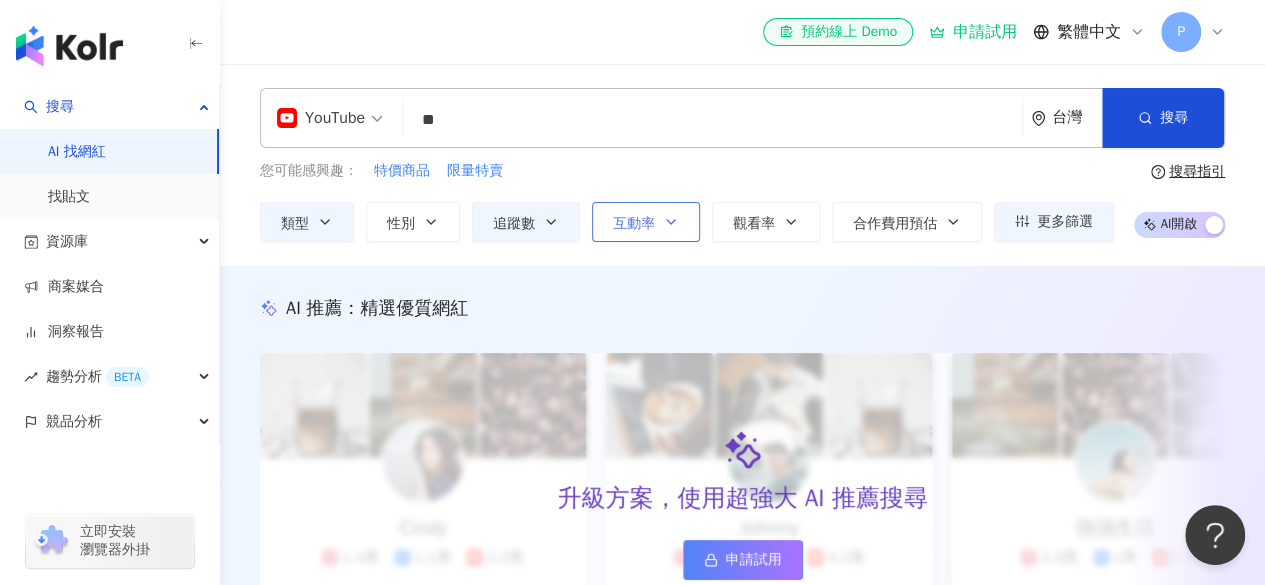 click on "互動率" at bounding box center [634, 224] 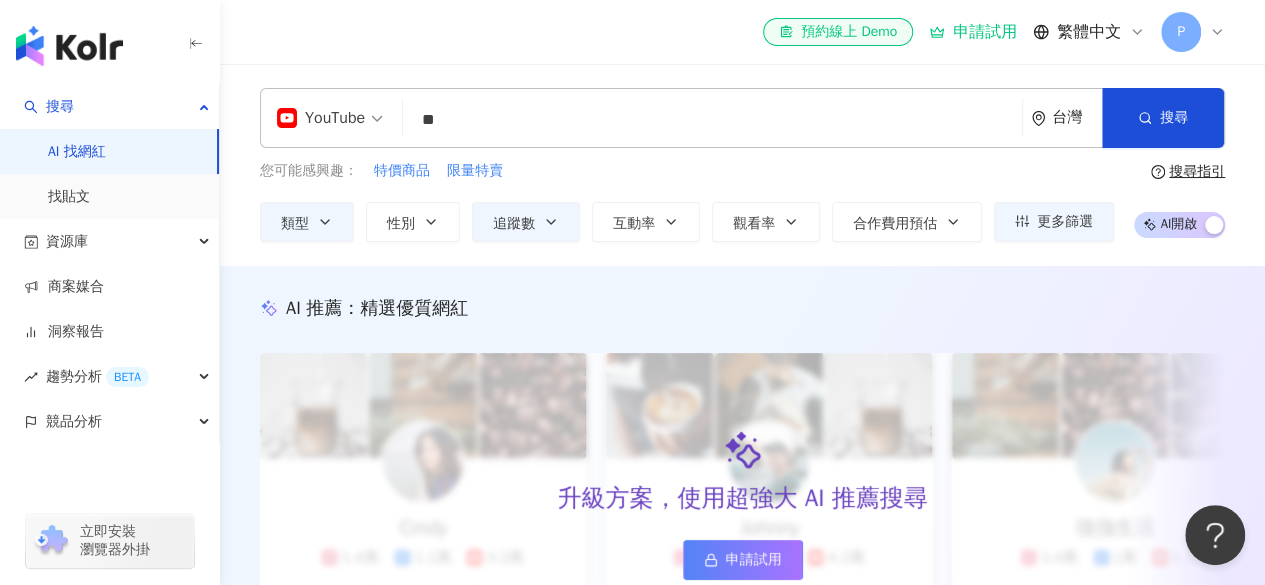 click on "您可能感興趣： 特價商品  限量特賣  類型 性別 追蹤數 互動率 觀看率 合作費用預估  更多篩選 *****  -  ***** 不限 小型 奈米網紅 (<1萬) 微型網紅 (1萬-3萬) 小型網紅 (3萬-5萬) 中型 中小型網紅 (5萬-10萬) 中型網紅 (10萬-30萬) 中大型網紅 (30萬-50萬) 大型 大型網紅 (50萬-100萬) 百萬網紅 (>100萬) %  -  % 不限 5% 以下 5%~20% 20% 以上" at bounding box center [687, 201] 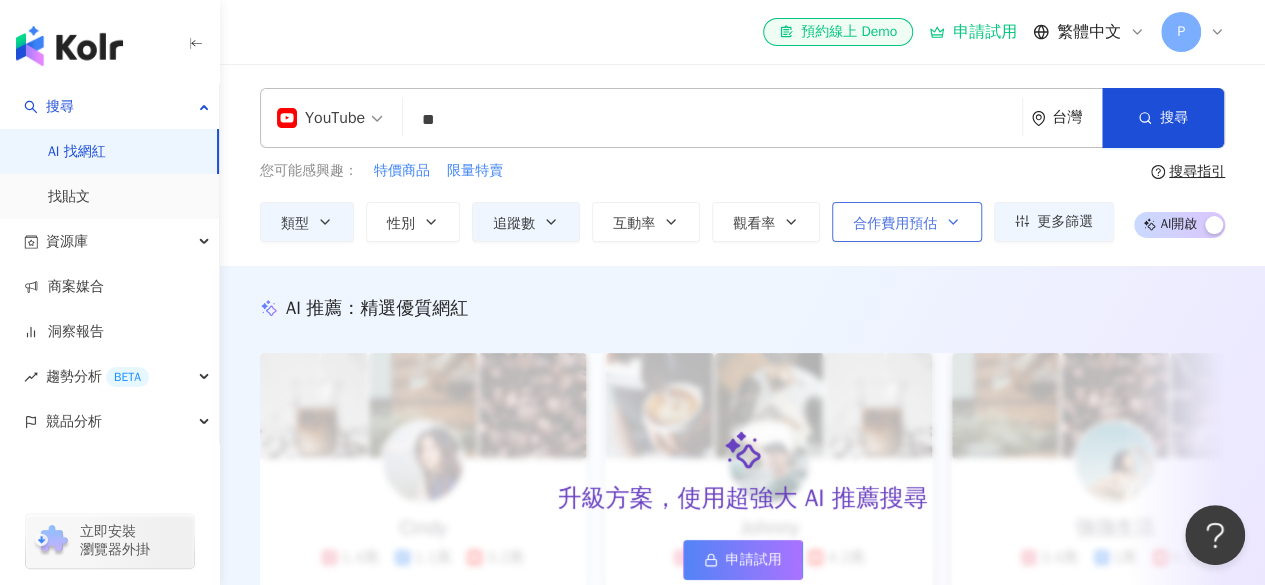 click on "合作費用預估" at bounding box center (907, 222) 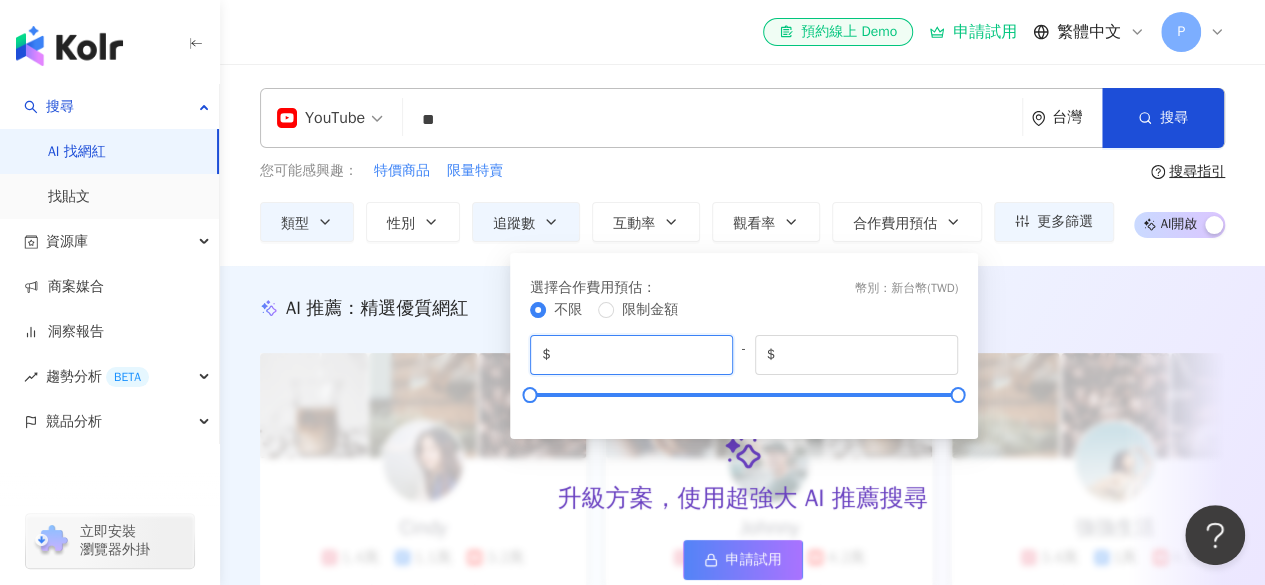 drag, startPoint x: 604, startPoint y: 357, endPoint x: 538, endPoint y: 351, distance: 66.27216 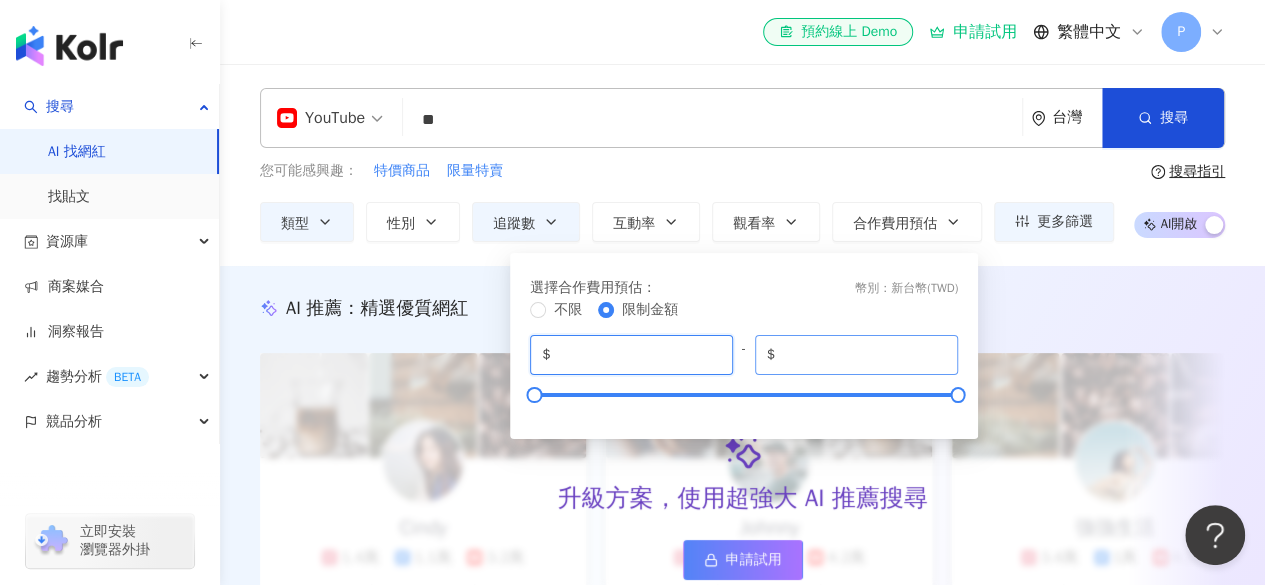 type on "*****" 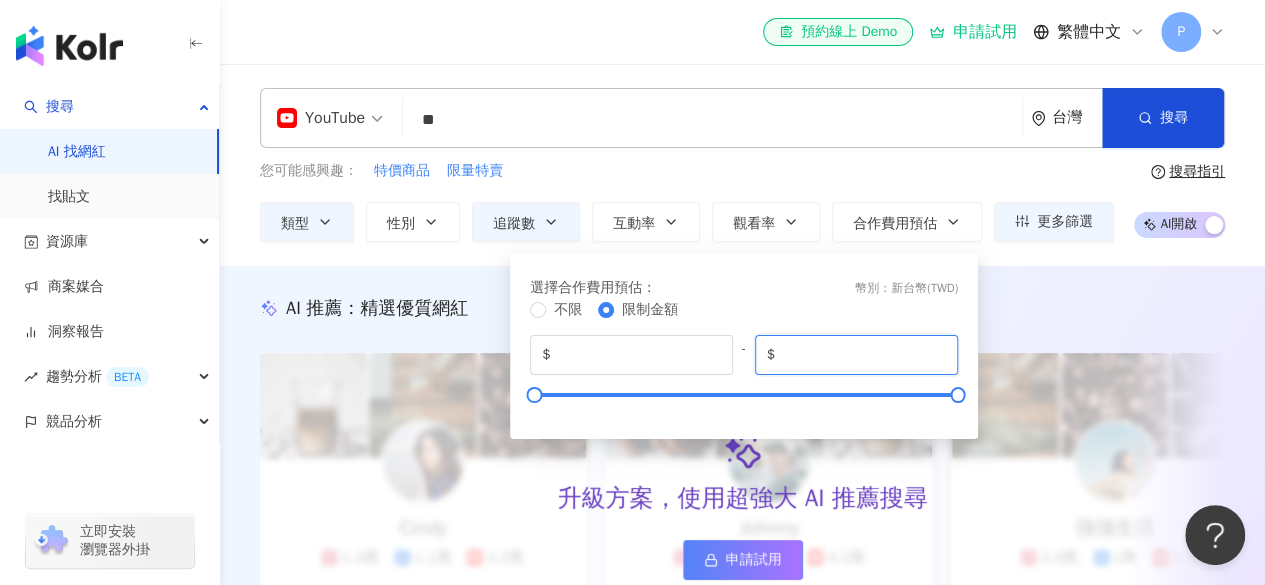 drag, startPoint x: 867, startPoint y: 357, endPoint x: 753, endPoint y: 355, distance: 114.01754 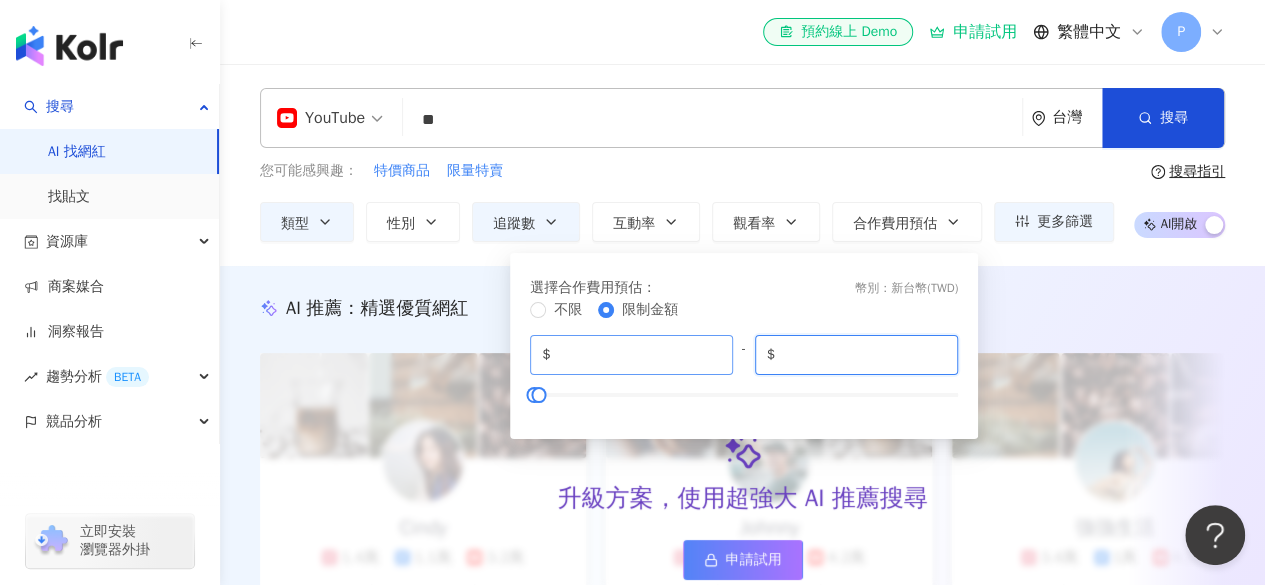 type on "*****" 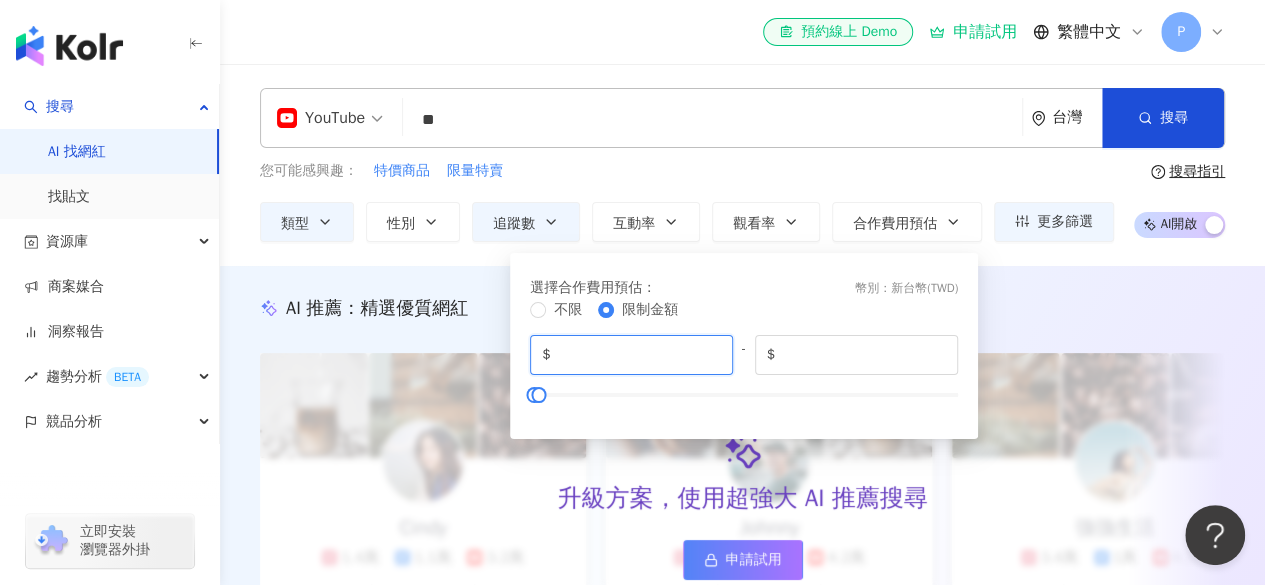 drag, startPoint x: 618, startPoint y: 358, endPoint x: 514, endPoint y: 354, distance: 104.0769 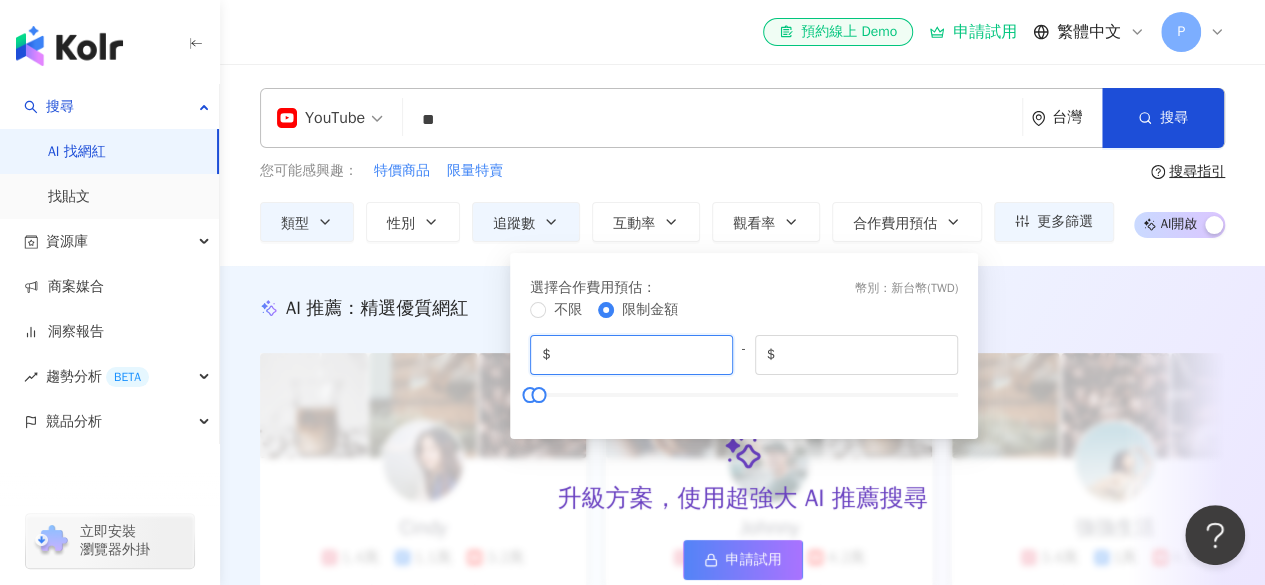 type on "**" 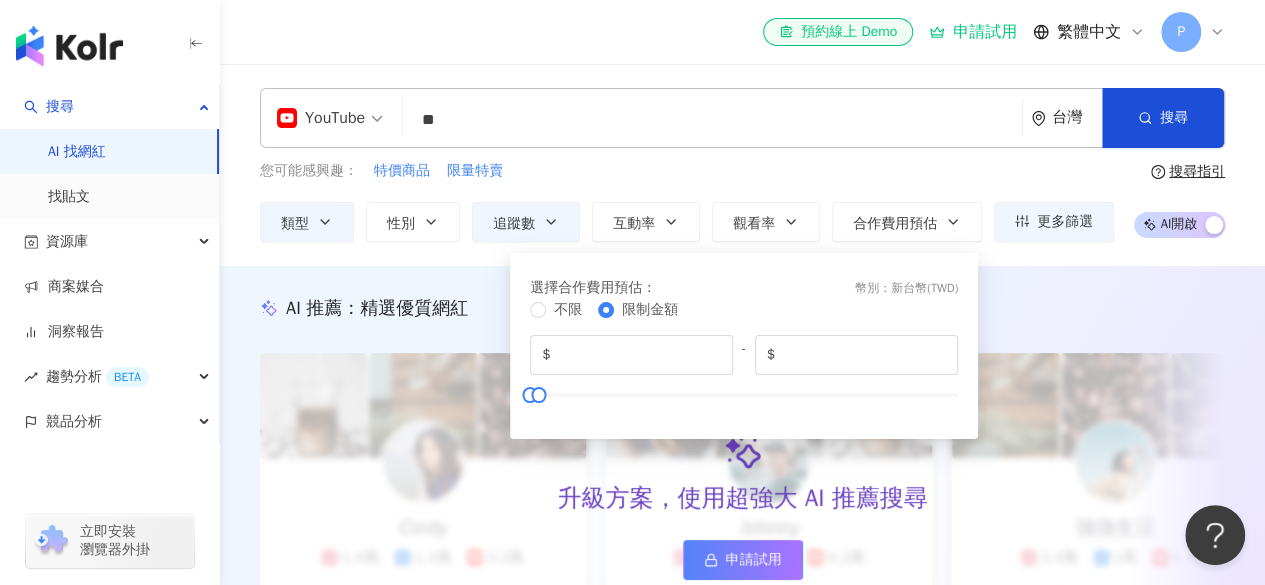 click on "選擇合作費用預估  ： 幣別 ： 新台幣 ( TWD )" at bounding box center (744, 288) 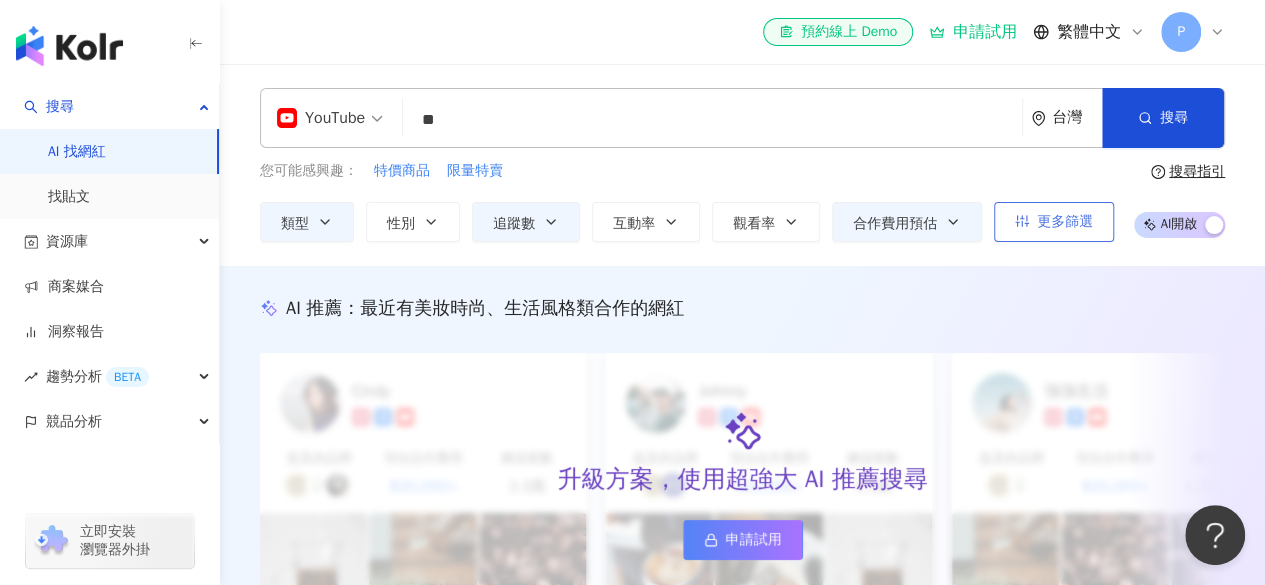 click on "更多篩選" at bounding box center [1065, 222] 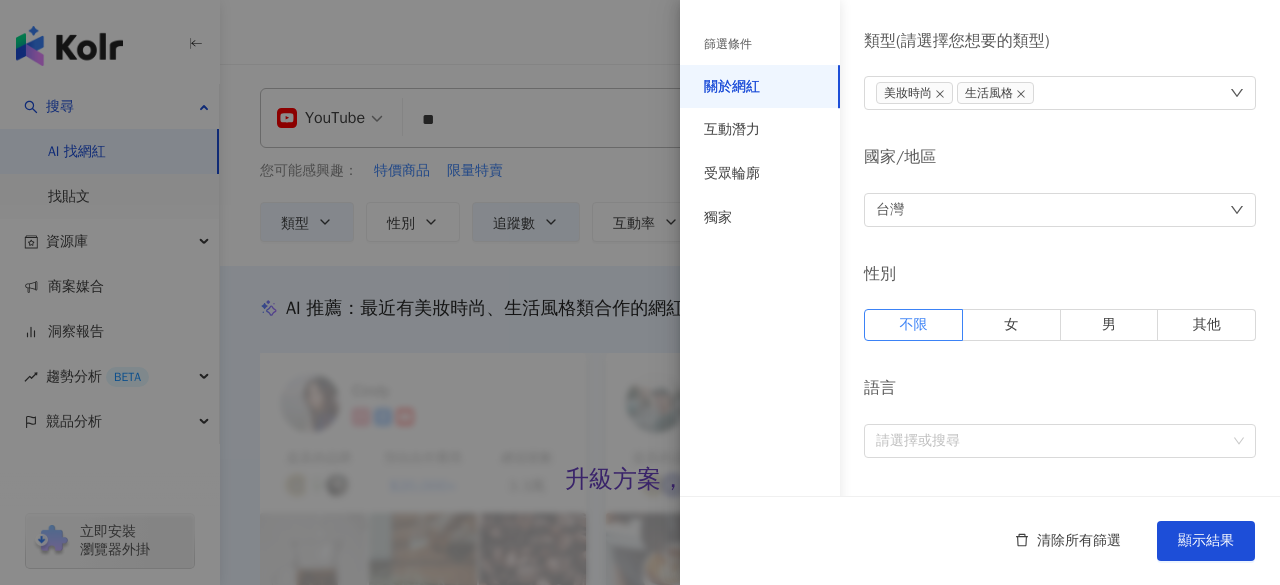 scroll, scrollTop: 100, scrollLeft: 0, axis: vertical 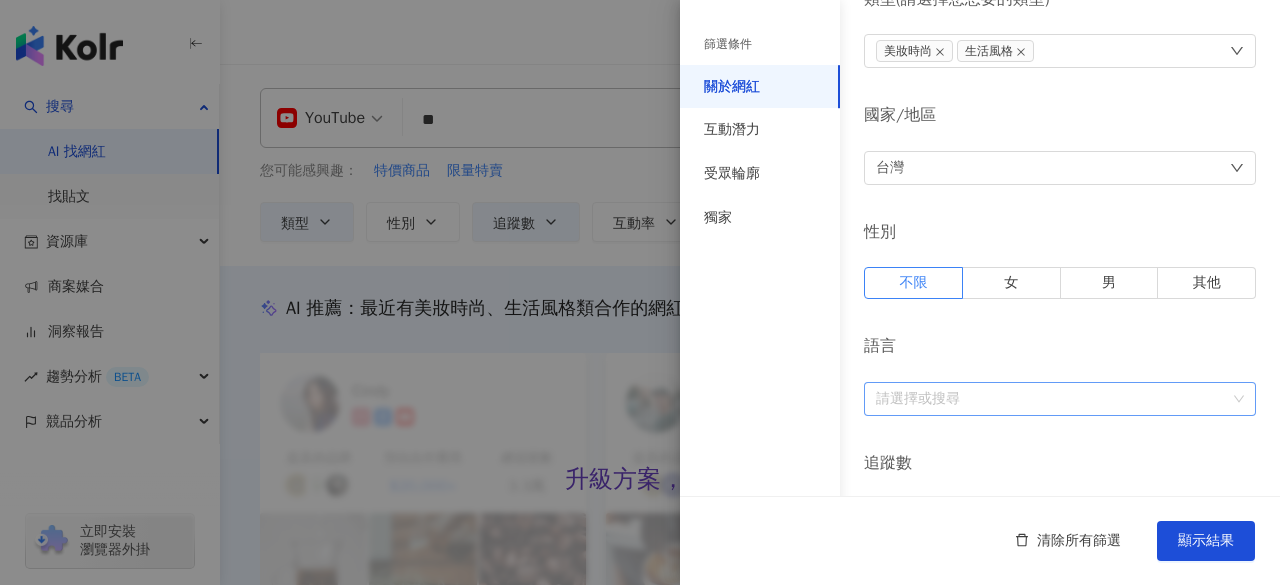 click at bounding box center [1049, 398] 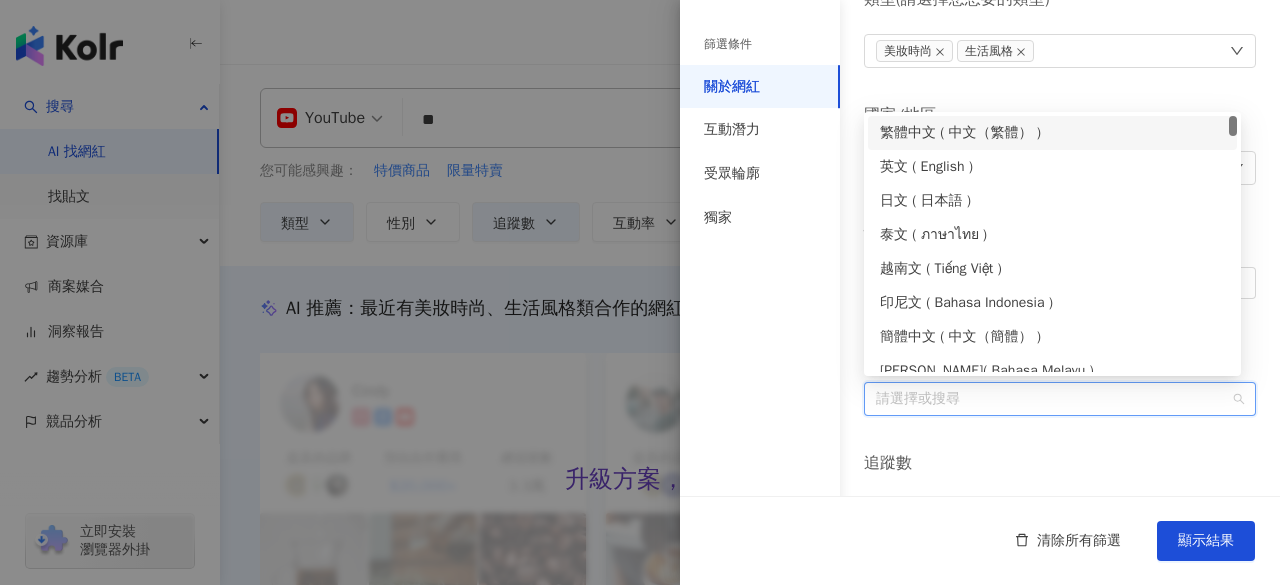 click on "繁體中文 ( 中文（繁體） )" at bounding box center (1052, 133) 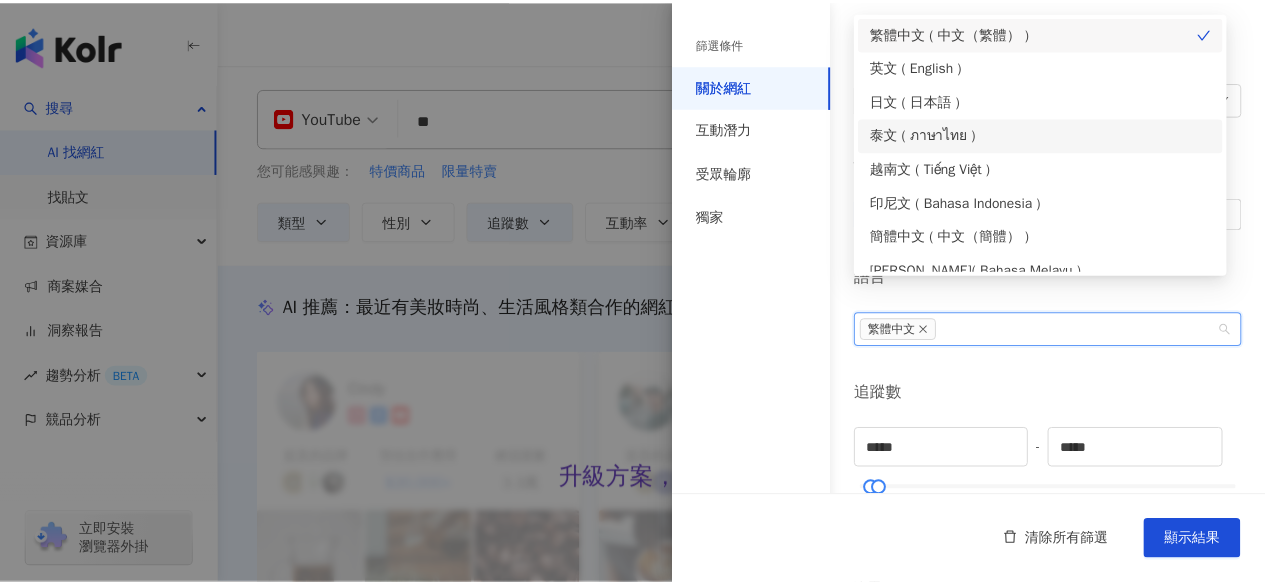scroll, scrollTop: 200, scrollLeft: 0, axis: vertical 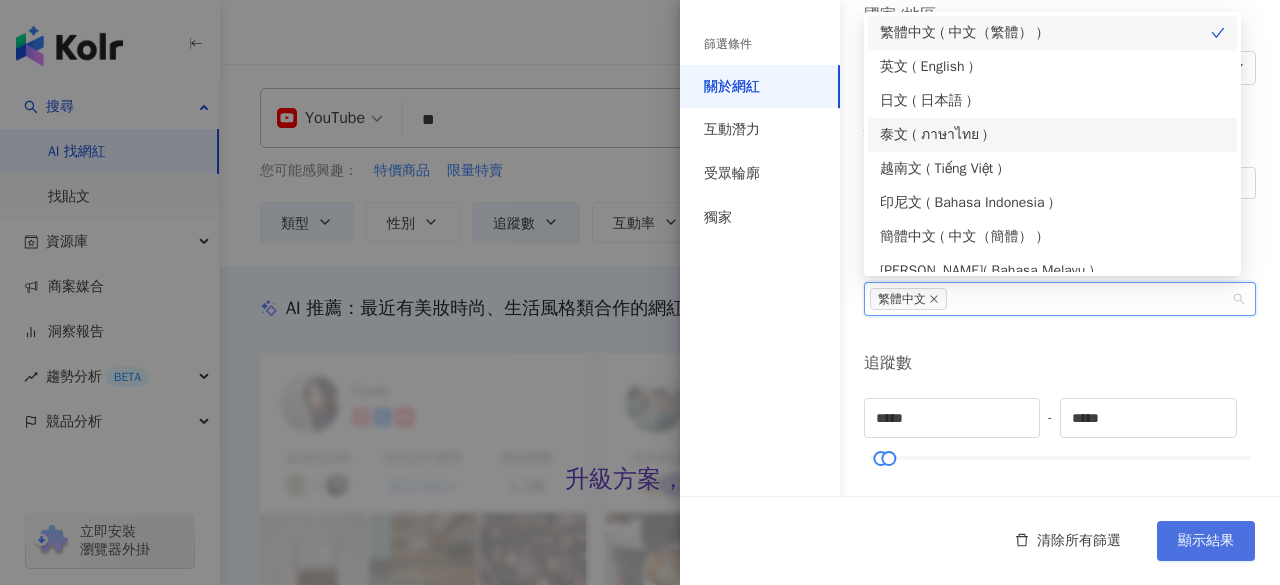 click on "顯示結果" at bounding box center (1206, 541) 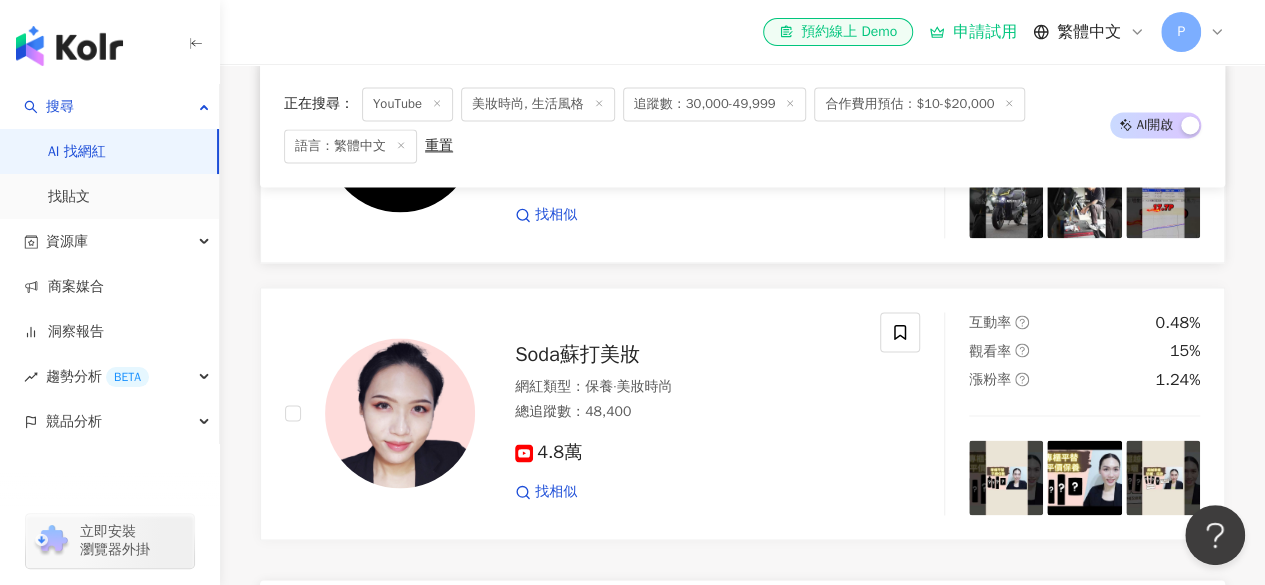 scroll, scrollTop: 1400, scrollLeft: 0, axis: vertical 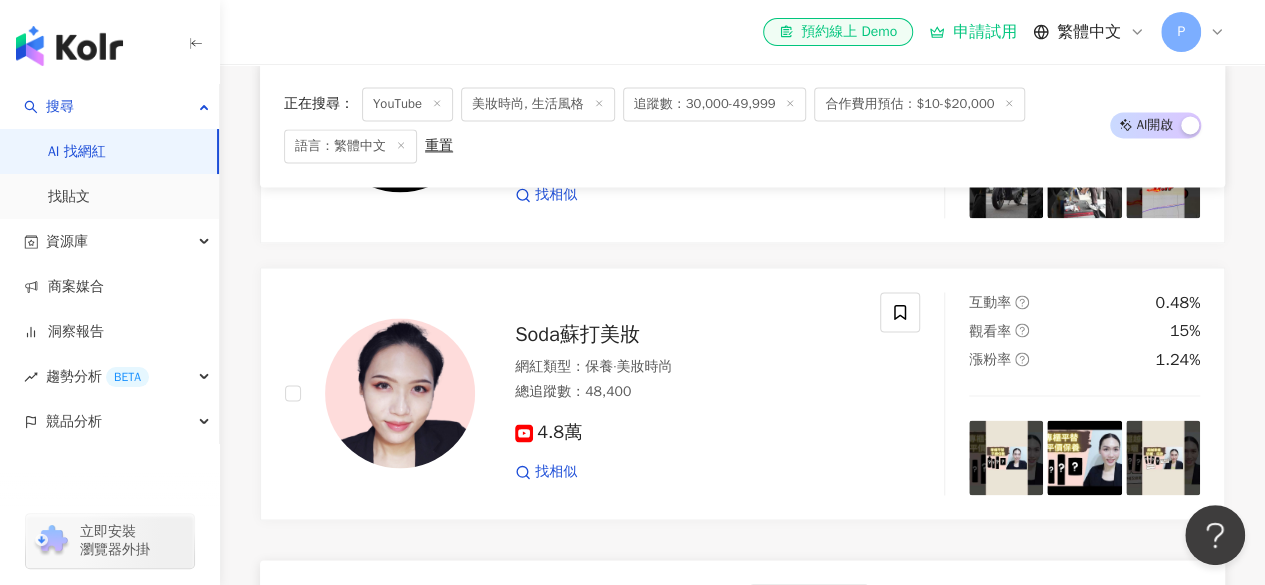 click on "Beauty By Nitata imnitata Nita Chow 網紅類型 ： 台灣旅遊  ·  彩妝  ·  保養  ·  穿搭 總追蹤數 ： 96,430 2.3萬 2萬 4.8萬 5,675 找相似 互動率 0% 觀看率 0% 漲粉率 -0.21% CarrieJapan  Carrie日本滑雪生活 網紅類型 ： 登山攀岩  ·  藝術與娛樂  ·  美妝時尚  ·  日常話題  ·  教育與學習  ·  穿搭  ·  攝影  ·  旅遊 總追蹤數 ： 82,850 2.6萬 4.9萬 7,153 找相似 互動率 0.43% 觀看率 14.9% 漲粉率 1.42% 89幹話鈞的玩車日常 網紅類型 ： 玩具模型  ·  美妝時尚  ·  法政社會  ·  交通工具 總追蹤數 ： 49,500 5萬 找相似 互動率 0.4% 觀看率 27.4% 漲粉率 0.61% Soda蘇打美妝 網紅類型 ： 保養  ·  美妝時尚 總追蹤數 ： 48,400 4.8萬 找相似 互動率 0.48% 觀看率 15% 漲粉率 1.24%" at bounding box center (742, -33) 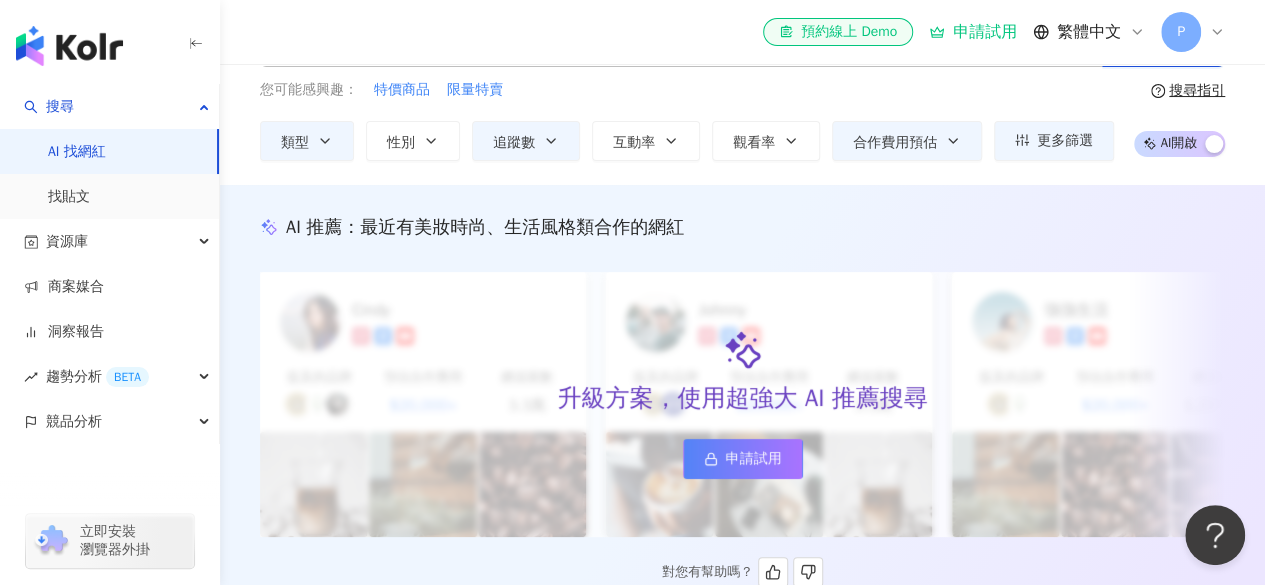 scroll, scrollTop: 0, scrollLeft: 0, axis: both 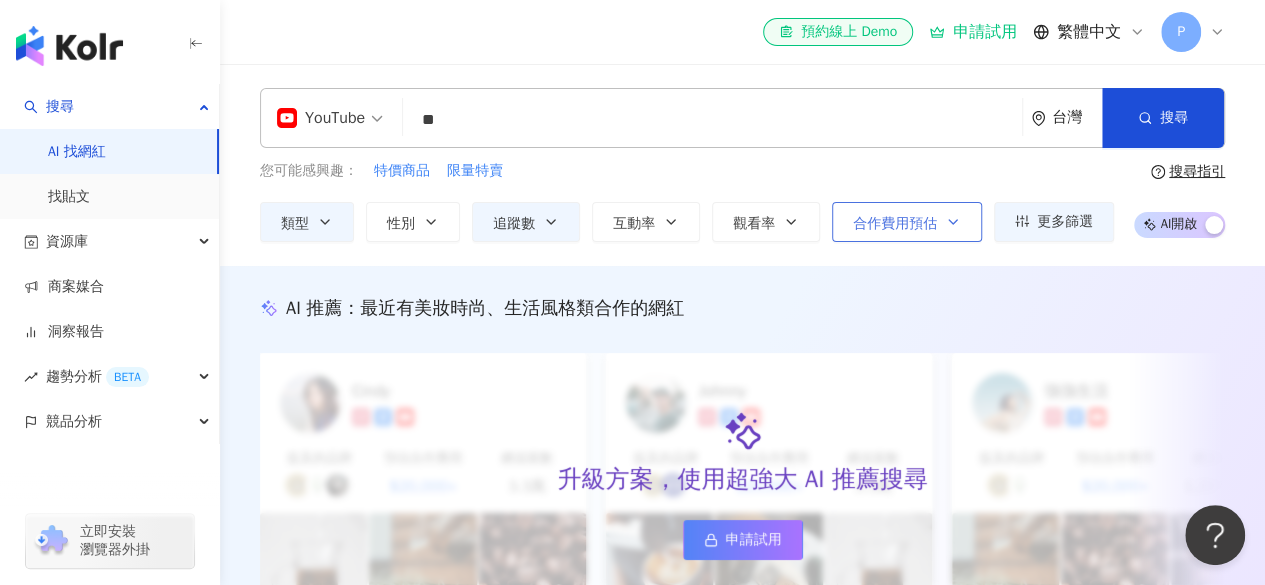 click on "合作費用預估" at bounding box center [907, 222] 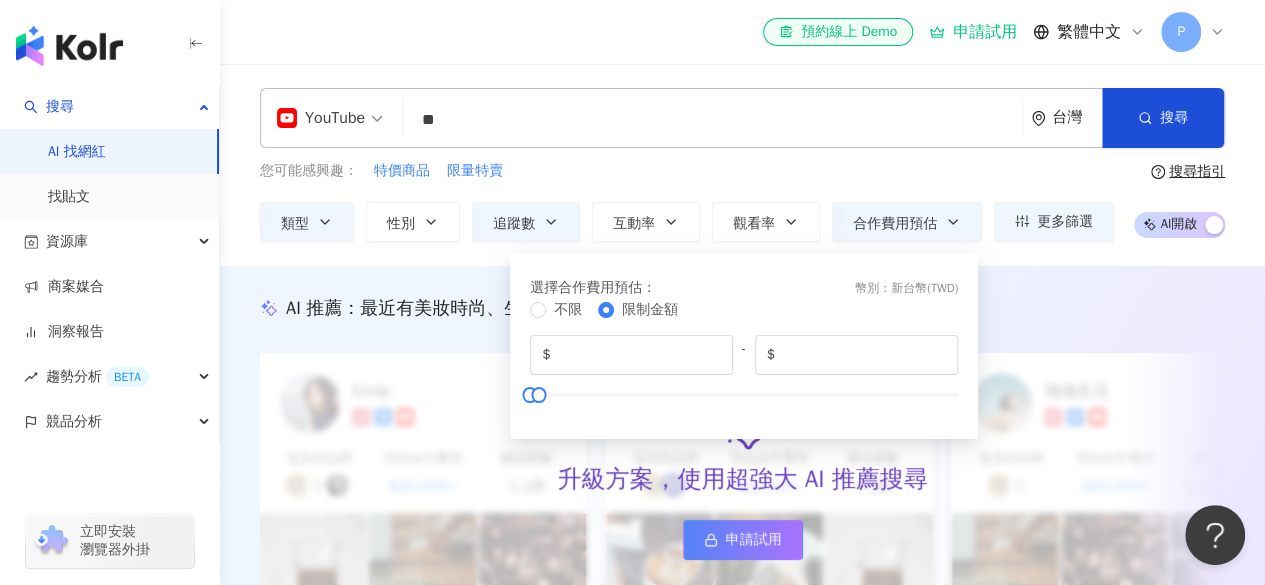 click on "您可能感興趣： 特價商品  限量特賣" at bounding box center (687, 171) 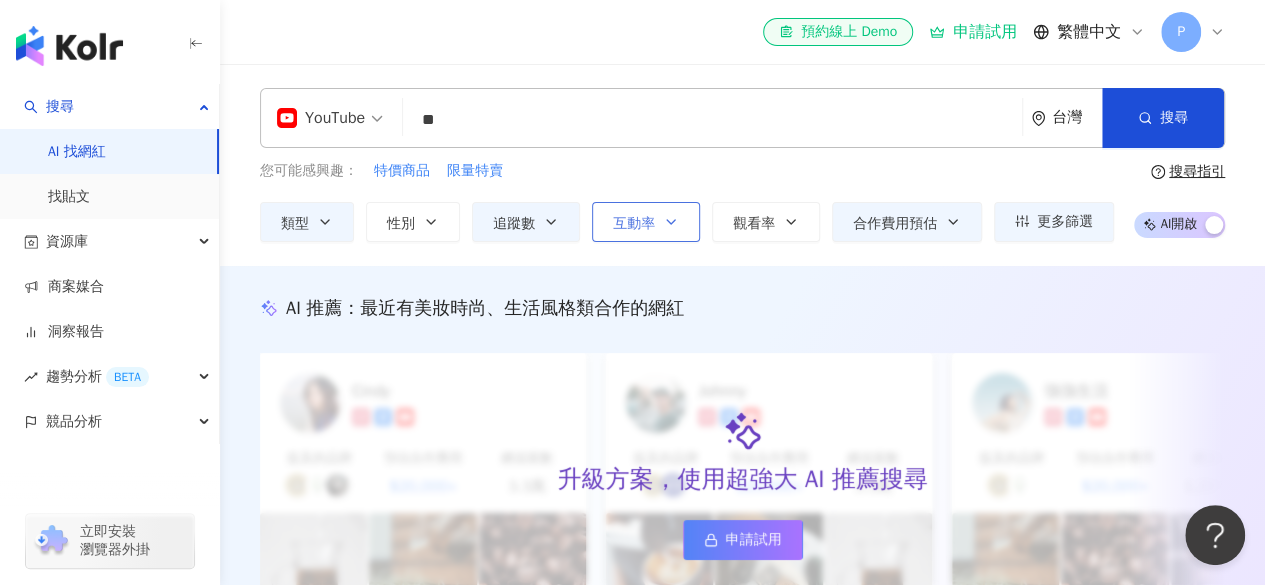 click on "互動率" at bounding box center [646, 222] 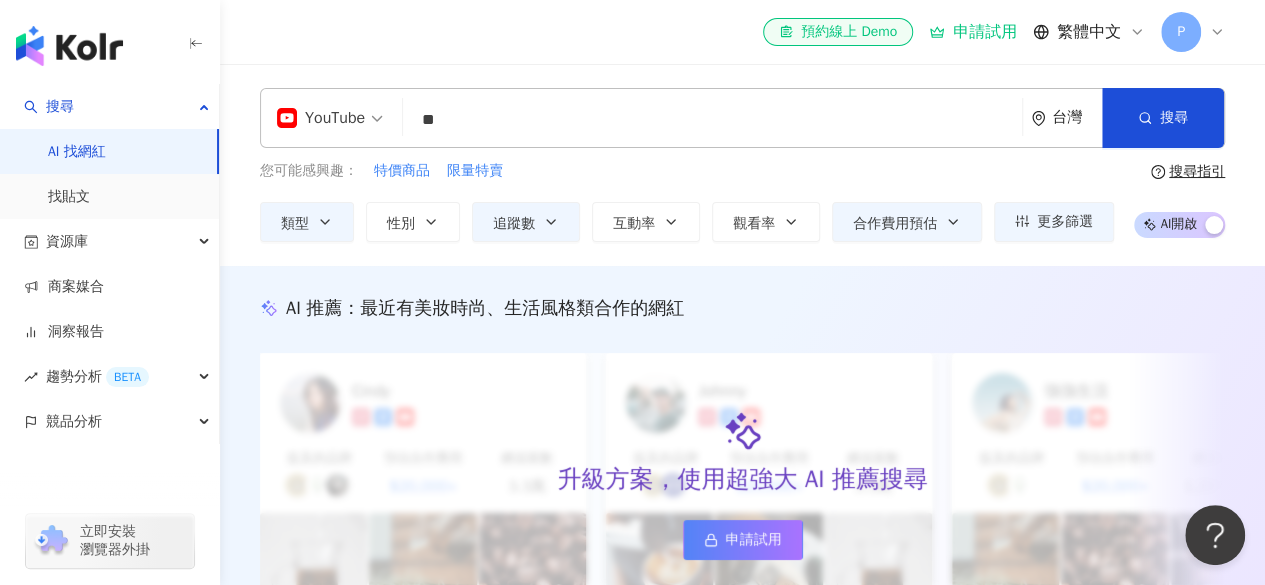 click on "您可能感興趣： 特價商品  限量特賣  類型 性別 追蹤數 互動率 觀看率 合作費用預估  更多篩選 篩選條件 關於網紅 互動潛力 受眾輪廓 獨家 關於網紅 類型  ( 請選擇您想要的類型 ) 美妝時尚 生活風格 國家/地區 台灣 性別 不限 女 男 其他 語言   繁體中文   追蹤數 *****  -  ***** 不限 小型 奈米網紅 (<1萬) 微型網紅 (1萬-3萬) 小型網紅 (3萬-5萬) 中型 中小型網紅 (5萬-10萬) 中型網紅 (10萬-30萬) 中大型網紅 (30萬-50萬) 大型 大型網紅 (50萬-100萬) 百萬網紅 (>100萬) 合作費用預估 不限 限制金額 $ **  -  $ ***** 幣別 : 新台幣 TWD 清除所有篩選 顯示結果 *****  -  ***** 不限 小型 奈米網紅 (<1萬) 微型網紅 (1萬-3萬) 小型網紅 (3萬-5萬) 中型 中小型網紅 (5萬-10萬) 中型網紅 (10萬-30萬) 中大型網紅 (30萬-50萬) 大型 大型網紅 (50萬-100萬) 百萬網紅 (>100萬) %  -  % 不限 5% 以下 5%~20% 20% 以上  ： 幣別 ：" at bounding box center [687, 201] 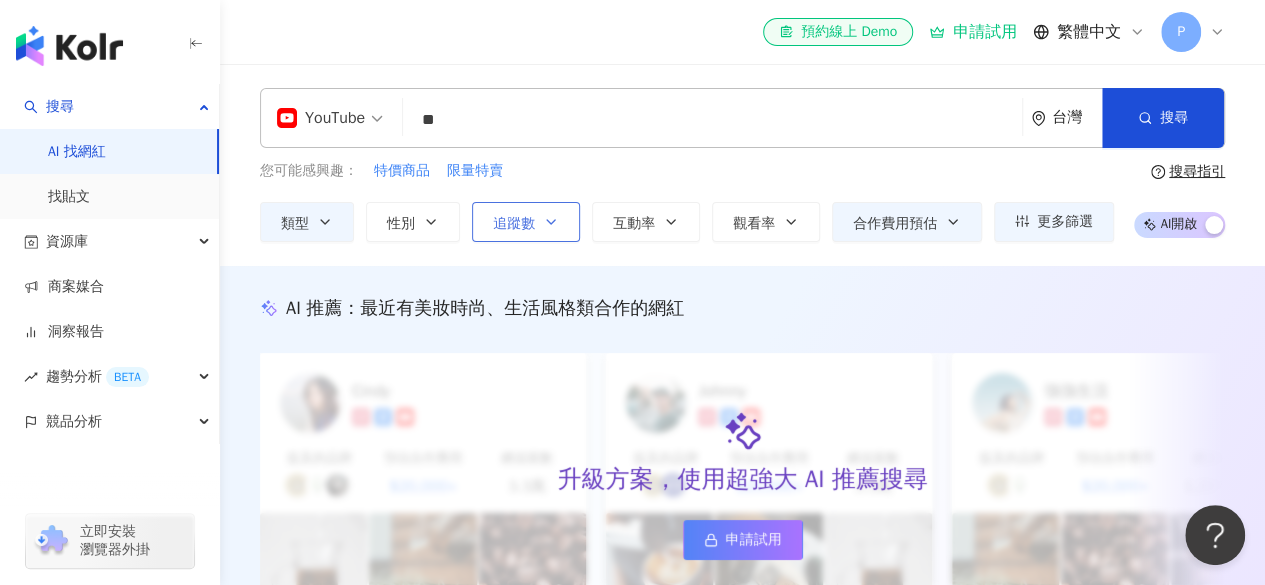 click 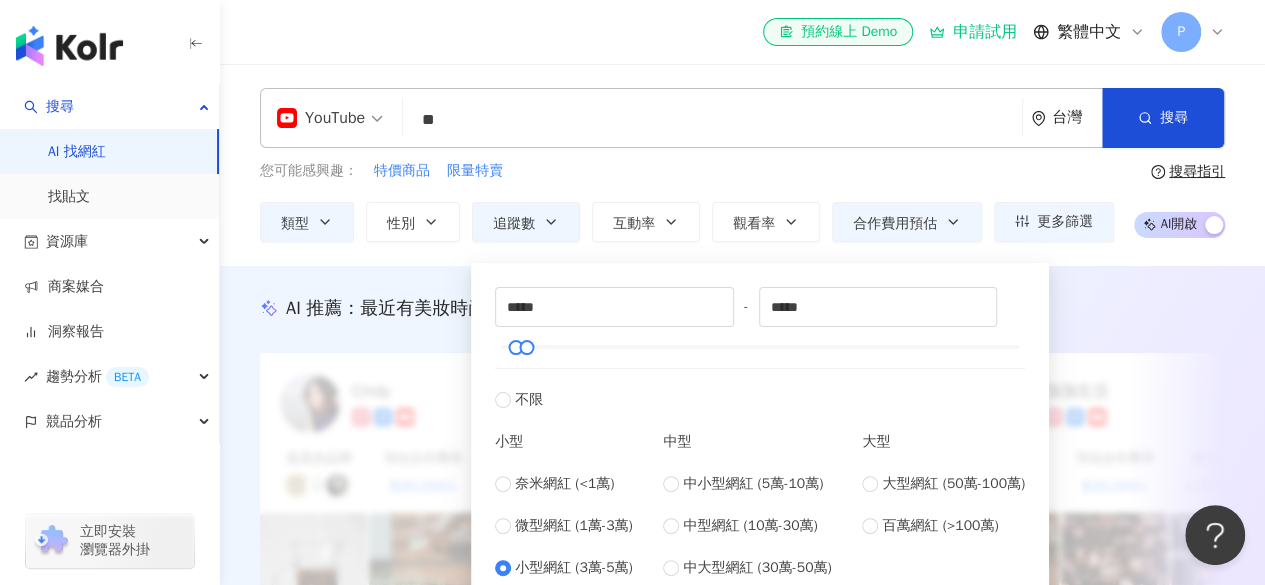 click on "您可能感興趣： 特價商品  限量特賣" at bounding box center [687, 171] 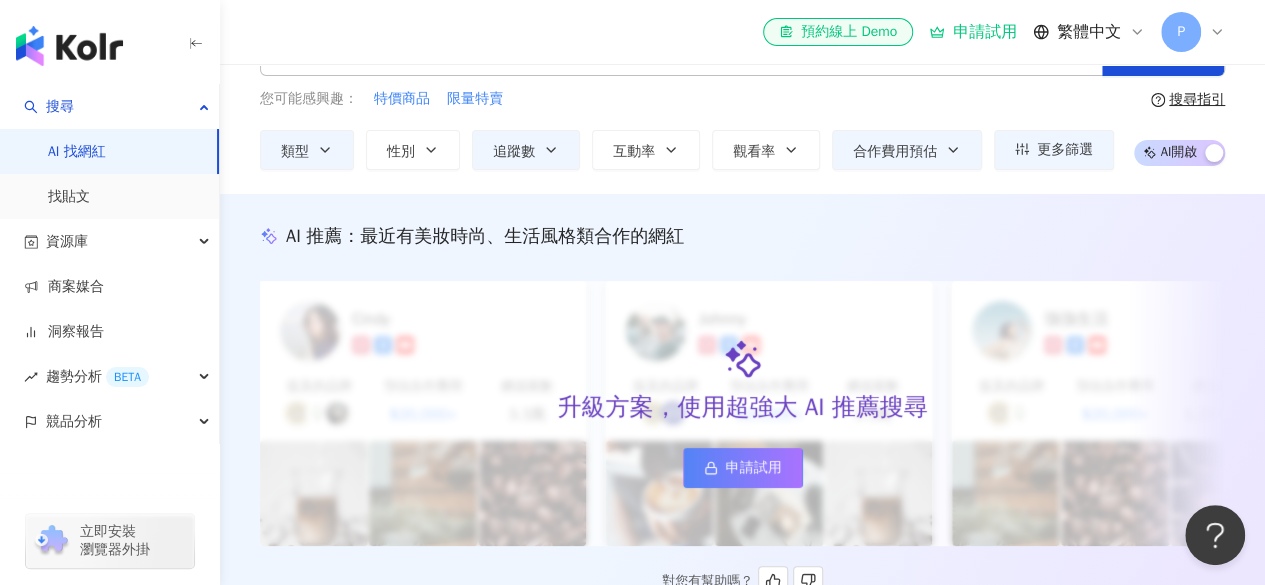 scroll, scrollTop: 0, scrollLeft: 0, axis: both 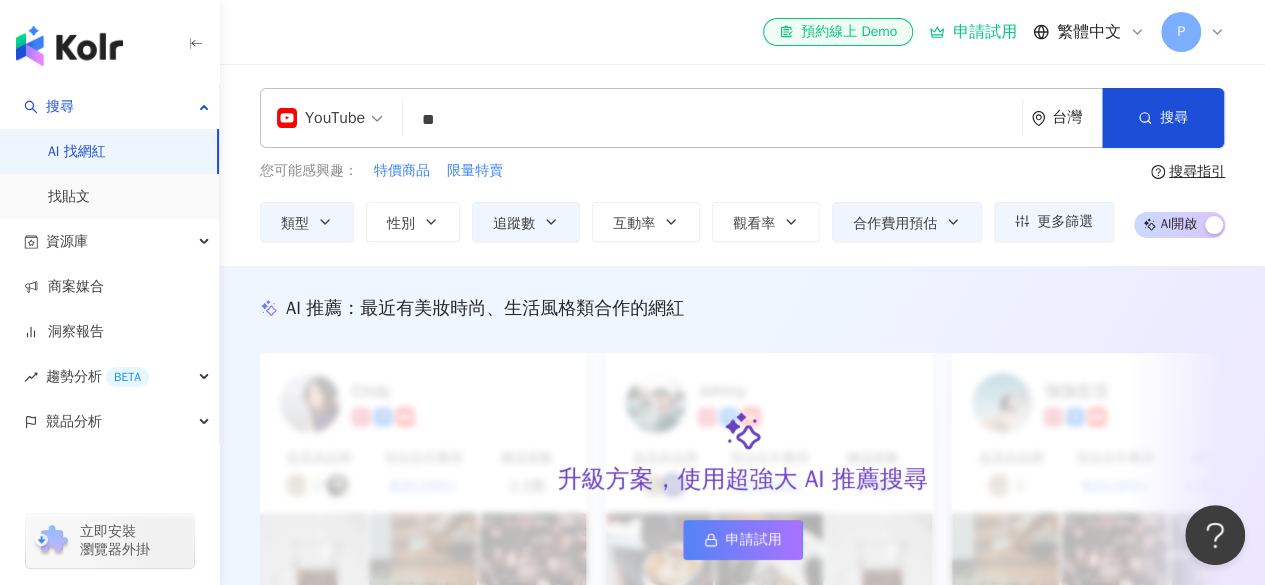 click at bounding box center (1214, 227) 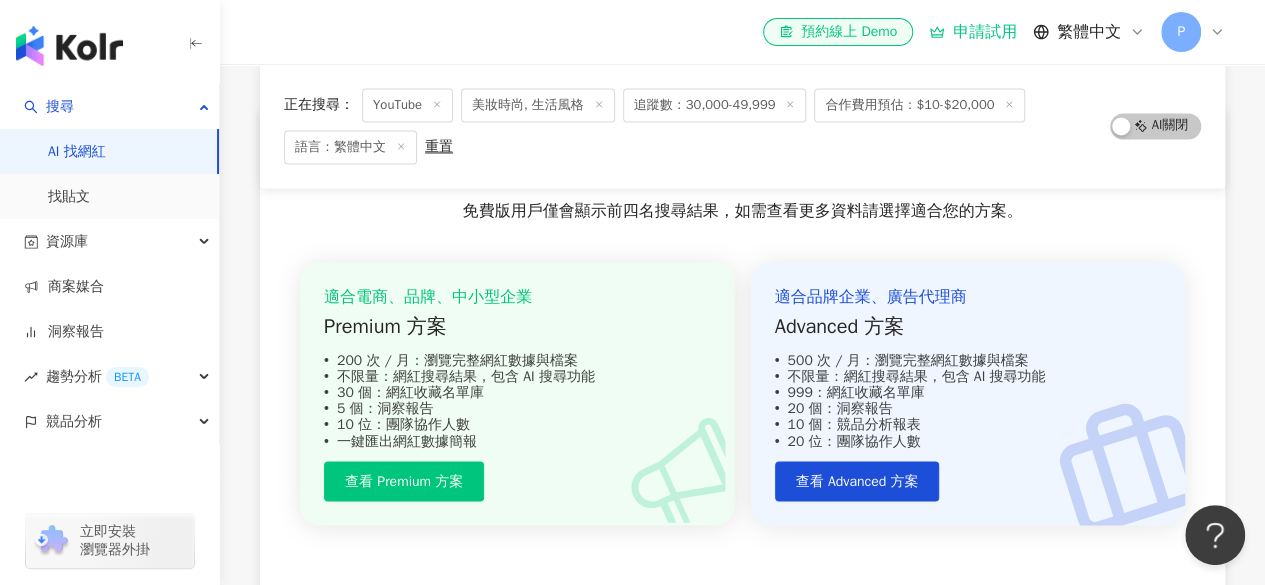 scroll, scrollTop: 1483, scrollLeft: 0, axis: vertical 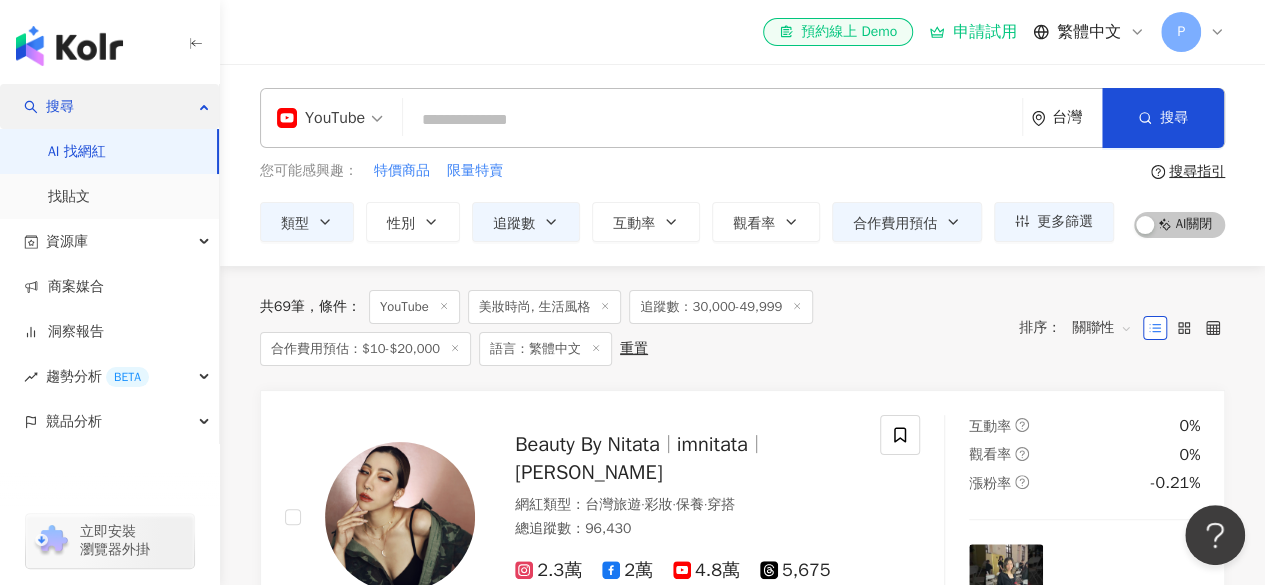 click on "搜尋" at bounding box center [60, 106] 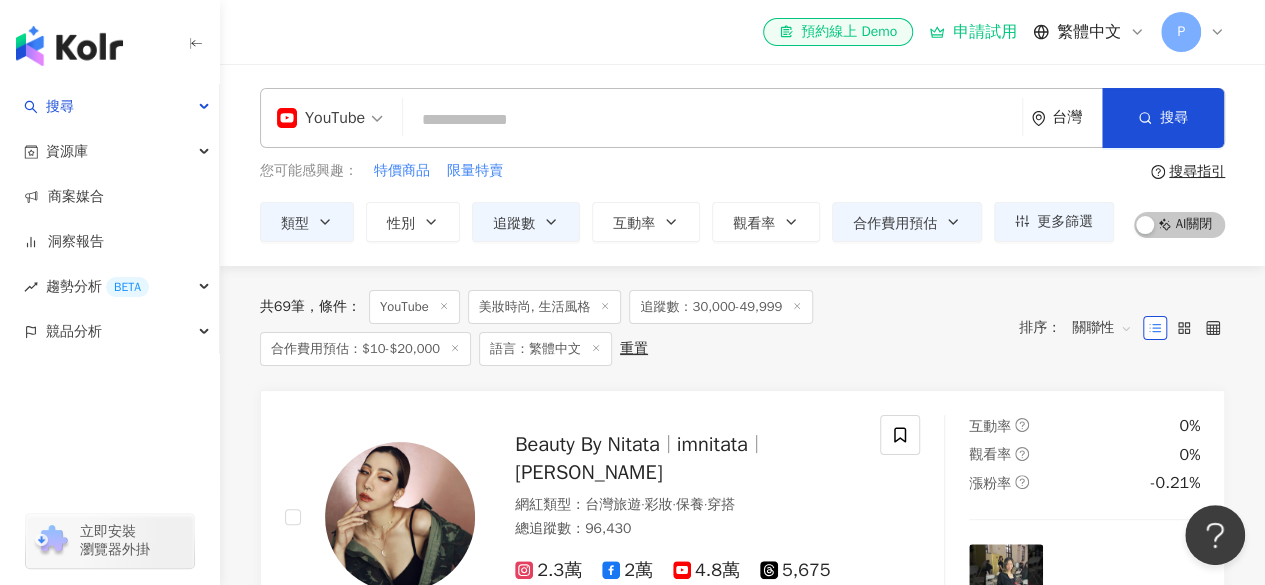 click at bounding box center (712, 120) 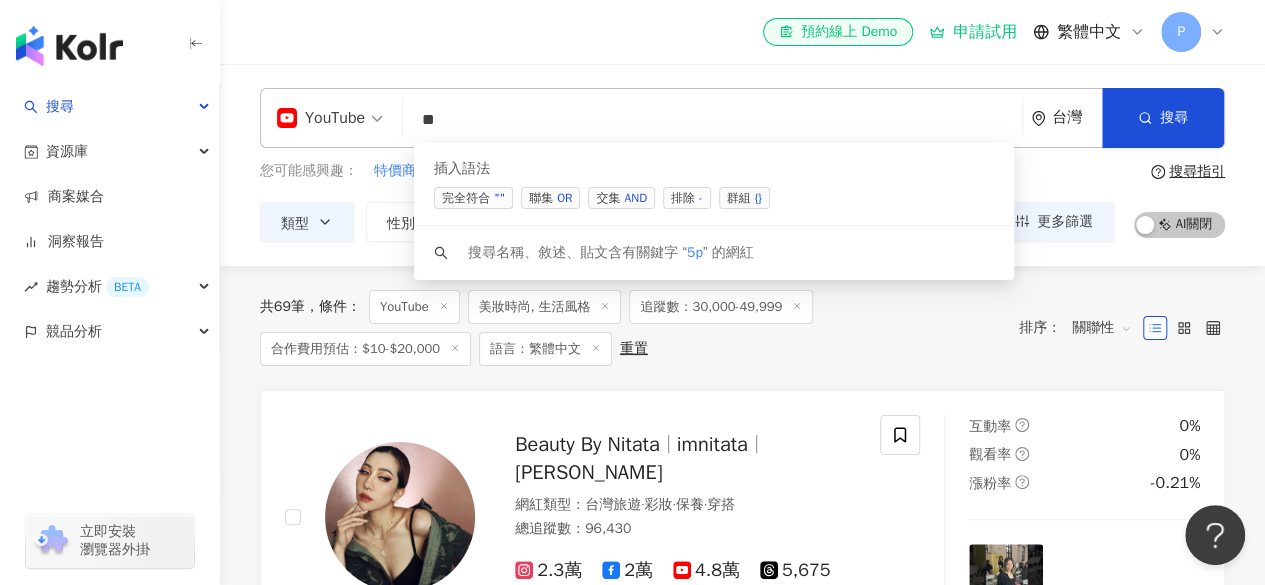 type on "*" 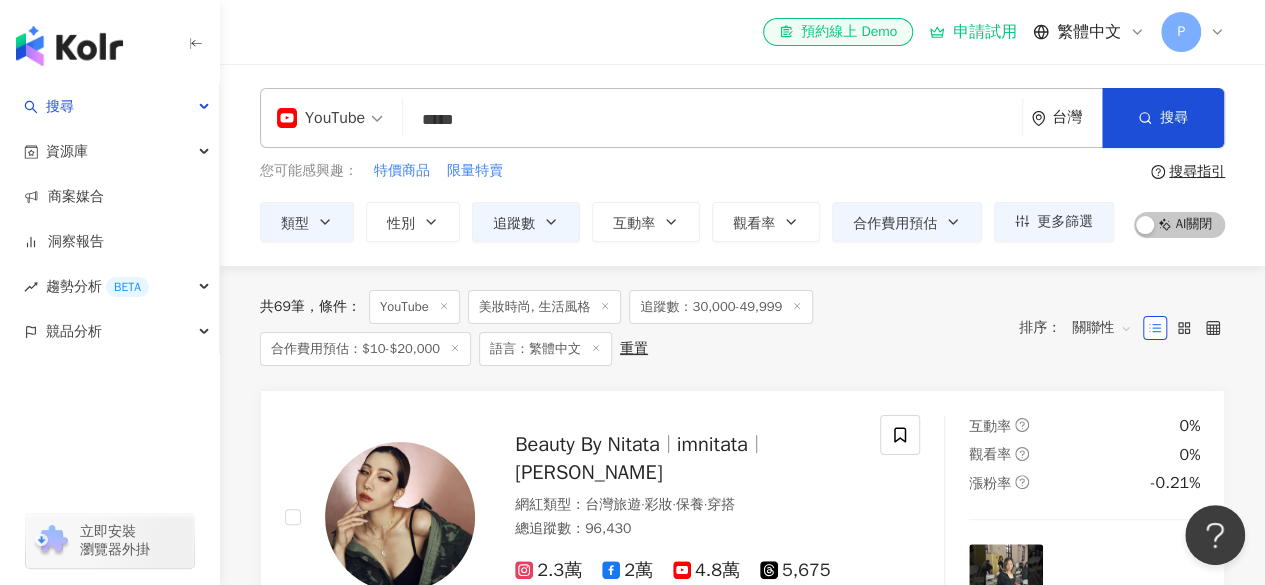 type on "****" 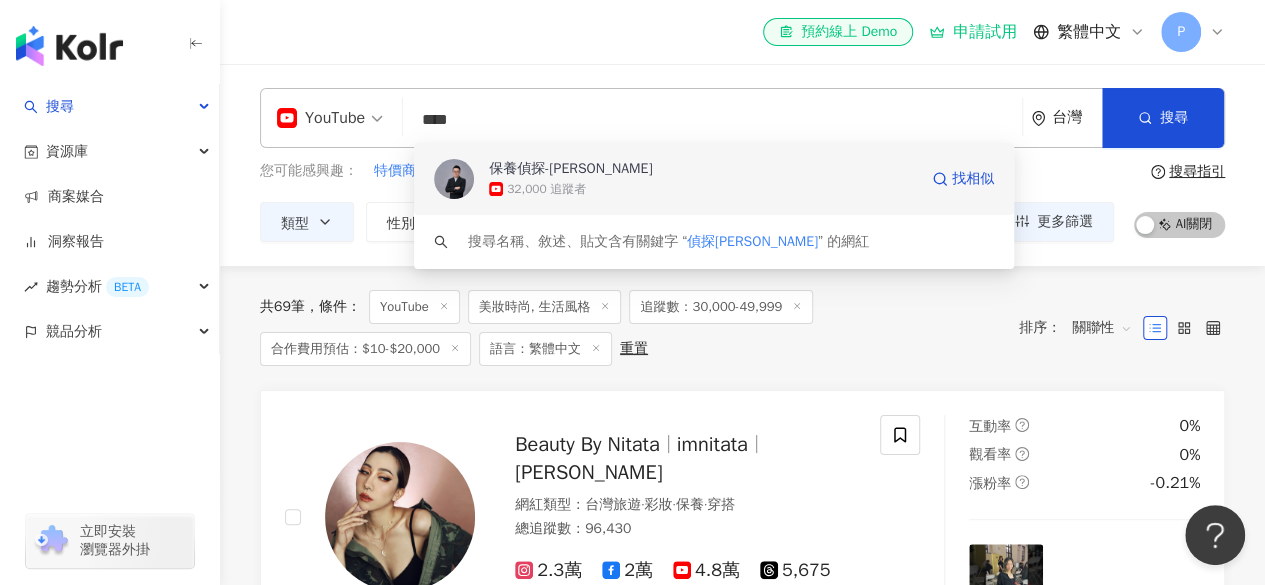 click on "保養偵探-柯南" at bounding box center [570, 169] 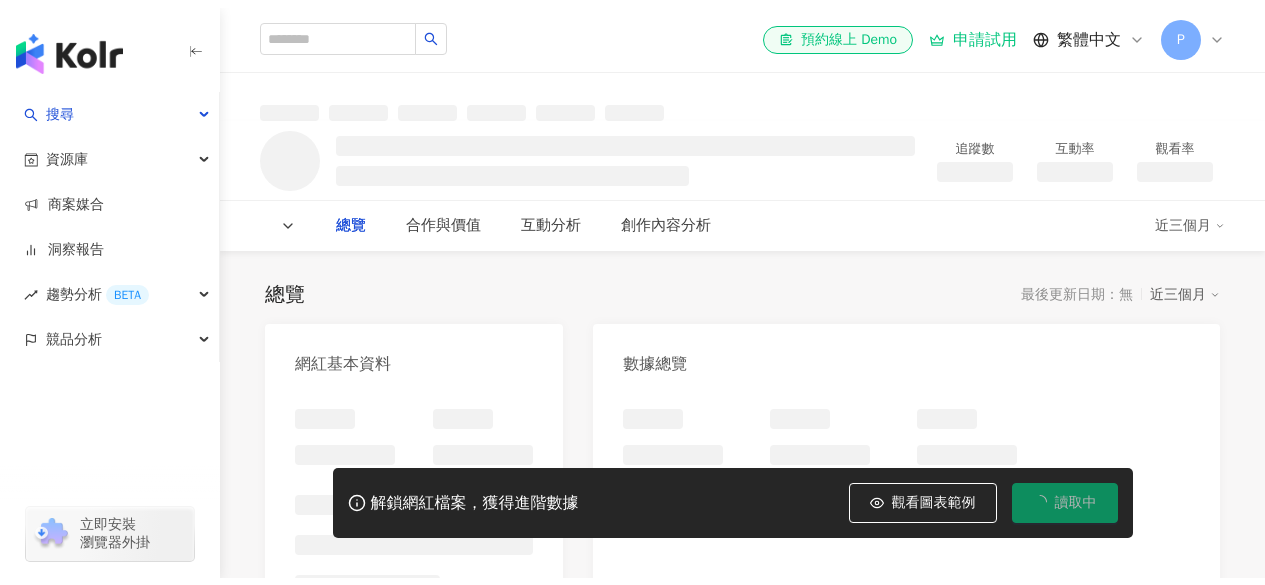 scroll, scrollTop: 0, scrollLeft: 0, axis: both 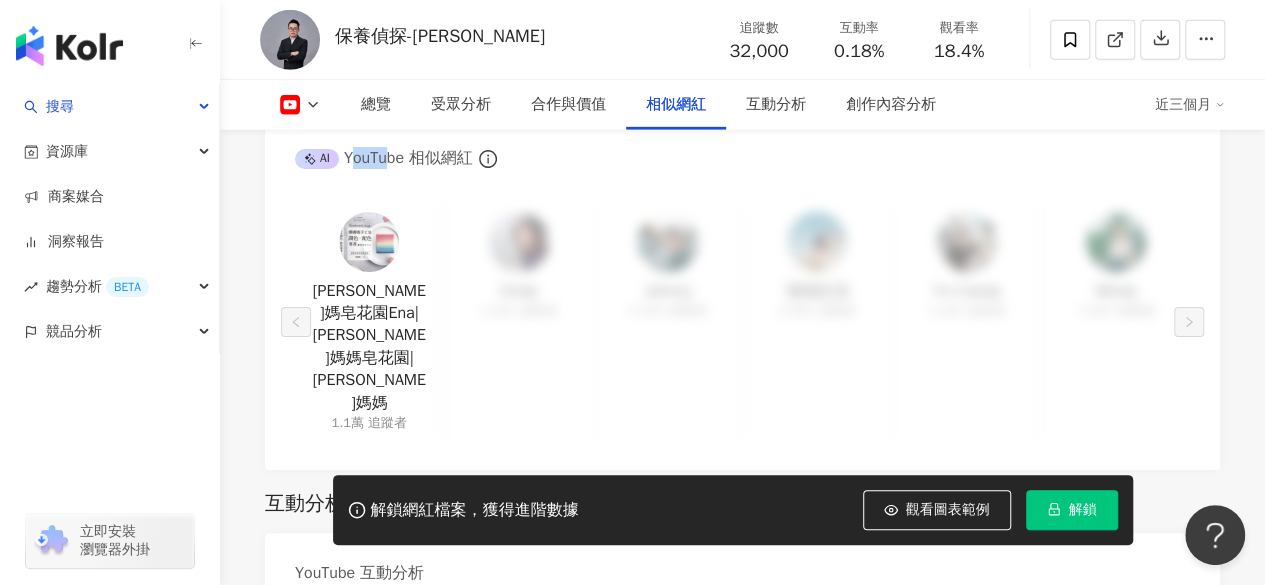 drag, startPoint x: 357, startPoint y: 158, endPoint x: 413, endPoint y: 165, distance: 56.435802 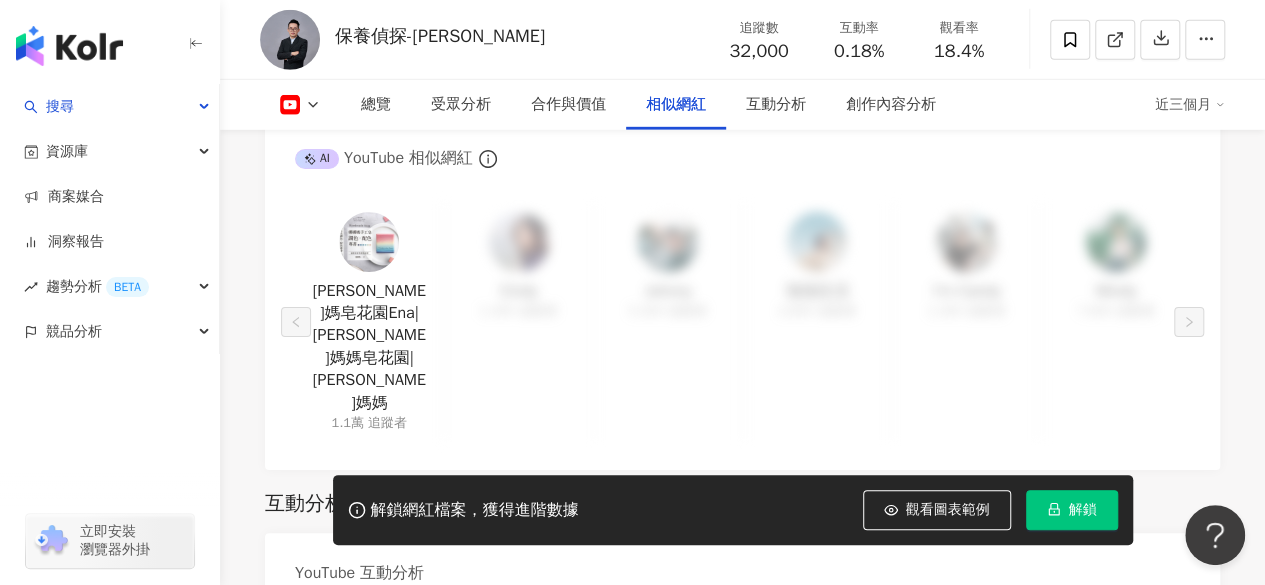 click on "AI YouTube 相似網紅" at bounding box center (384, 158) 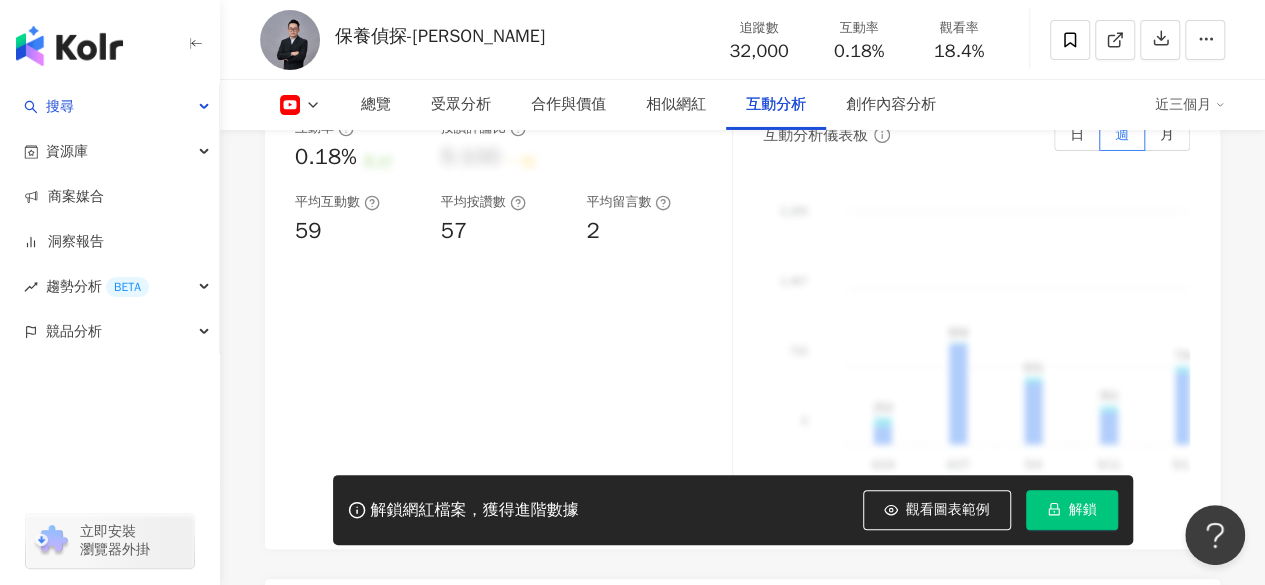 scroll, scrollTop: 3200, scrollLeft: 0, axis: vertical 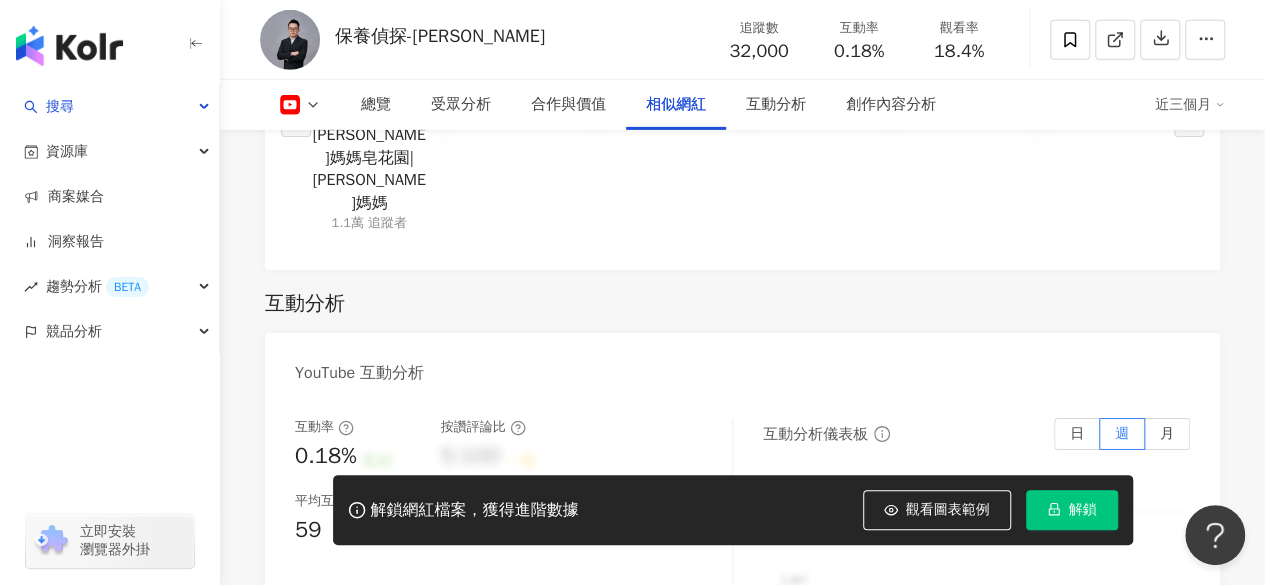 click on "相似網紅" at bounding box center [676, 105] 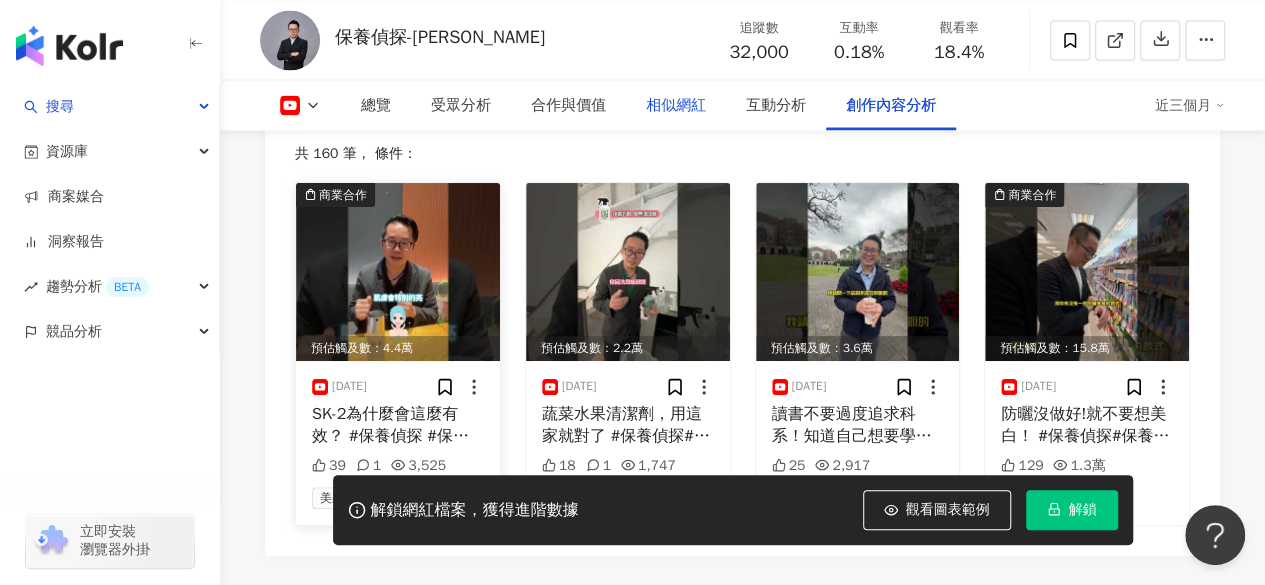 scroll, scrollTop: 5700, scrollLeft: 0, axis: vertical 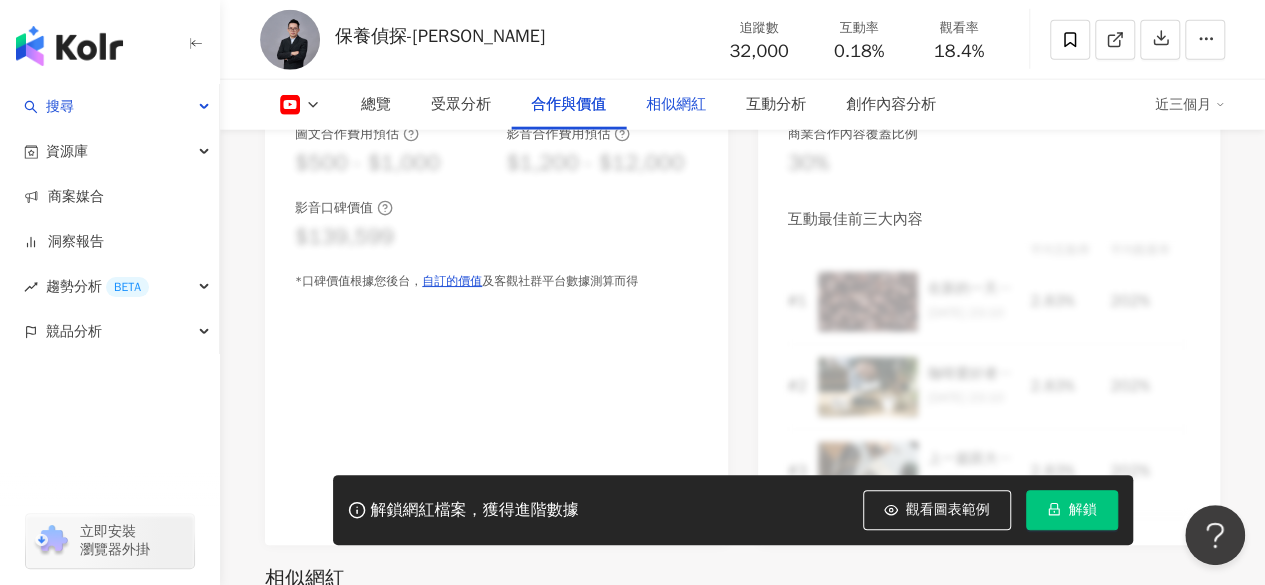 click on "相似網紅" at bounding box center [676, 105] 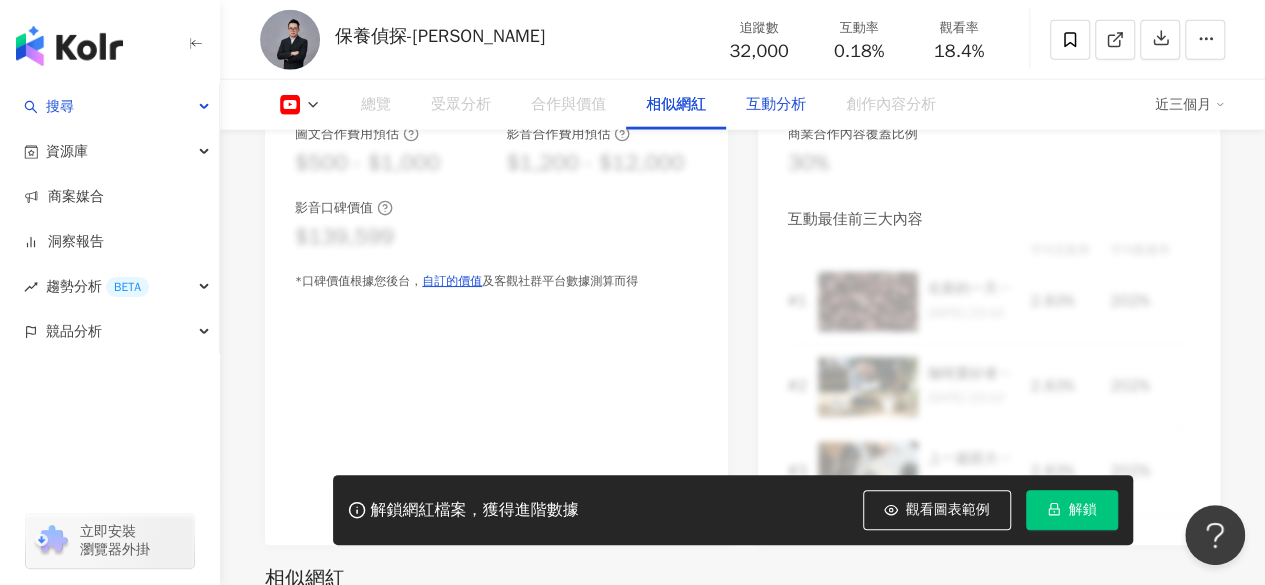 scroll, scrollTop: 2926, scrollLeft: 0, axis: vertical 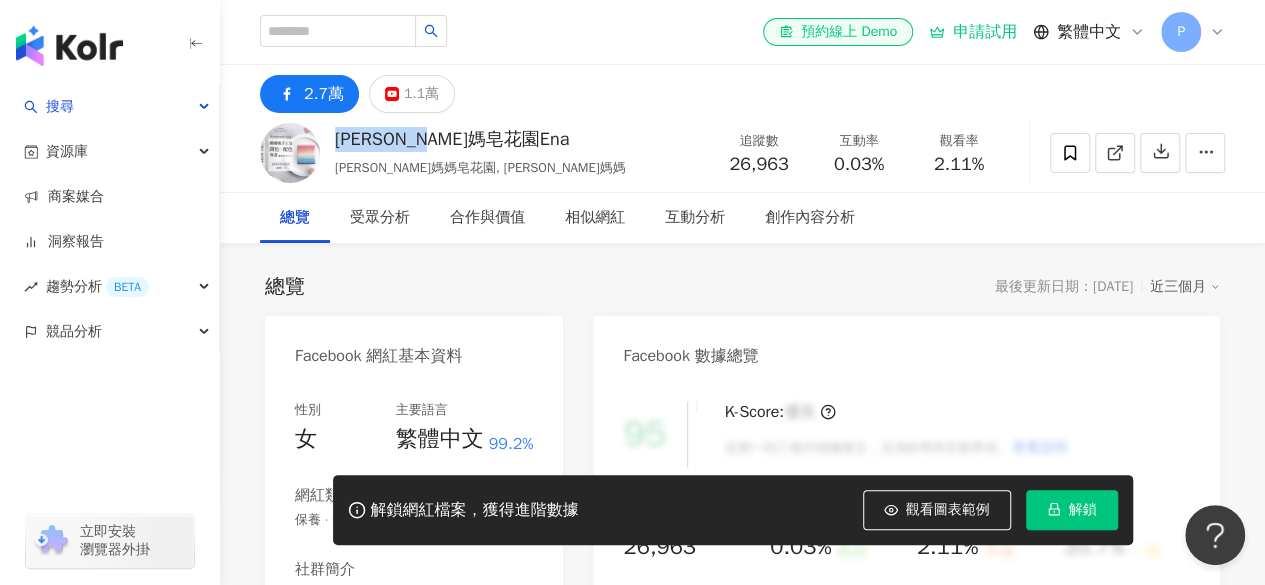 drag, startPoint x: 338, startPoint y: 138, endPoint x: 474, endPoint y: 141, distance: 136.03308 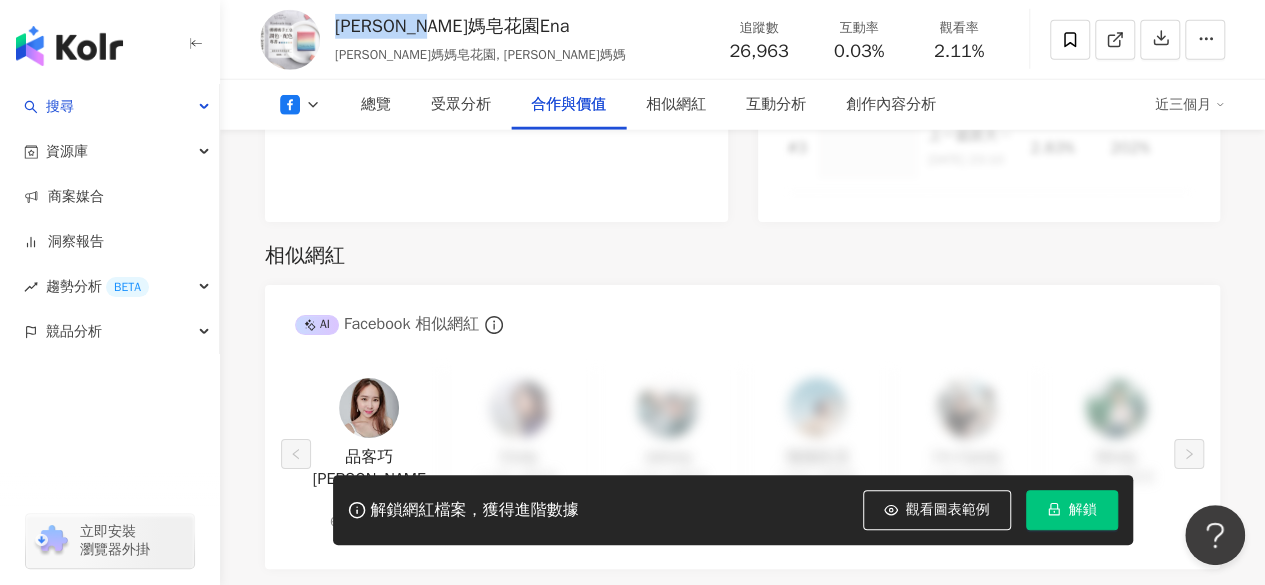 scroll, scrollTop: 2900, scrollLeft: 0, axis: vertical 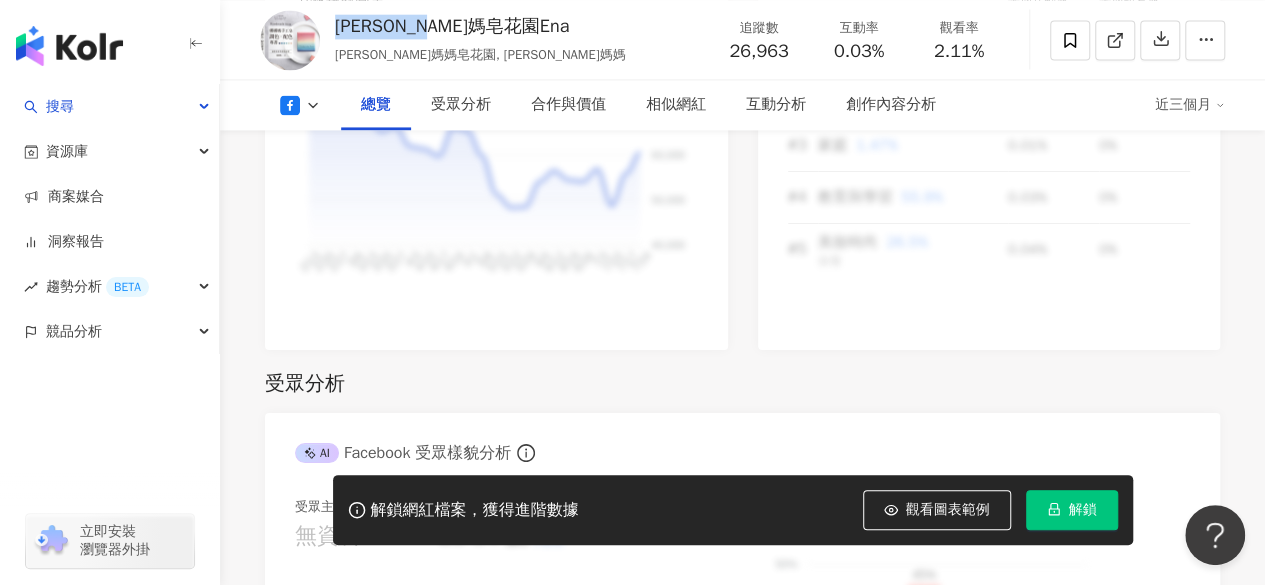 click on "娜娜媽皂花園Ena 娜娜媽媽皂花園, 娜娜媽媽 追蹤數 26,963 互動率 0.03% 觀看率 2.11%" at bounding box center (742, 39) 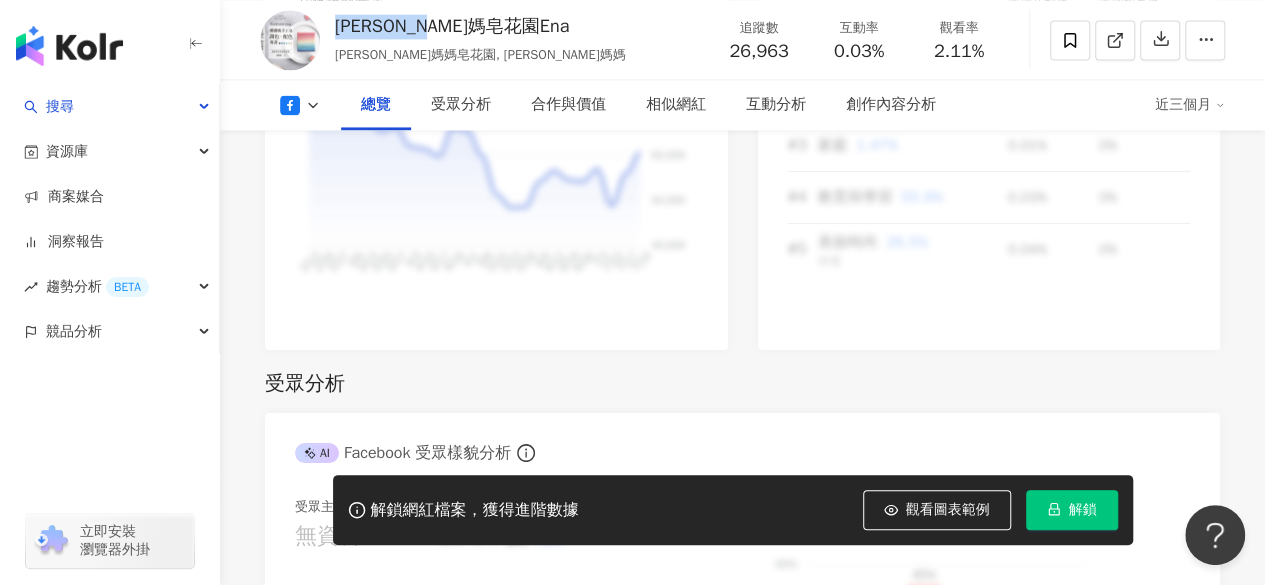 drag, startPoint x: 497, startPoint y: 29, endPoint x: 333, endPoint y: 29, distance: 164 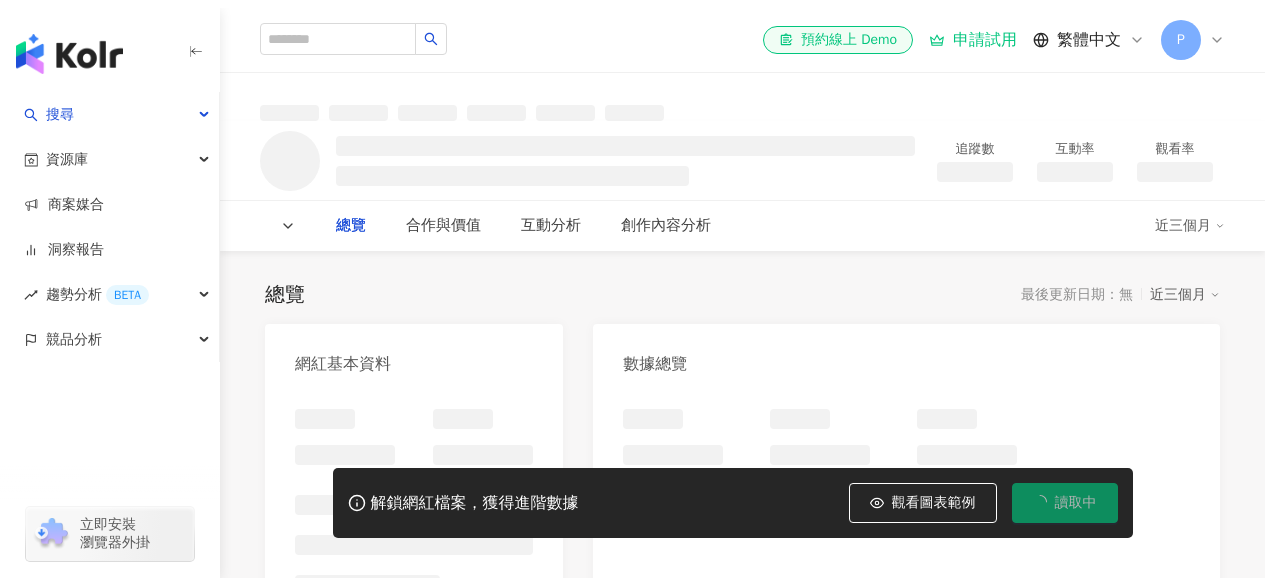 scroll, scrollTop: 0, scrollLeft: 0, axis: both 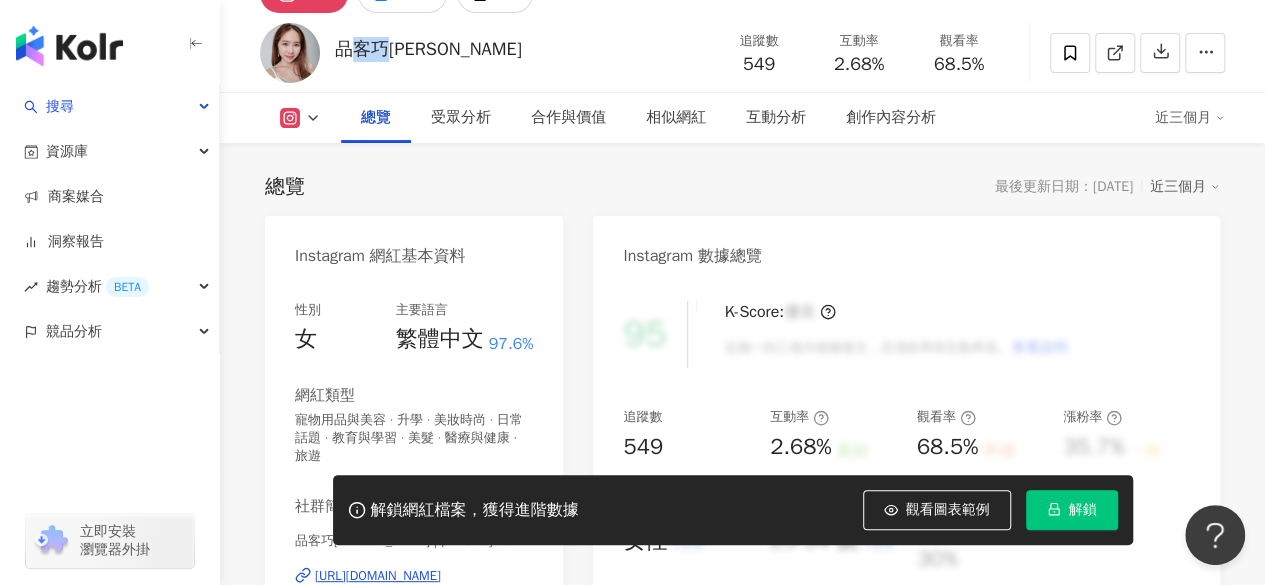 drag, startPoint x: 359, startPoint y: 47, endPoint x: 406, endPoint y: 49, distance: 47.042534 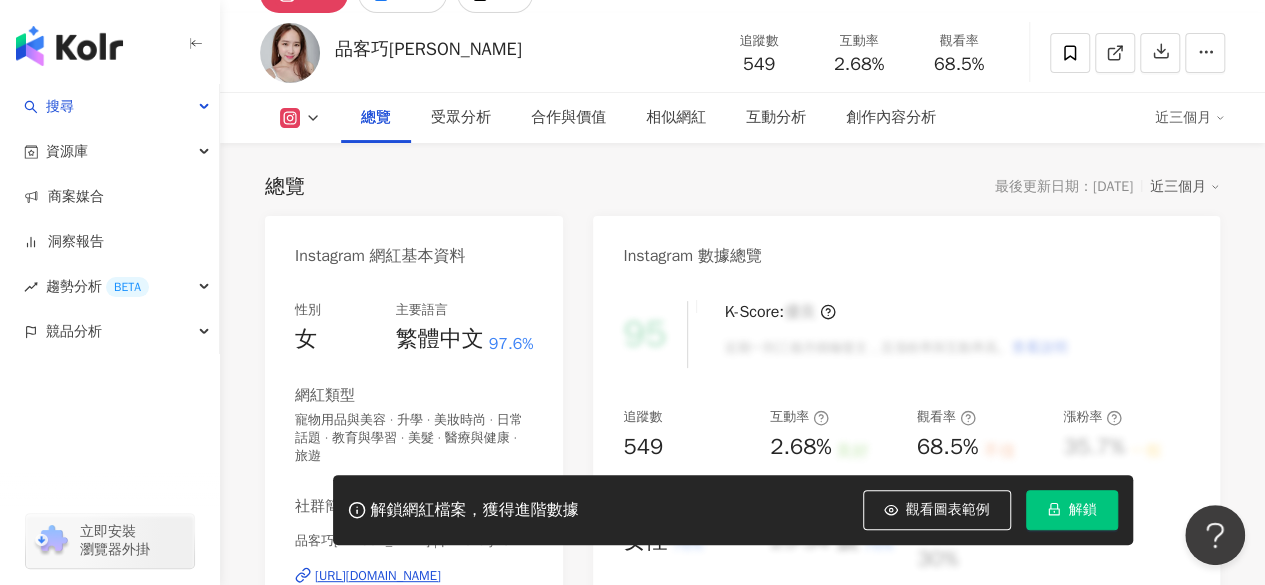 click on "品客巧[PERSON_NAME]" at bounding box center (428, 49) 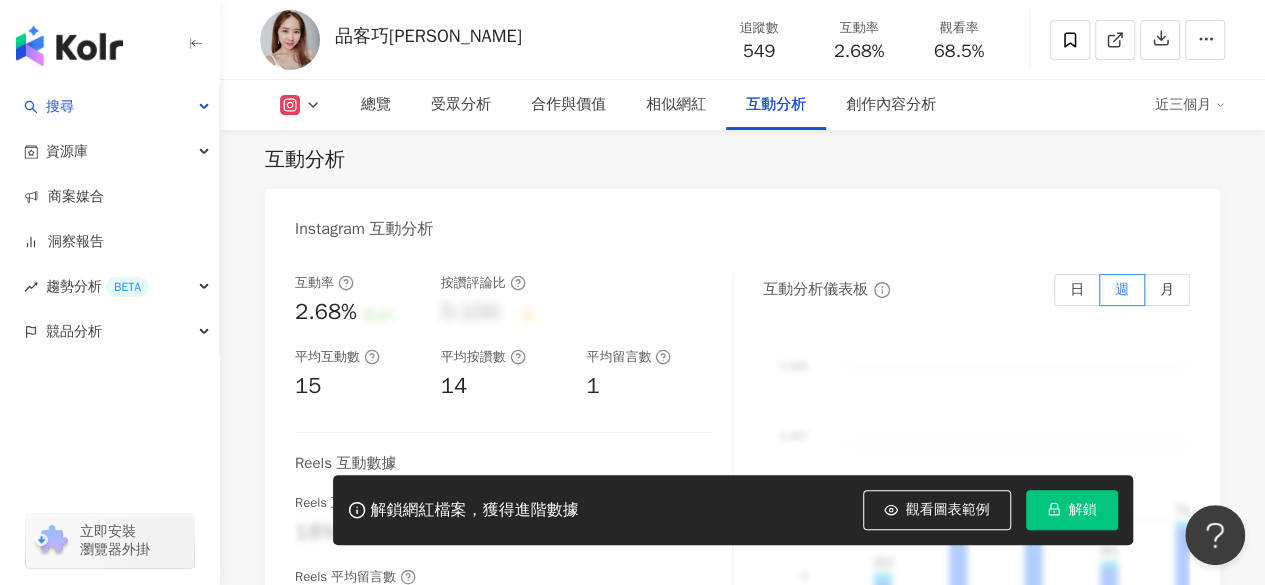 scroll, scrollTop: 4000, scrollLeft: 0, axis: vertical 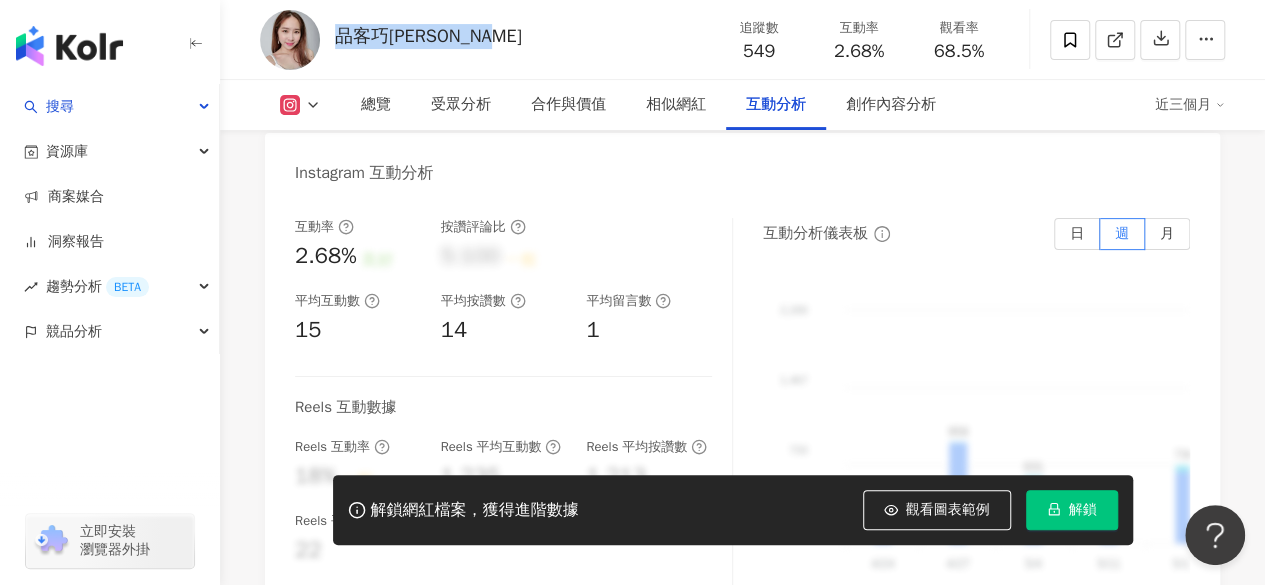 drag, startPoint x: 337, startPoint y: 41, endPoint x: 497, endPoint y: 40, distance: 160.00313 